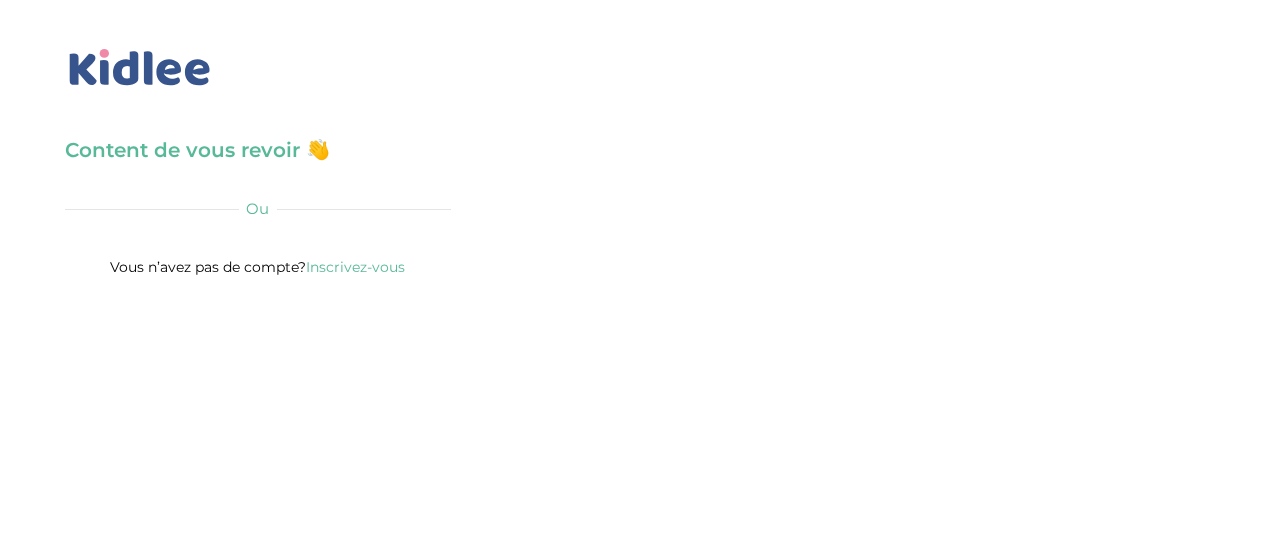 scroll, scrollTop: 0, scrollLeft: 0, axis: both 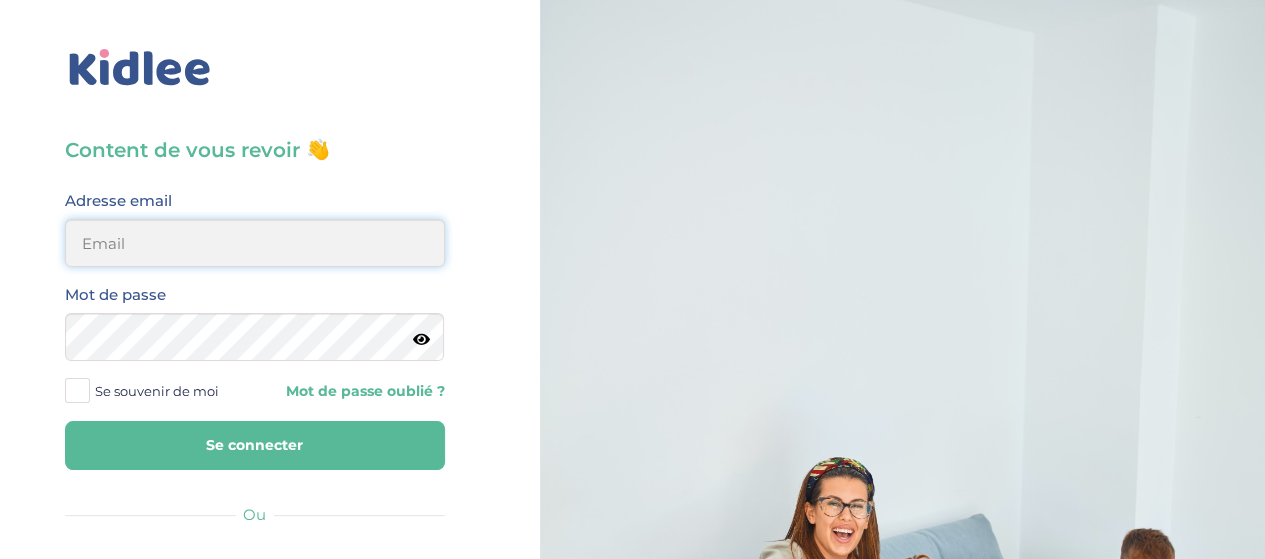 type on "elena.shovkopljas993@gmail.com" 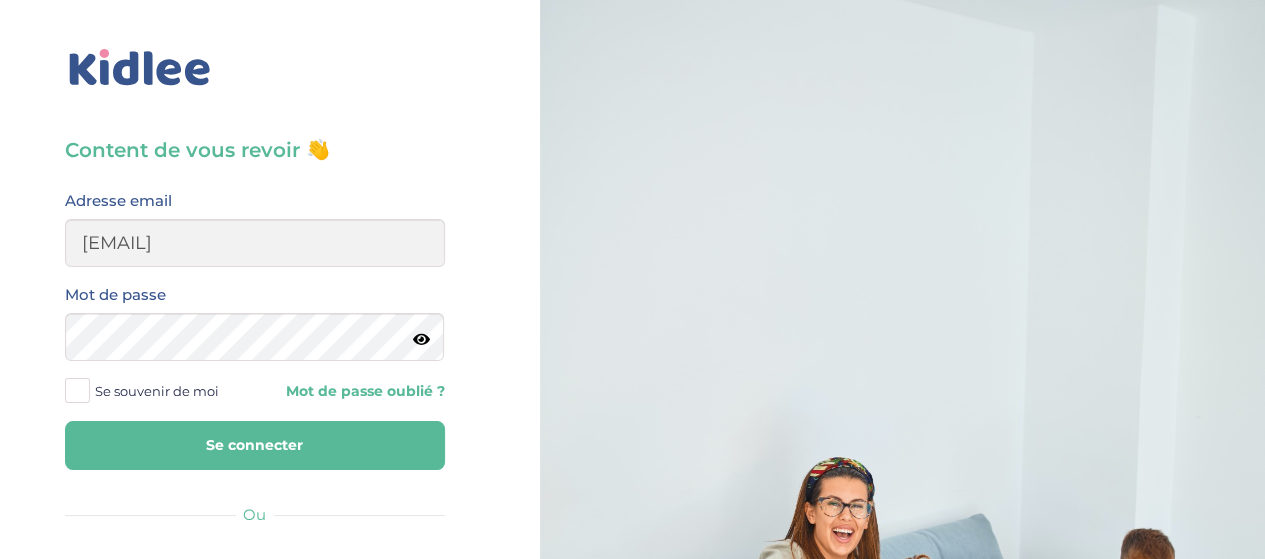 click on "Content de vous revoir 👋
Avant de poursuivre veuillez vérifier que tous les champs sont remplis.
Adresse email   elena.shovkopljas993@gmail.com     Mot de passe           Se souvenir de moi
Mot de passe oublié ?
Se connecter
Ou     Google     Facebook     Famille     Babysitter
Vous n’avez pas de compte?  Inscrivez-vous" at bounding box center (255, 541) 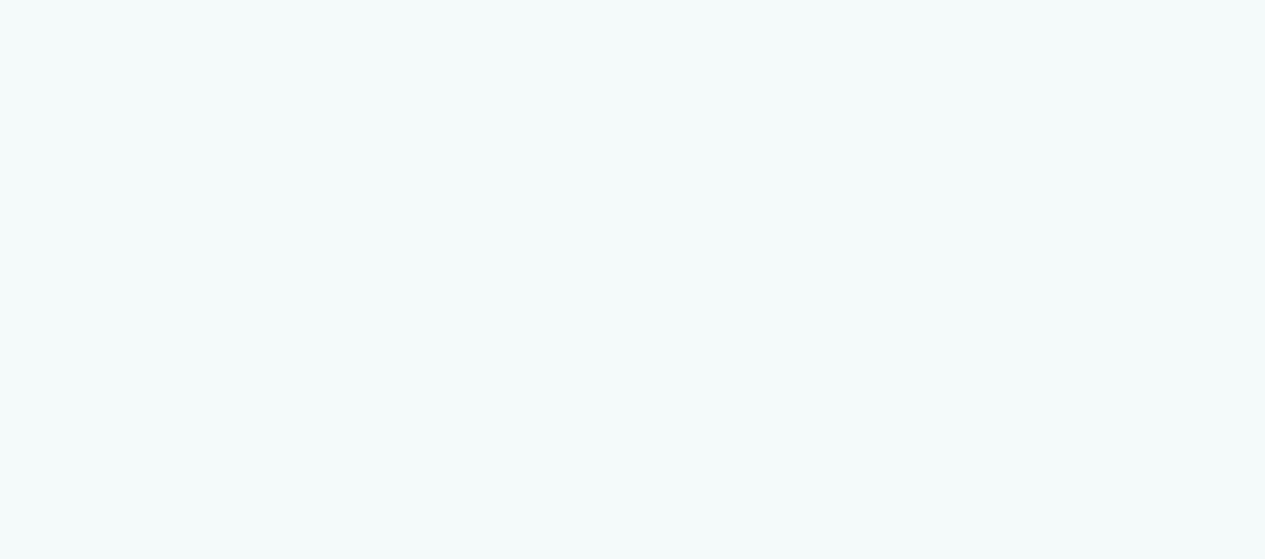 scroll, scrollTop: 0, scrollLeft: 0, axis: both 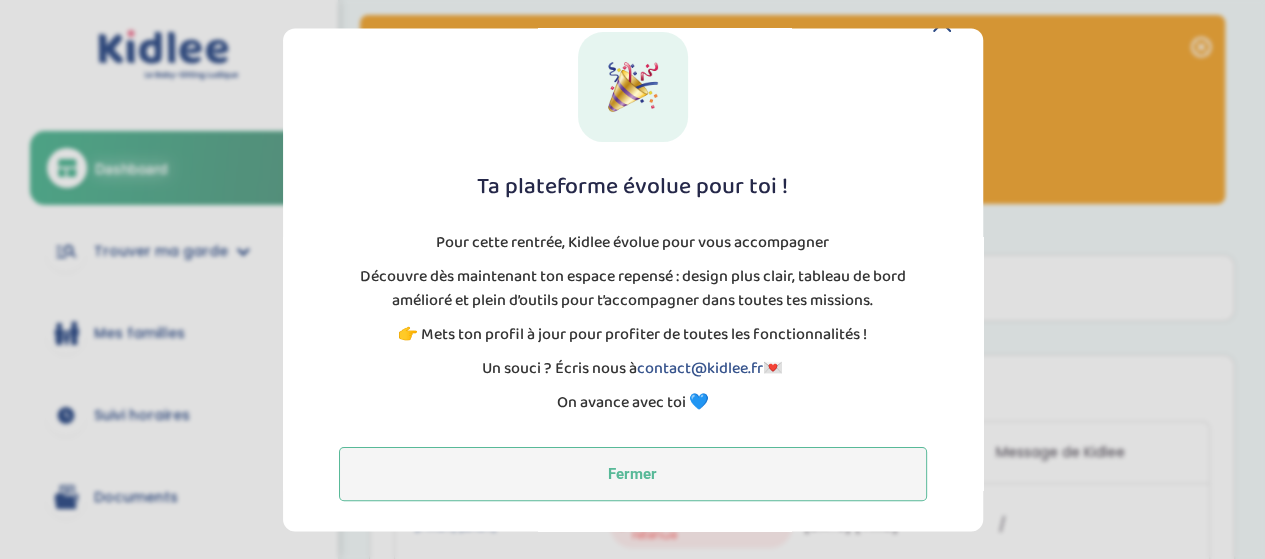 click on "Fermer" at bounding box center [633, 474] 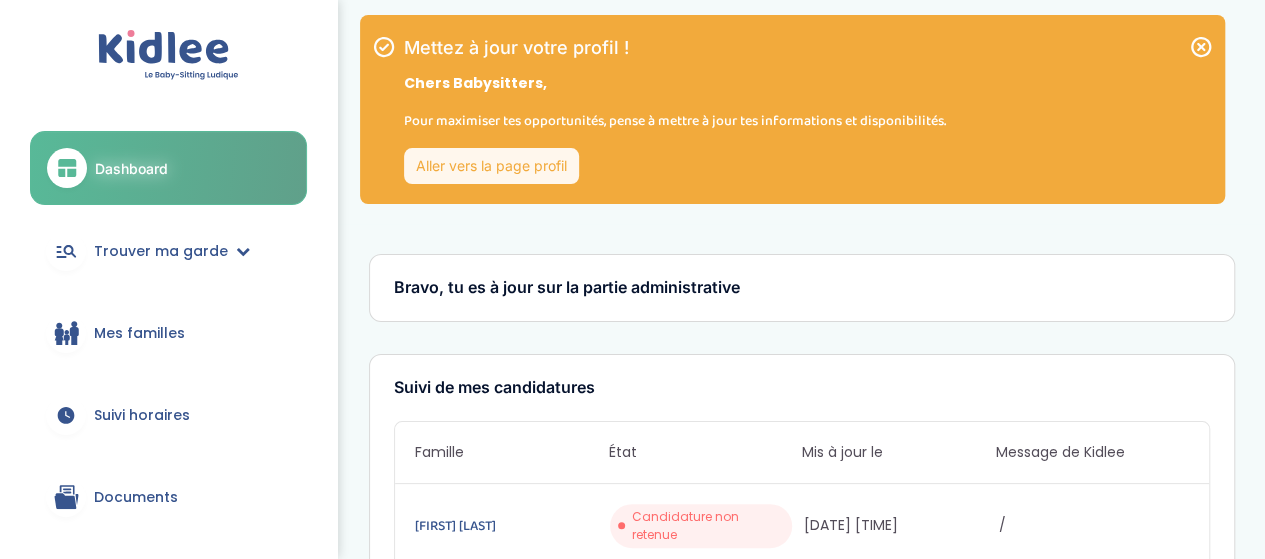 click on "Aller vers la page profil" at bounding box center (491, 166) 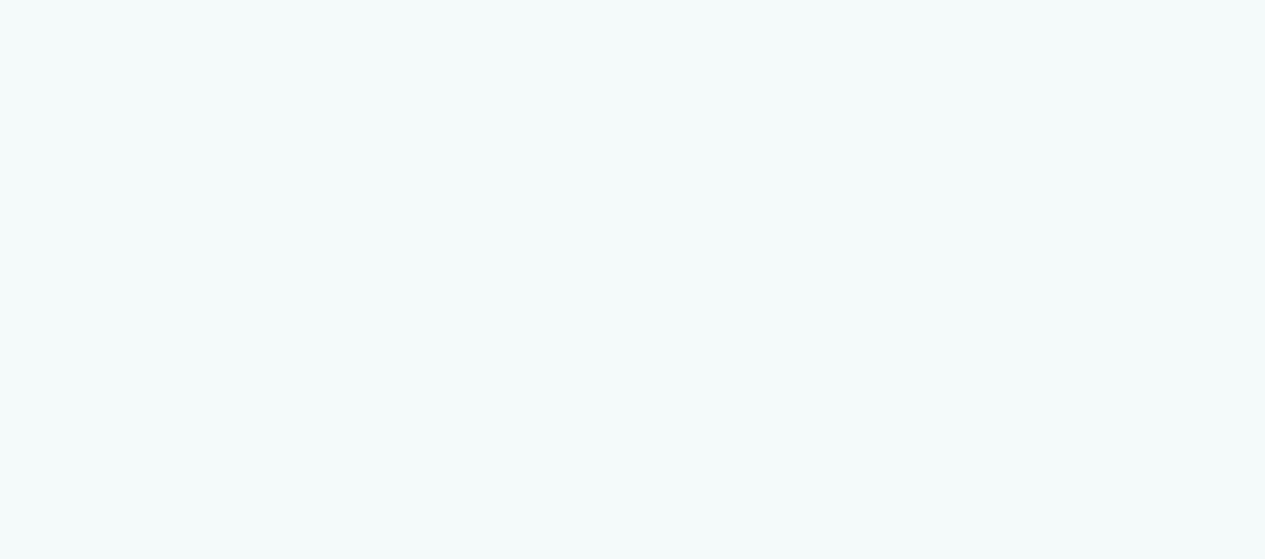 scroll, scrollTop: 0, scrollLeft: 0, axis: both 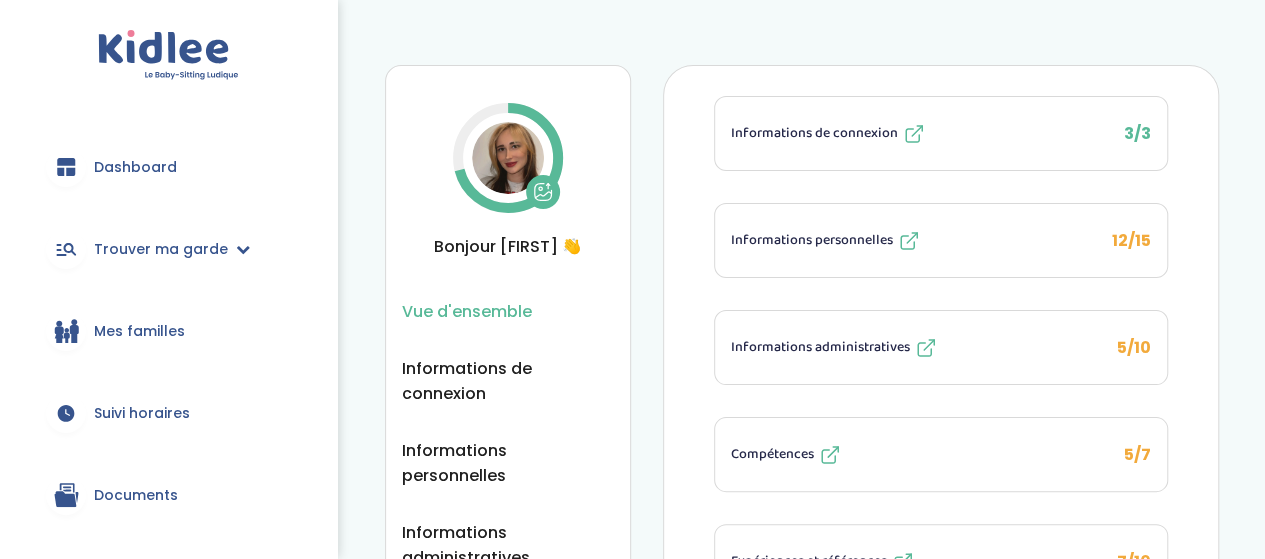 click on "5/10" at bounding box center (1134, 347) 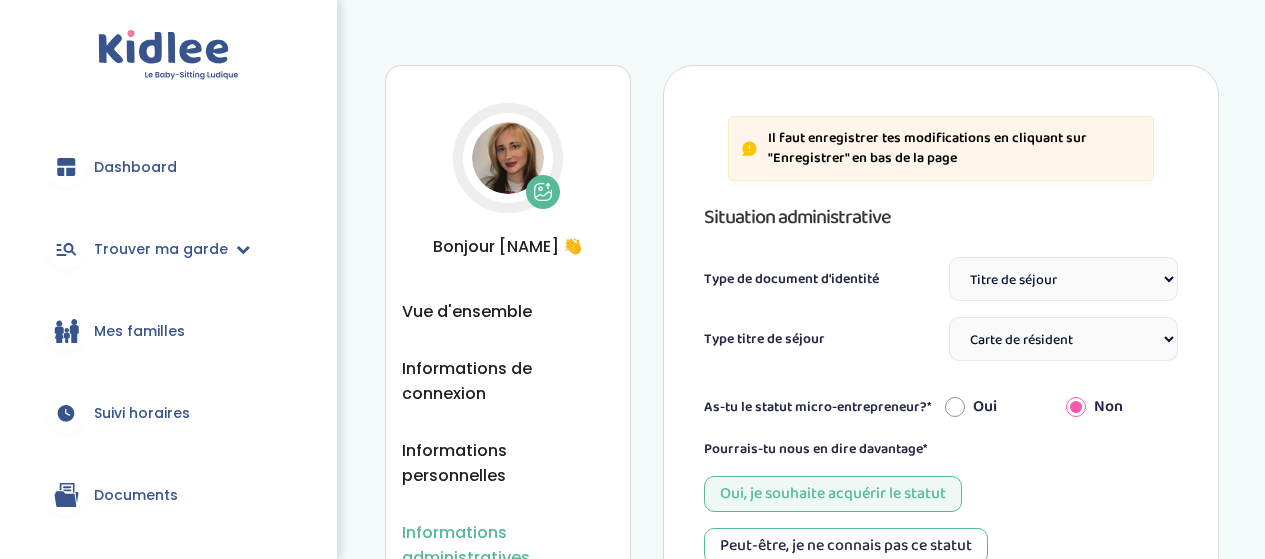 select on "Titre de séjour" 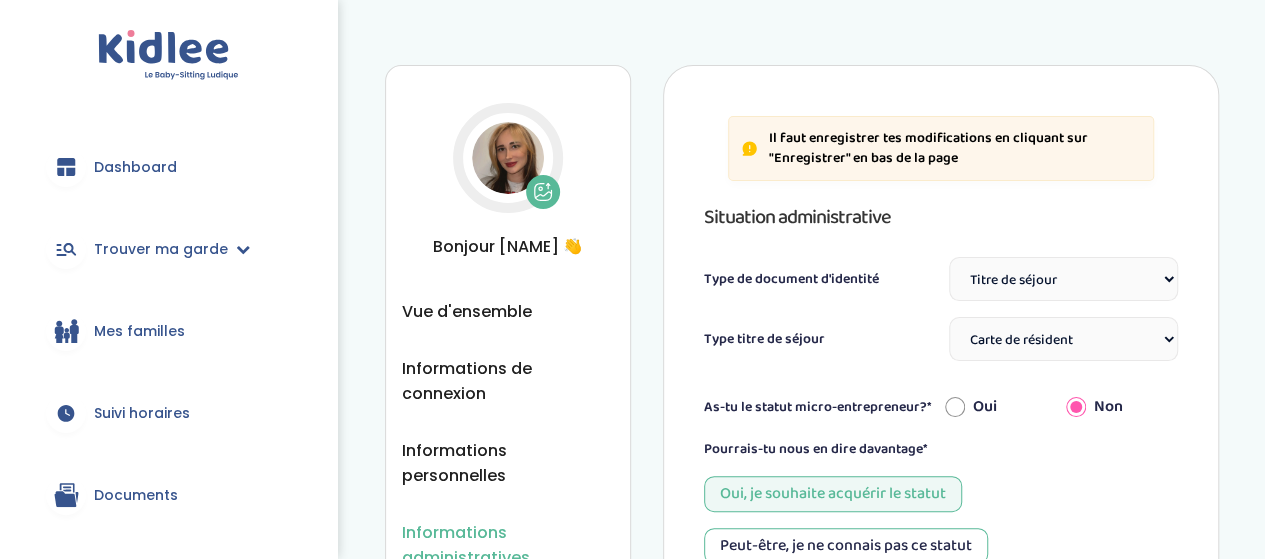 scroll, scrollTop: 0, scrollLeft: 0, axis: both 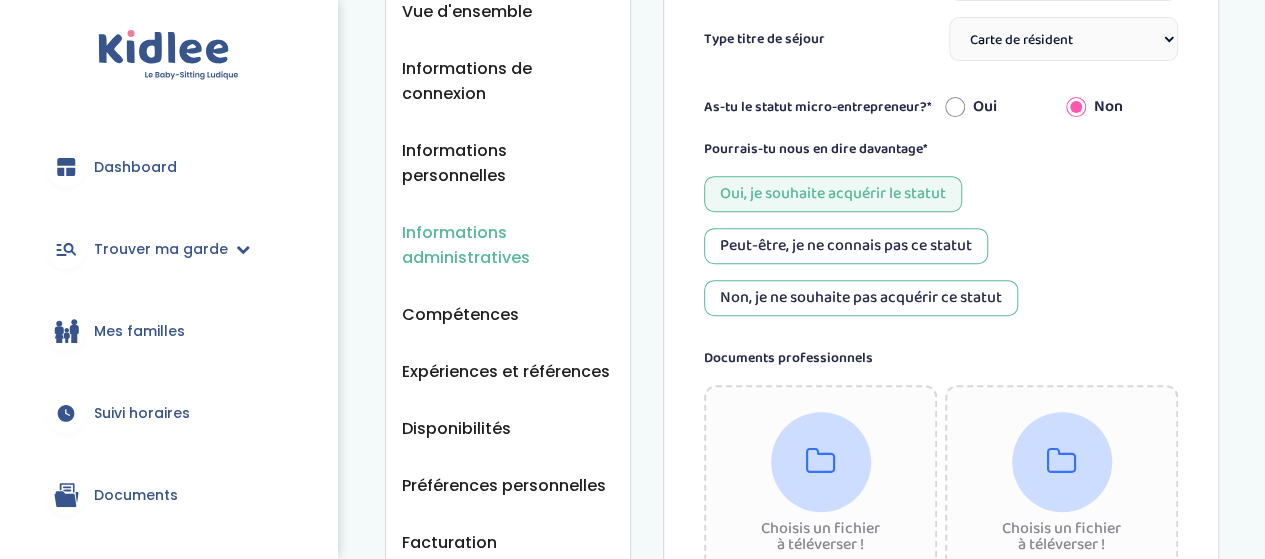 click on "Oui" at bounding box center (955, 107) 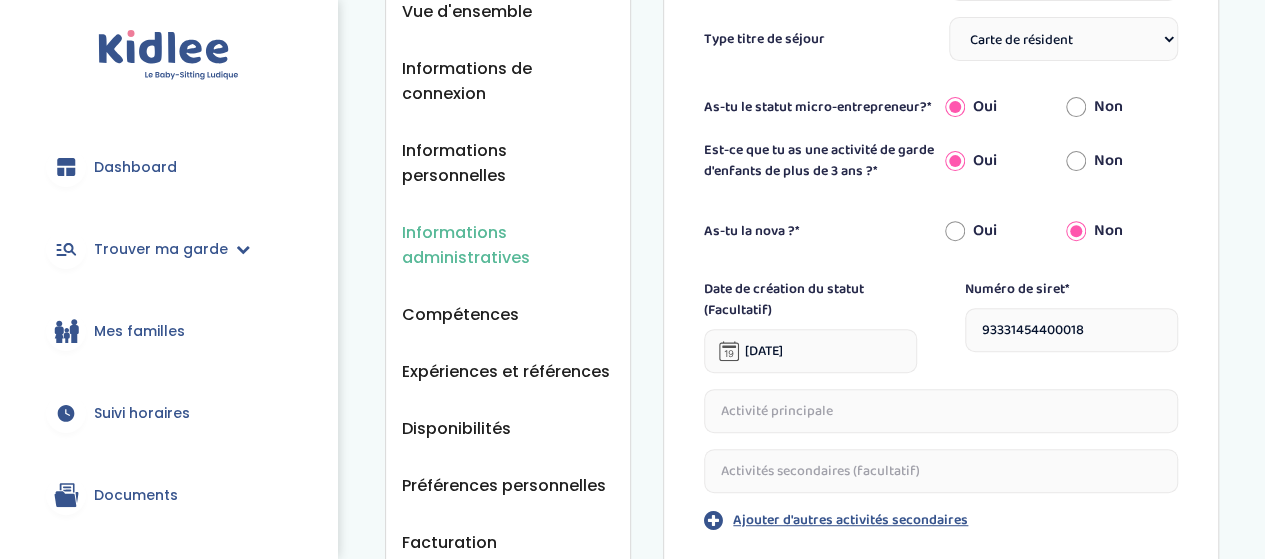 click on "Oui" at bounding box center [955, 161] 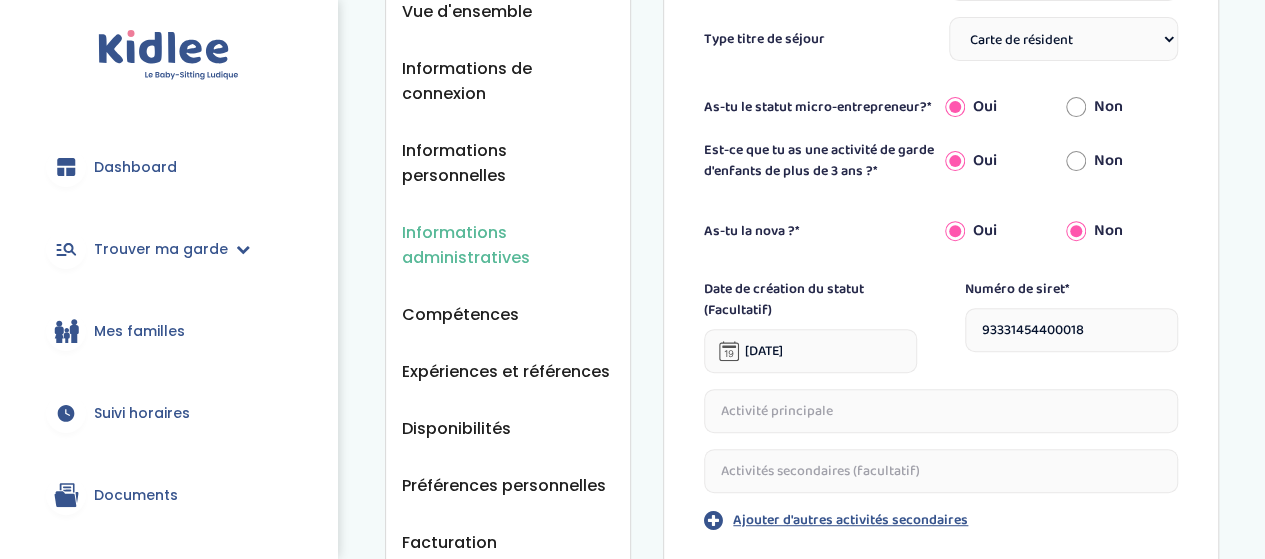 radio on "false" 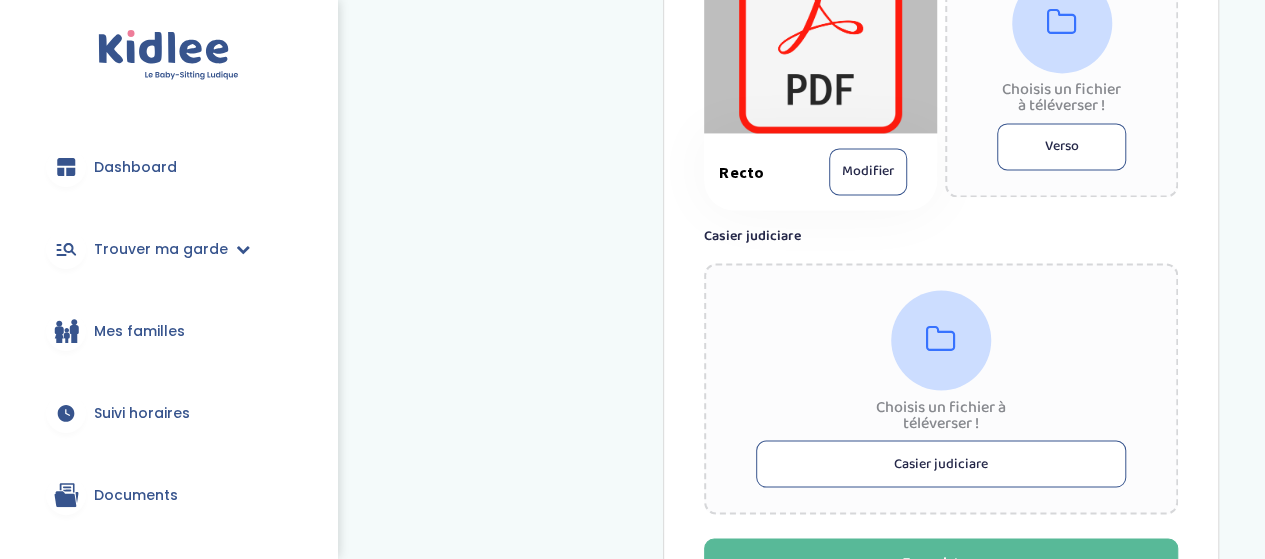 scroll, scrollTop: 1686, scrollLeft: 0, axis: vertical 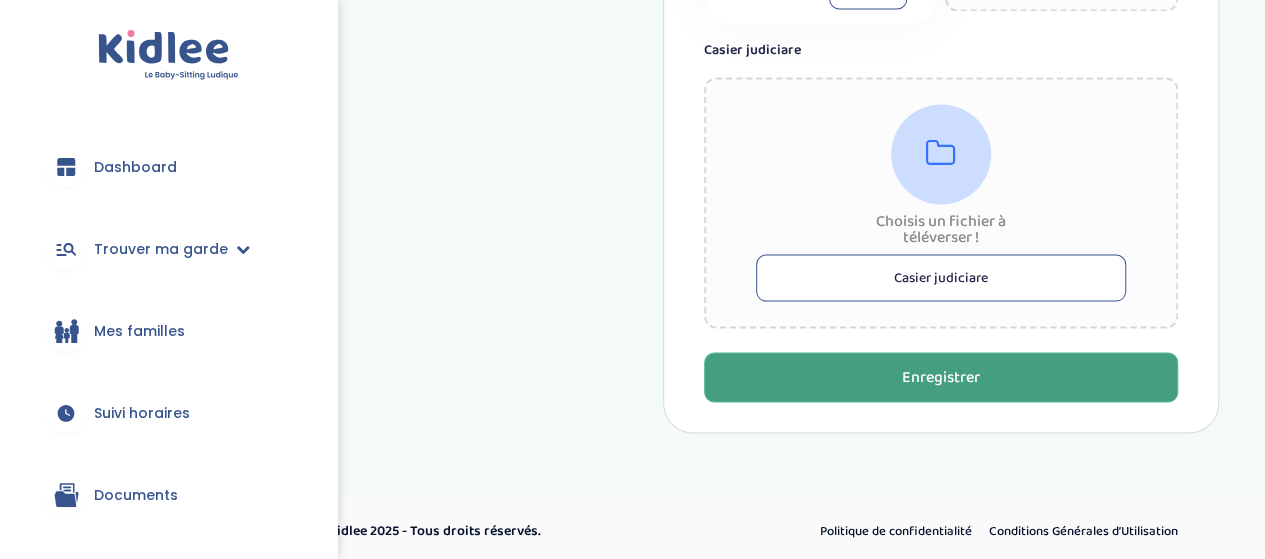 click on "Enregistrer" at bounding box center (941, 377) 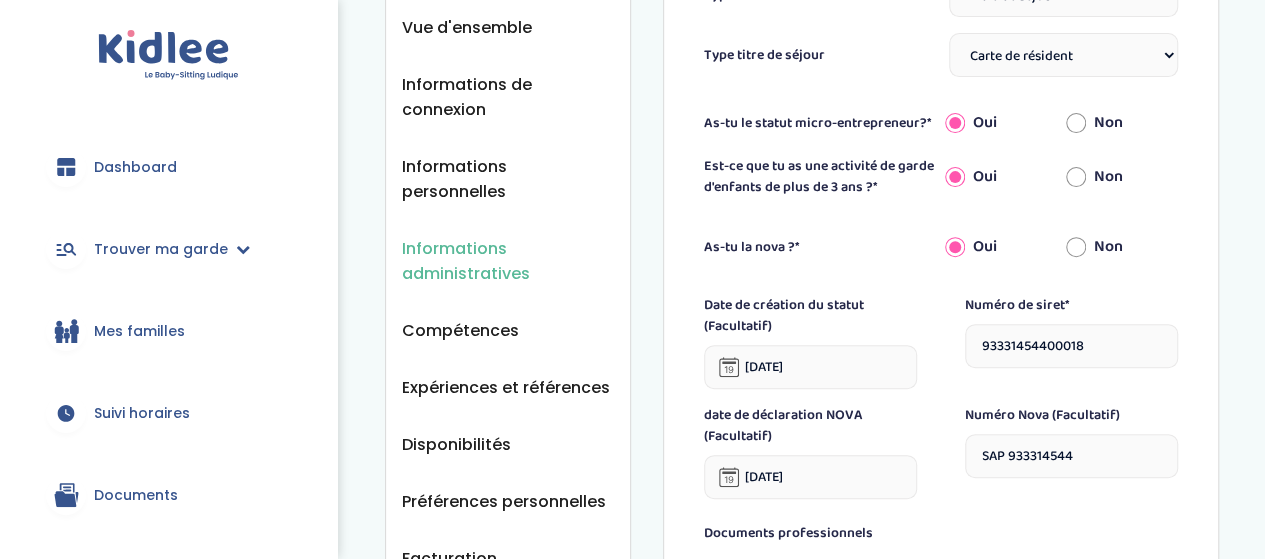 scroll, scrollTop: 486, scrollLeft: 0, axis: vertical 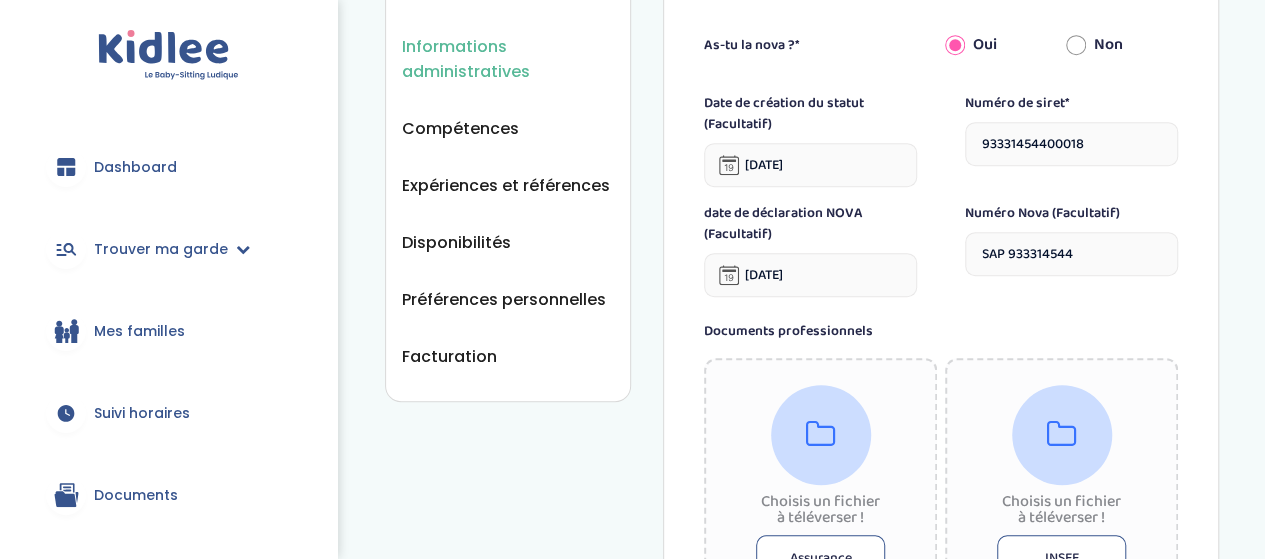 click on "Informations administratives" at bounding box center [508, 59] 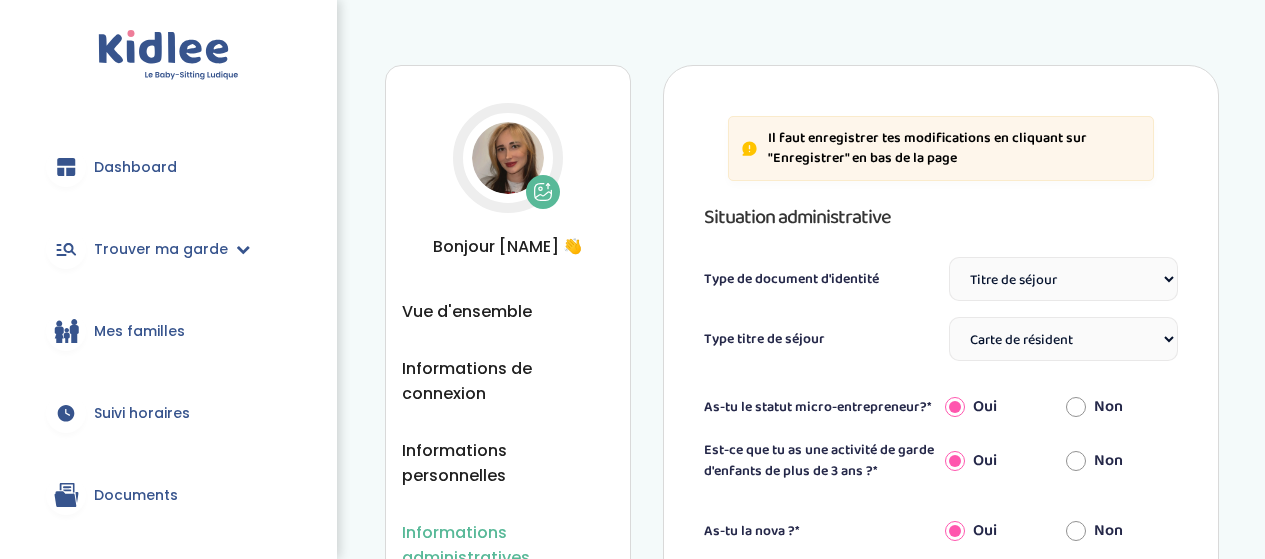 select on "Titre de séjour" 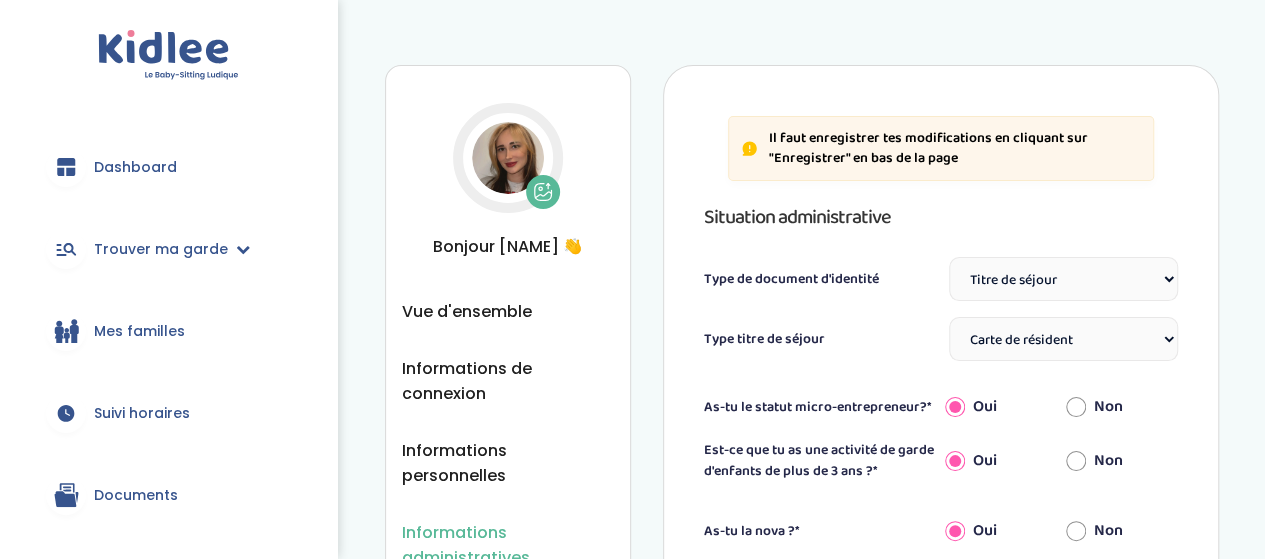 scroll, scrollTop: 0, scrollLeft: 0, axis: both 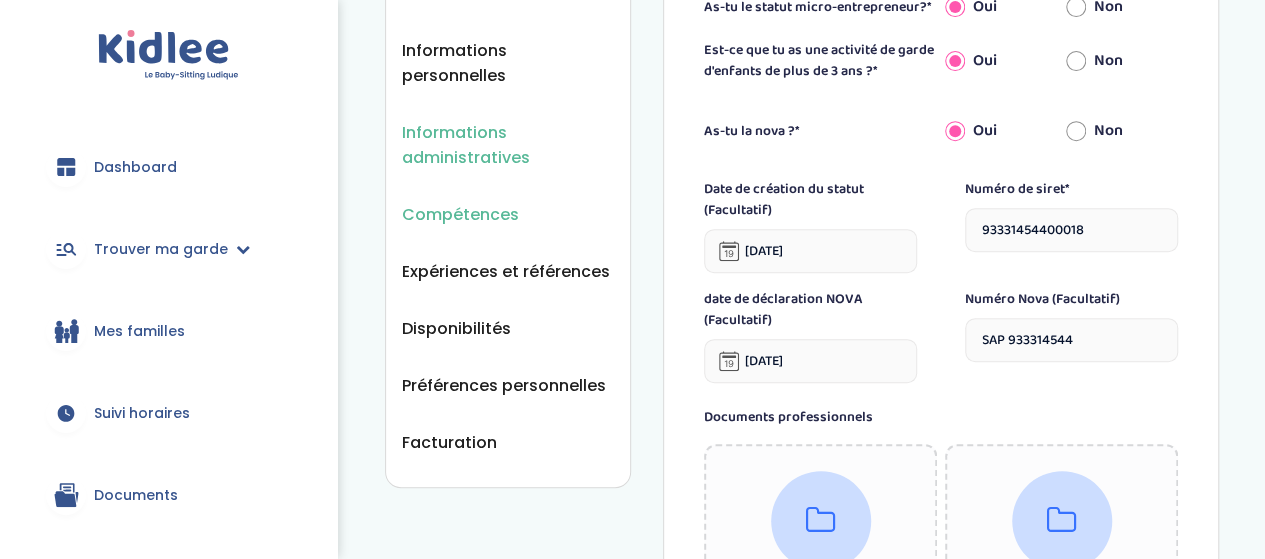 click on "Compétences" at bounding box center [460, 214] 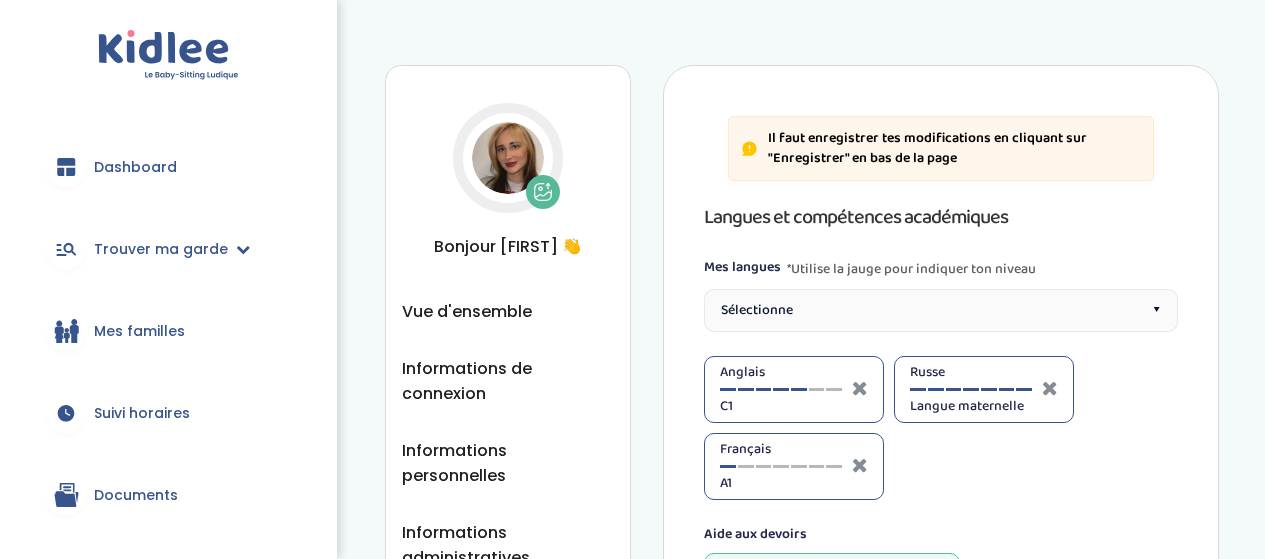 select on "Terminale" 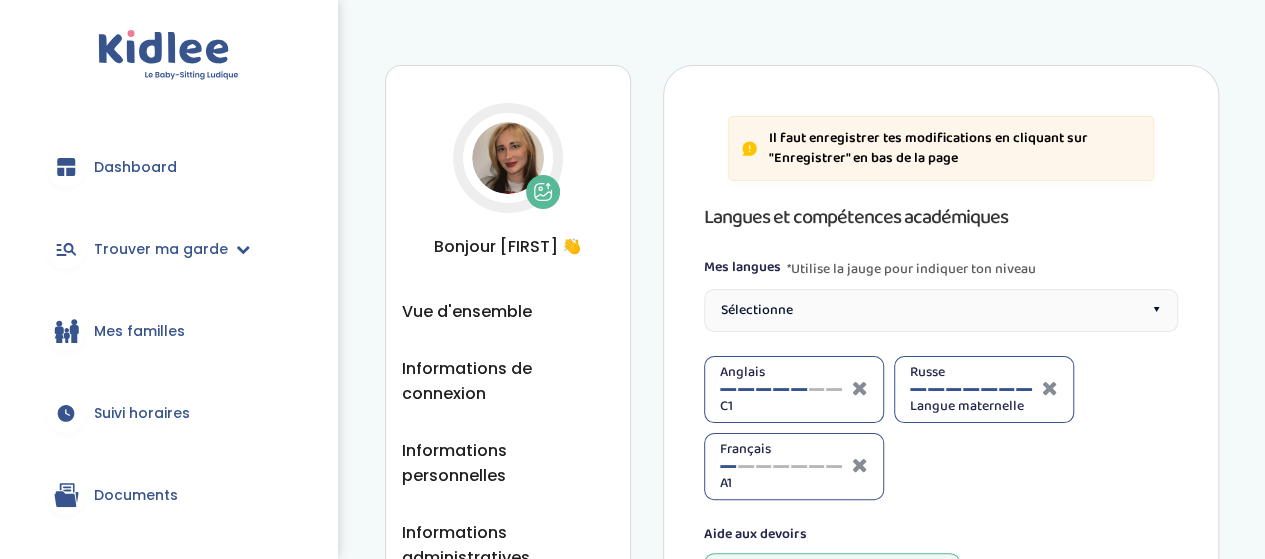 scroll, scrollTop: 0, scrollLeft: 0, axis: both 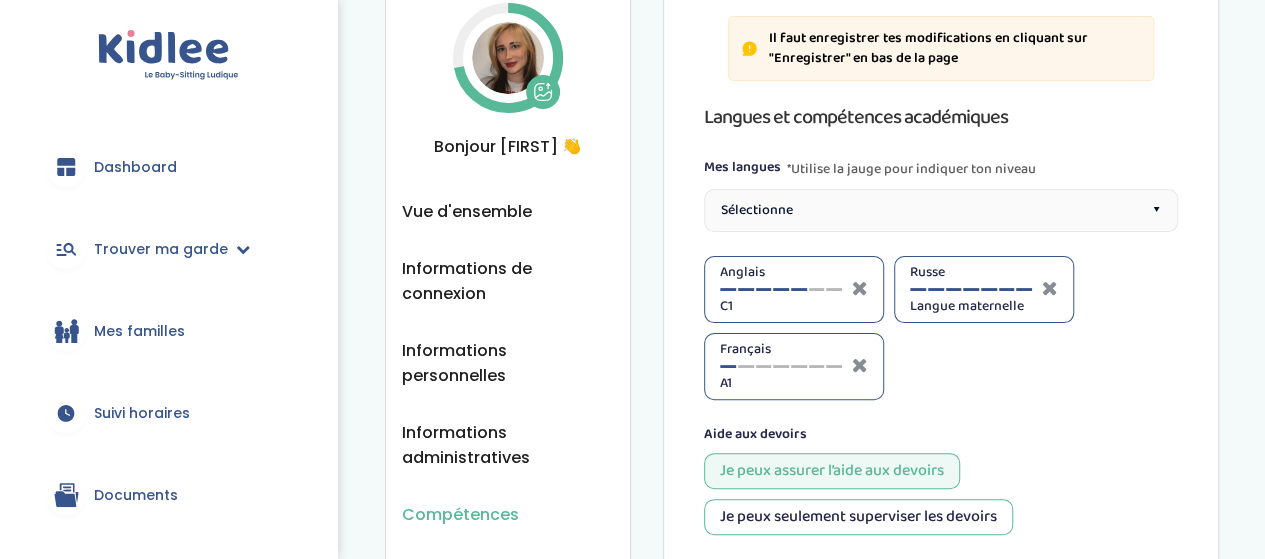 click on "Français
A1" at bounding box center [781, 366] 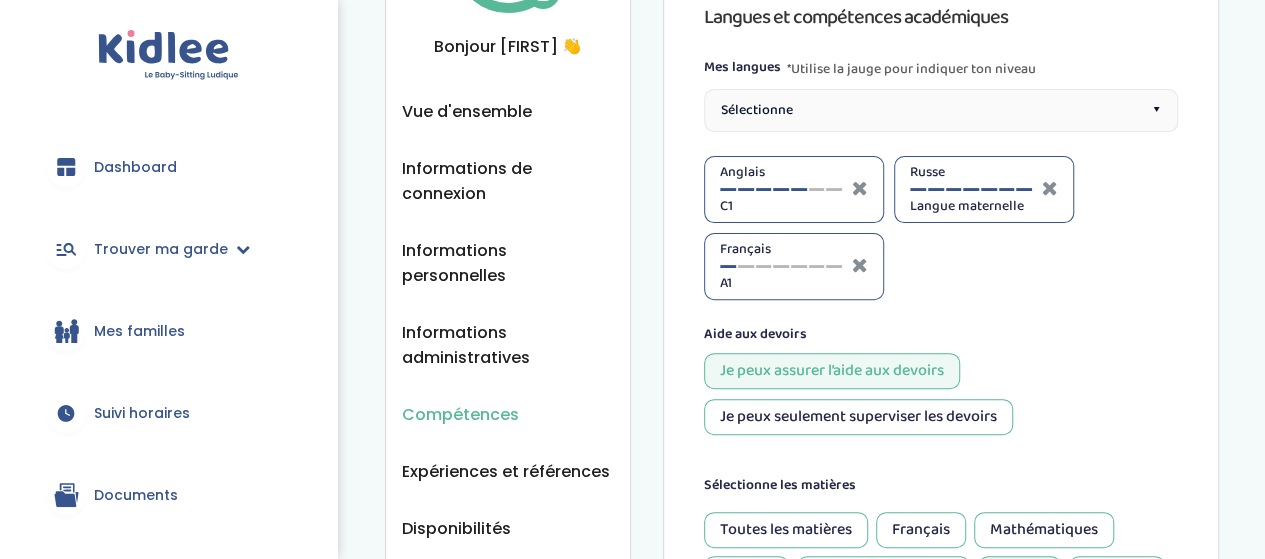 click on "Sélectionne
▾" at bounding box center (941, 110) 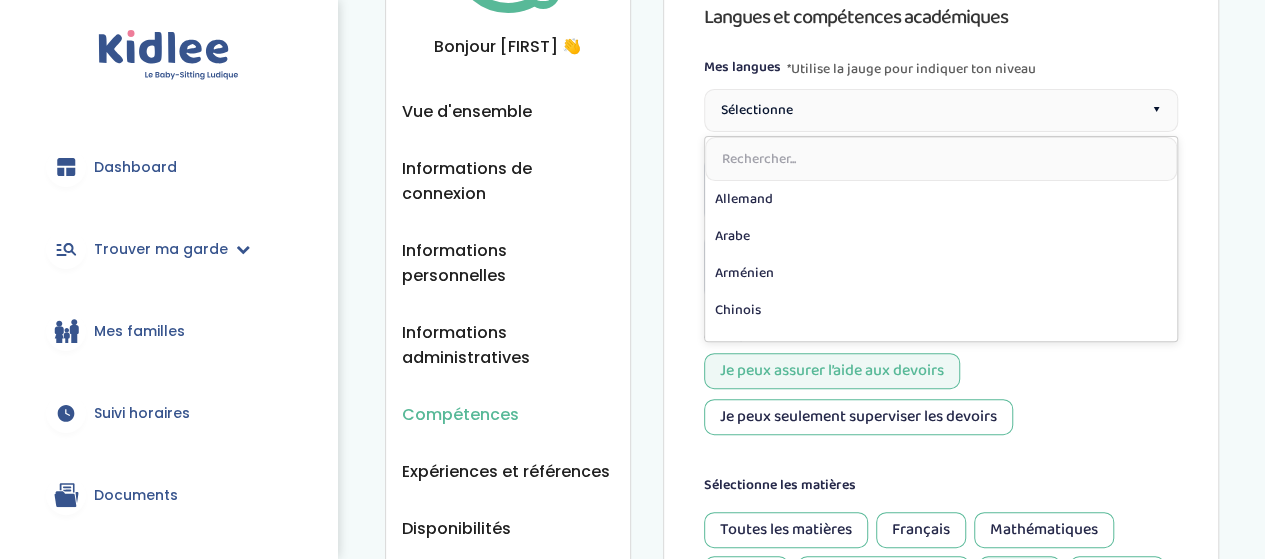 click on "Sélectionne
▾" at bounding box center [941, 110] 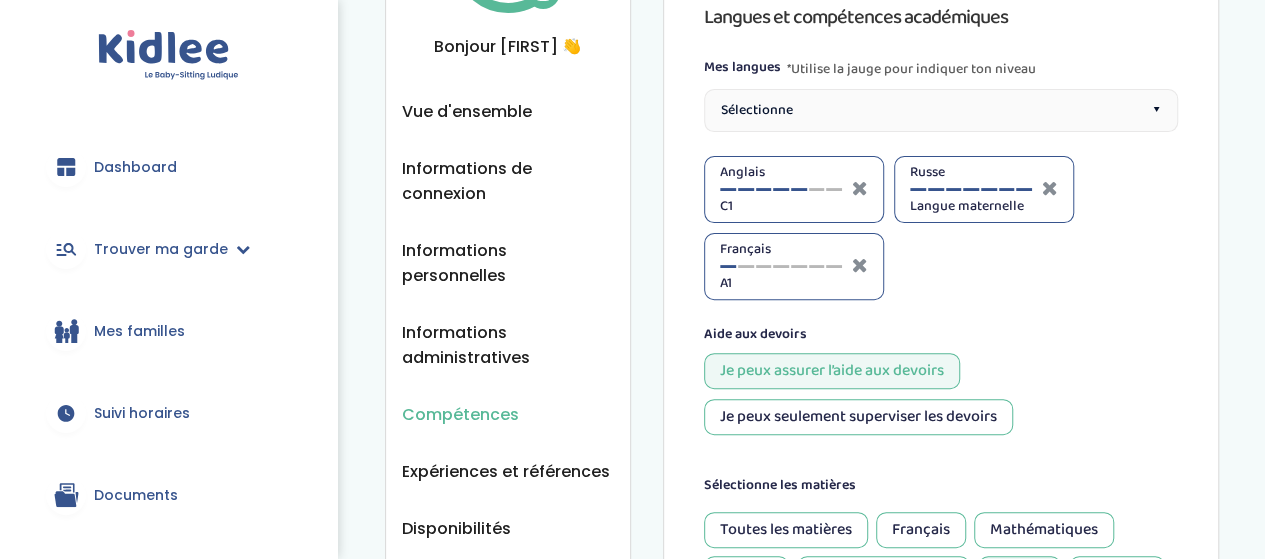 click on "Sélectionne
▾" at bounding box center [941, 110] 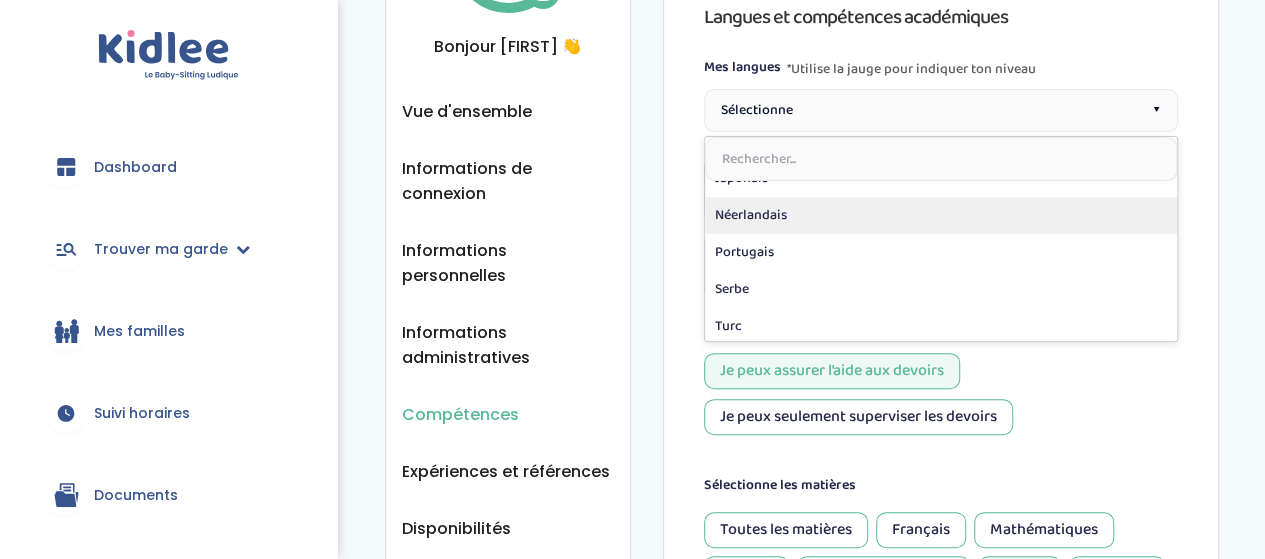 scroll, scrollTop: 394, scrollLeft: 0, axis: vertical 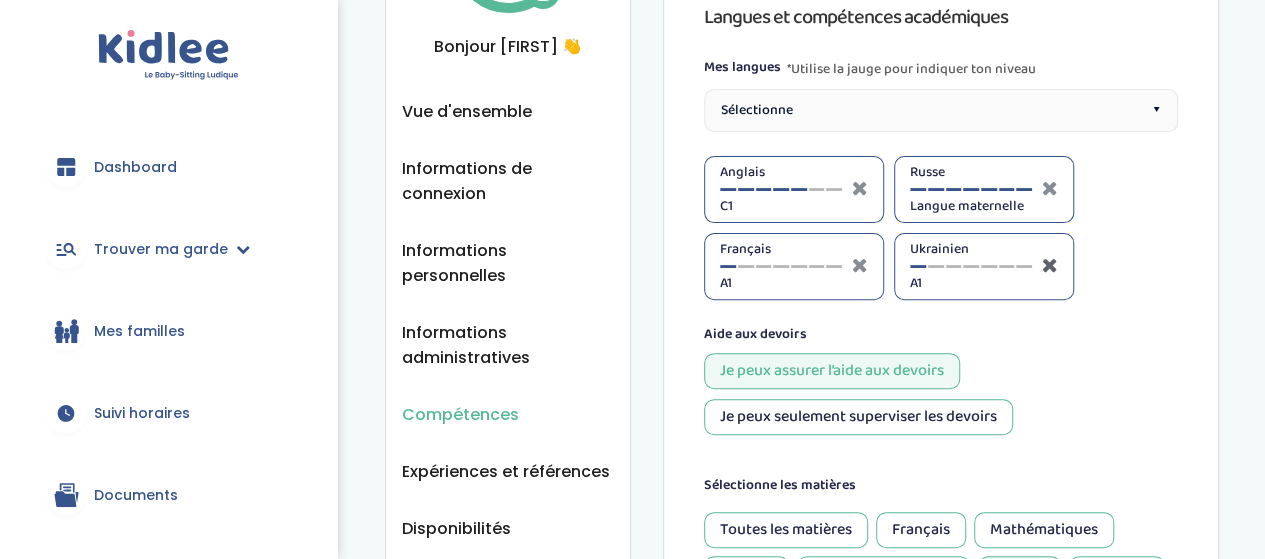 click at bounding box center (1050, 265) 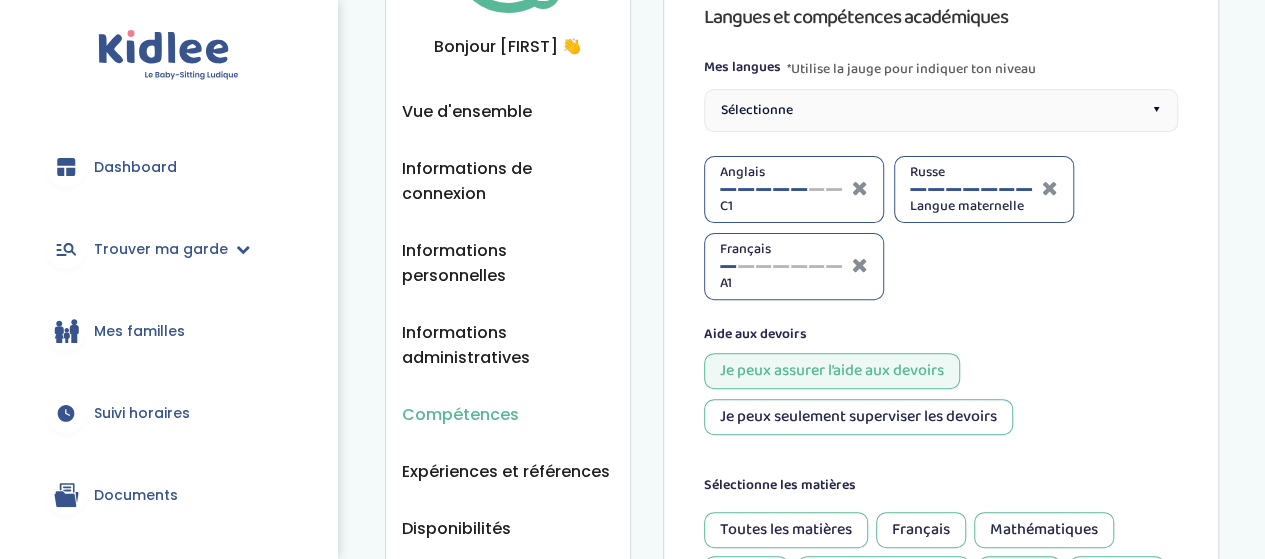 click at bounding box center [860, 265] 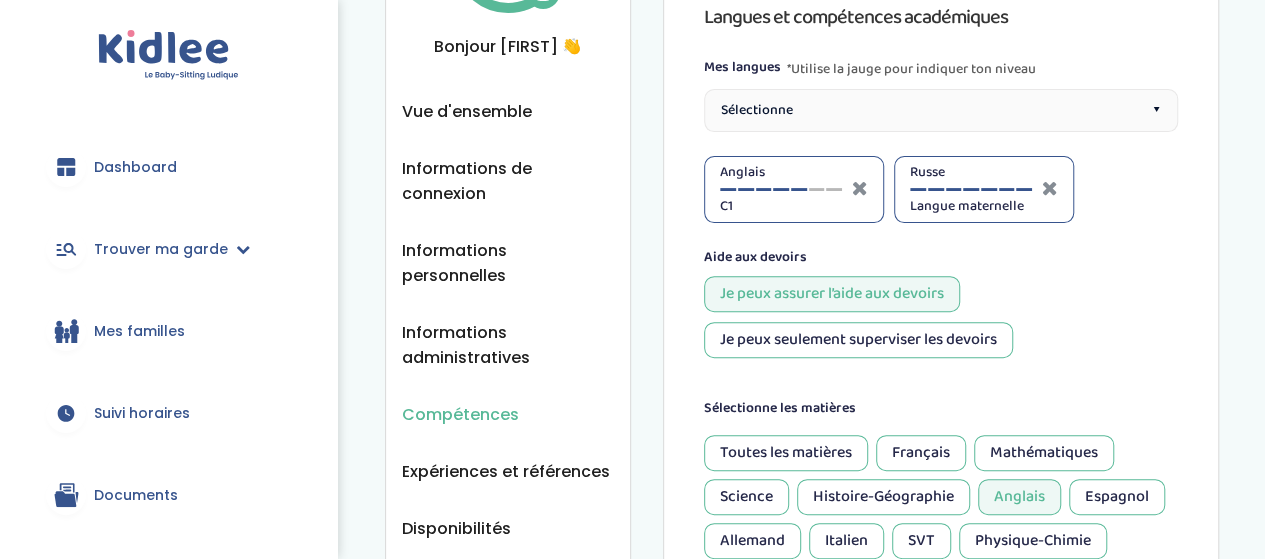click on "Sélectionne
▾" at bounding box center (941, 110) 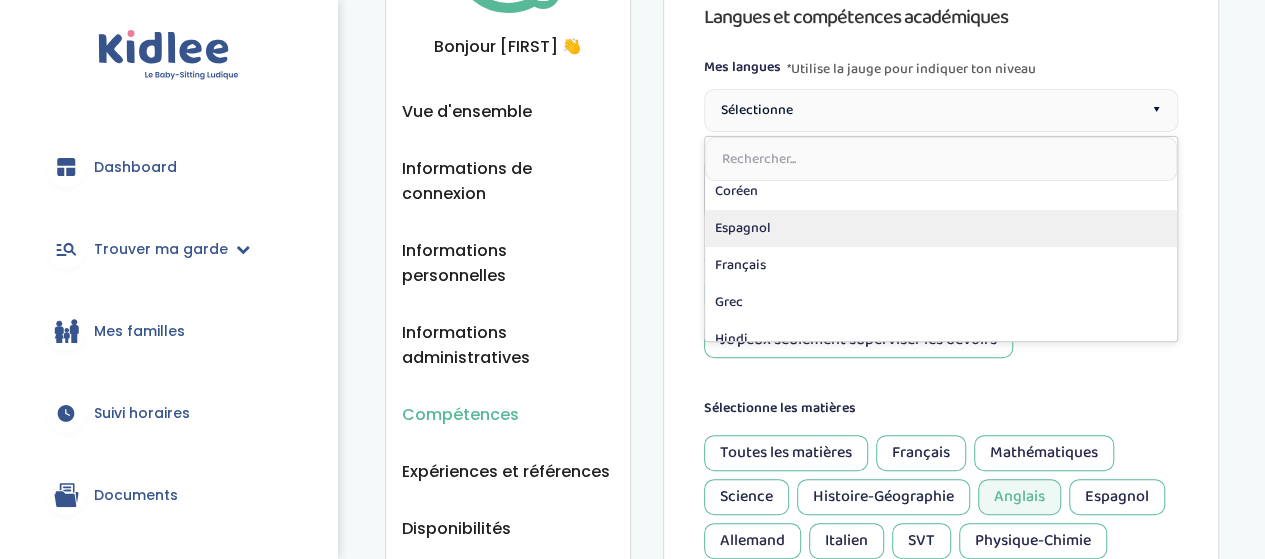 scroll, scrollTop: 200, scrollLeft: 0, axis: vertical 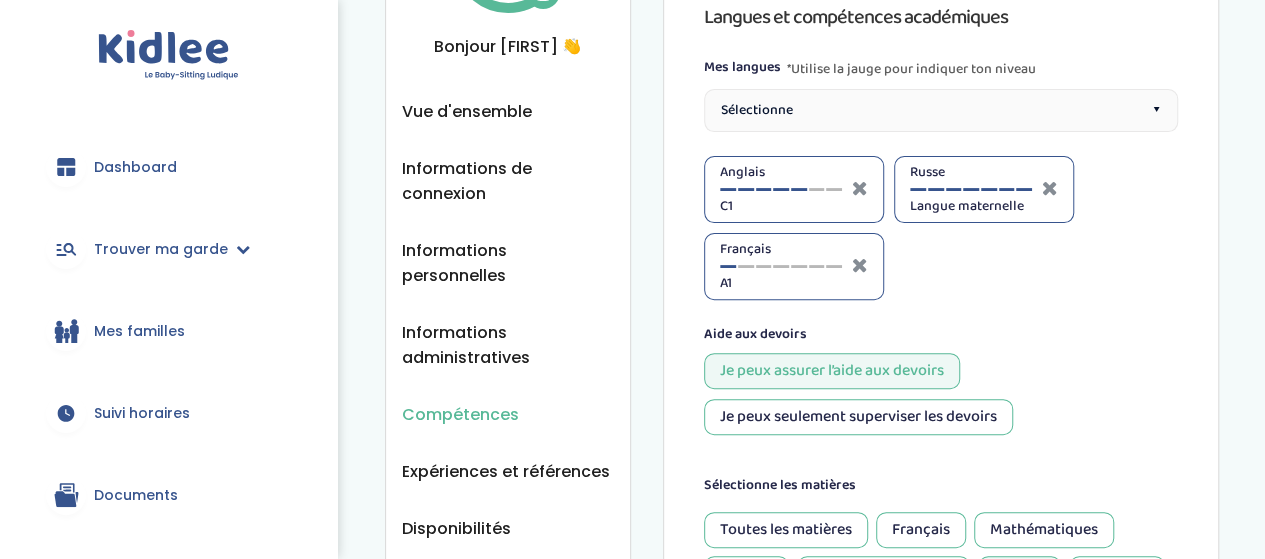 click at bounding box center [781, 266] 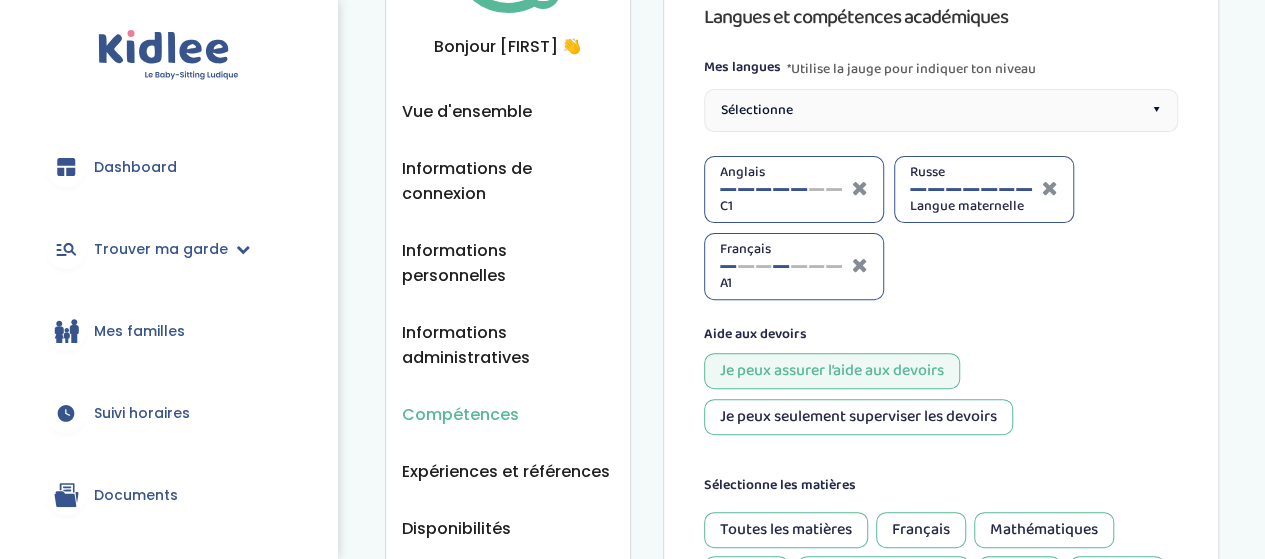 click at bounding box center (781, 266) 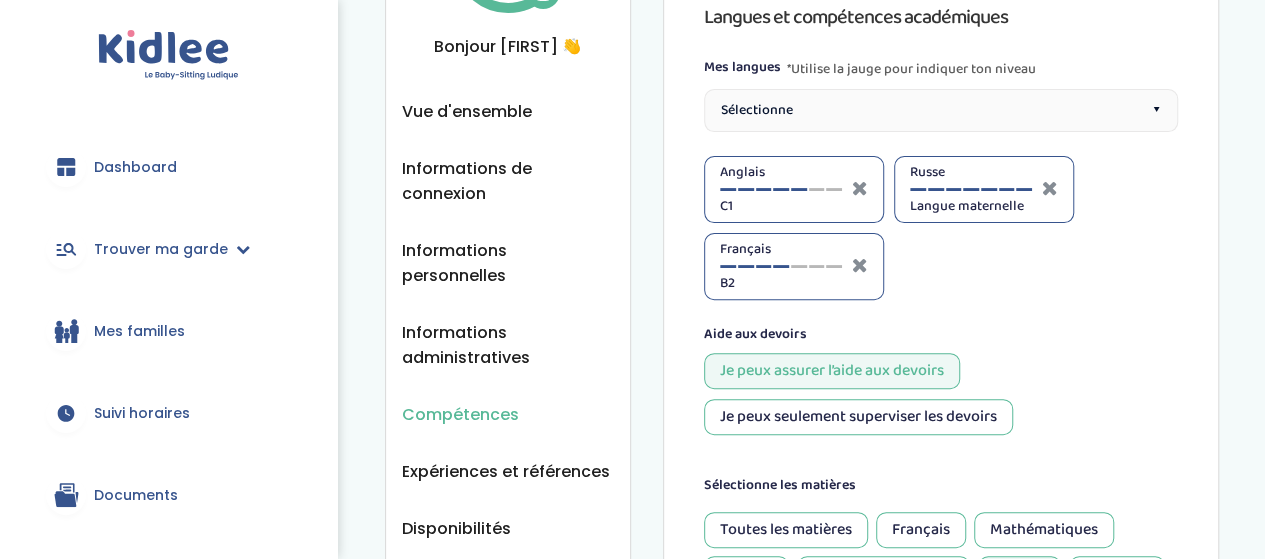 click on "Anglais
C1" at bounding box center [781, 189] 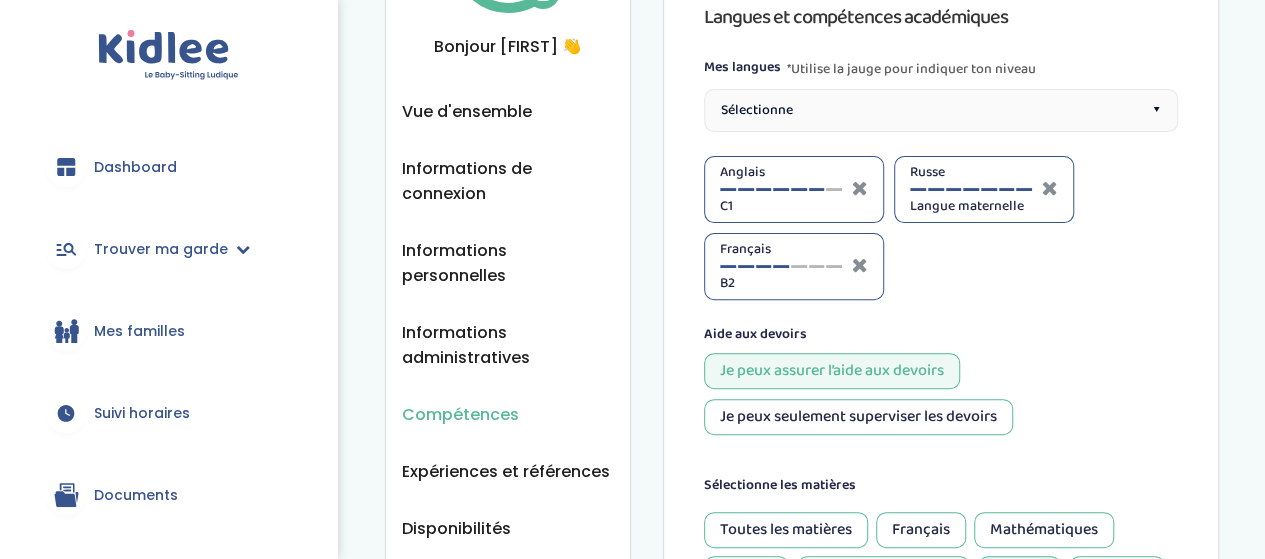 click at bounding box center (817, 189) 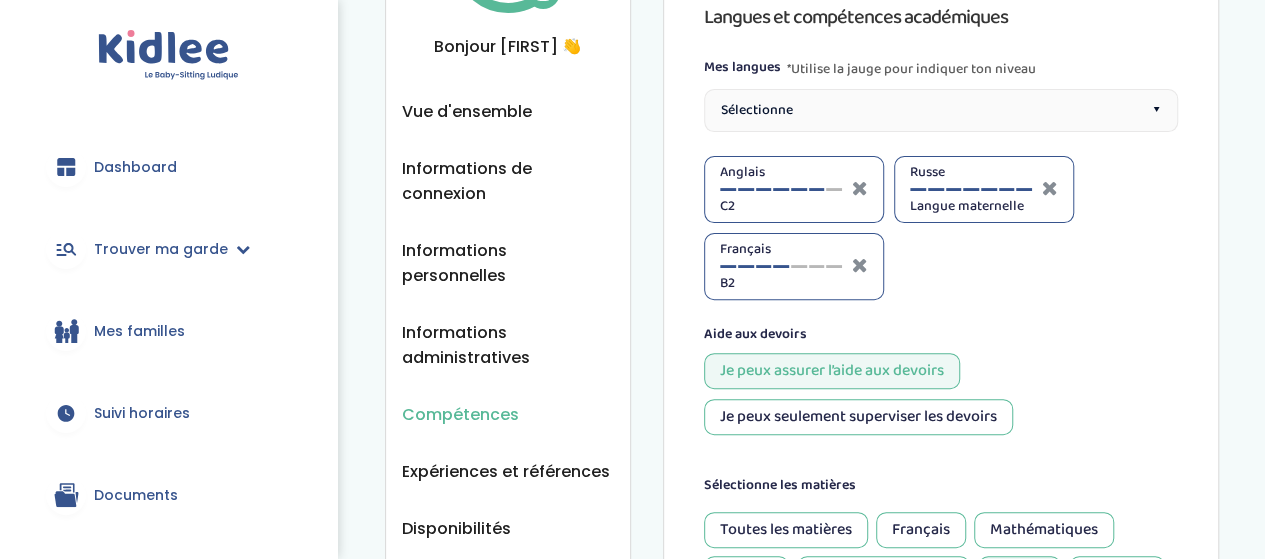 click on "Sélectionne
▾" at bounding box center [941, 110] 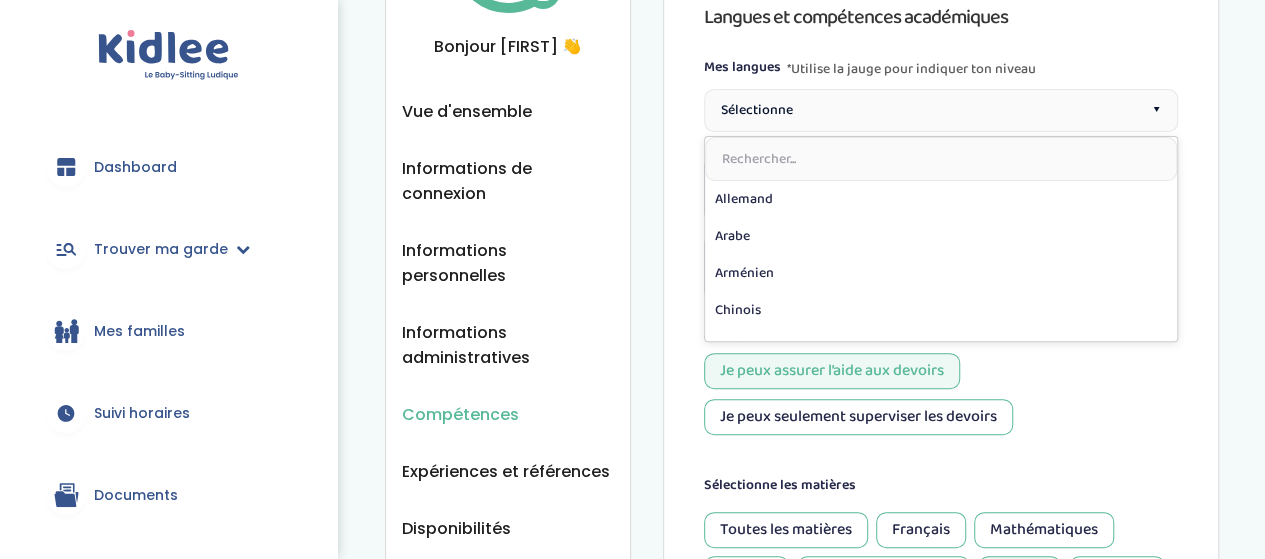 scroll, scrollTop: 400, scrollLeft: 0, axis: vertical 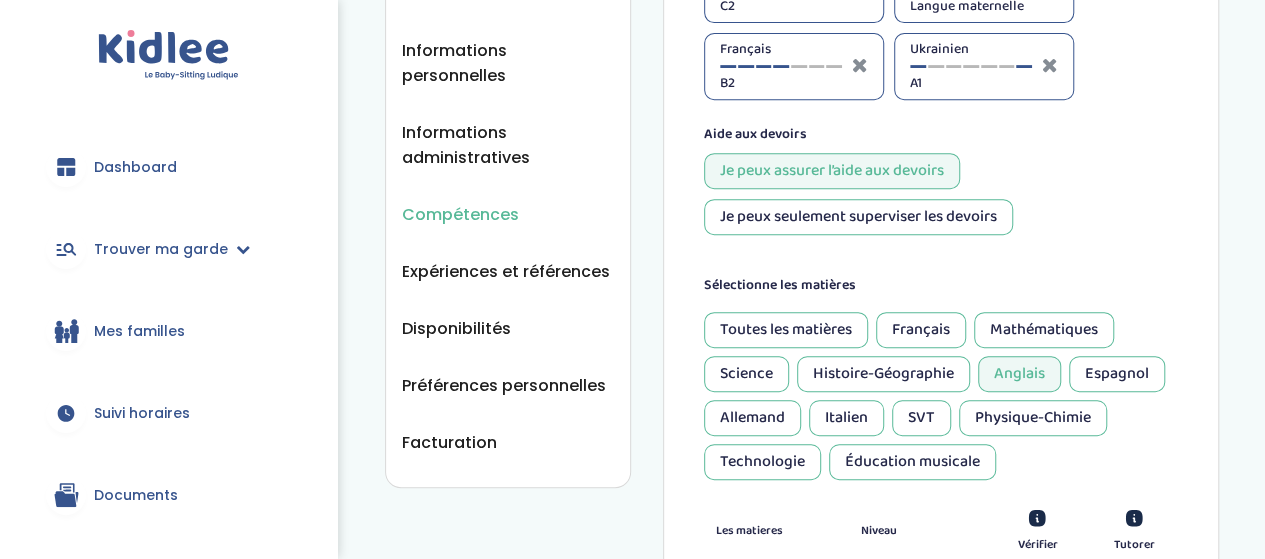 click at bounding box center [1024, 66] 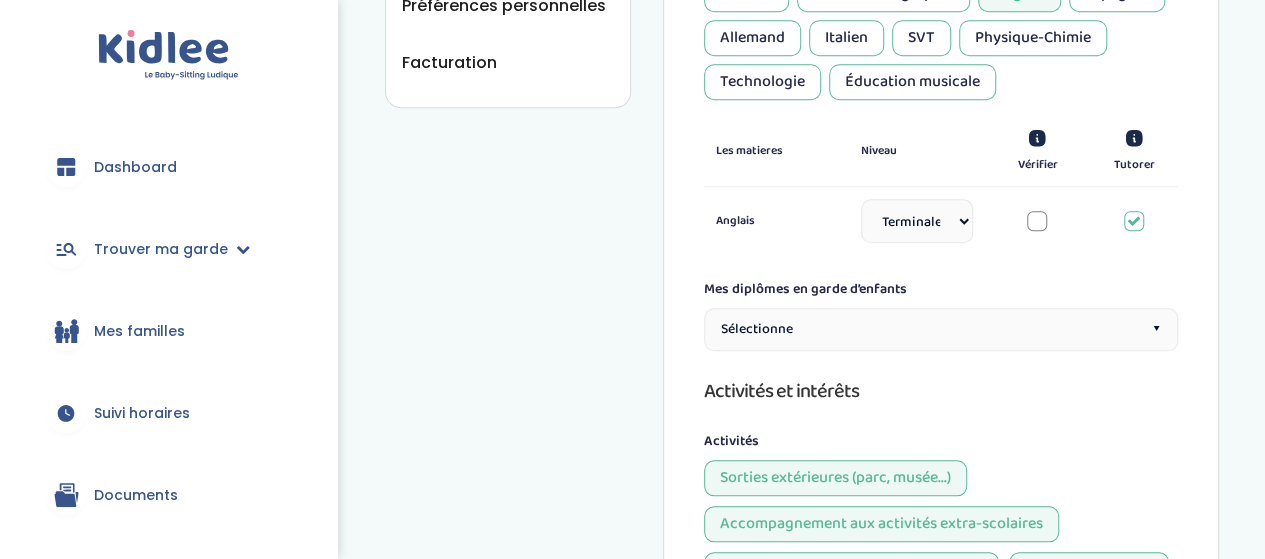 scroll, scrollTop: 900, scrollLeft: 0, axis: vertical 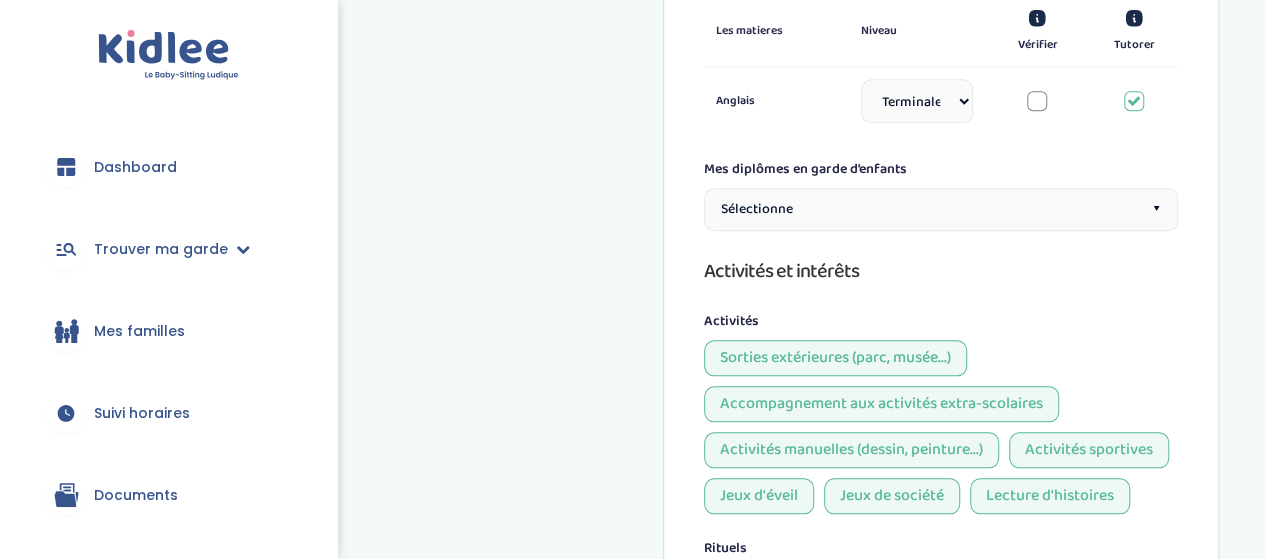 click on "Sélectionne   CP CE1 CE2 CM1 CM2 6eme 5eme 4eme 3eme Seconde Prémière Terminale" at bounding box center (917, 101) 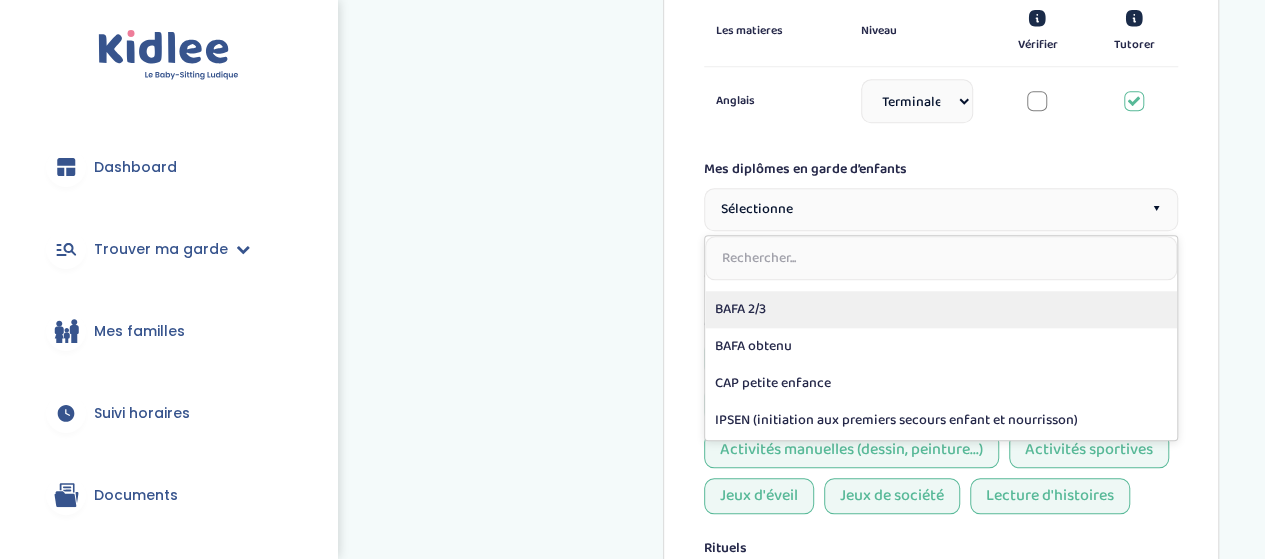 scroll, scrollTop: 136, scrollLeft: 0, axis: vertical 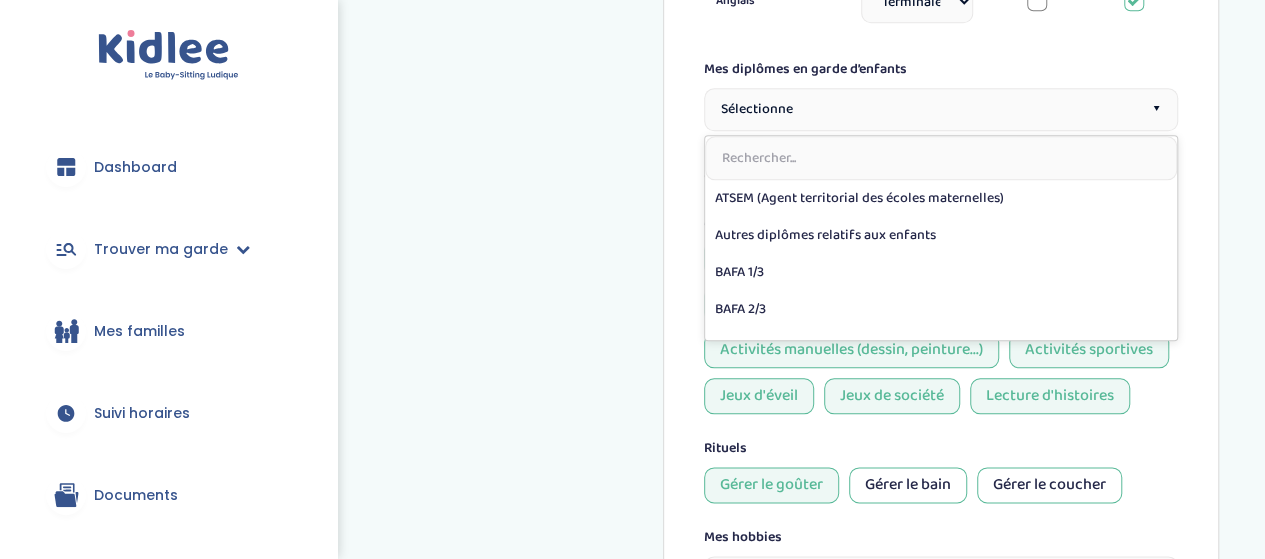 click at bounding box center [941, 158] 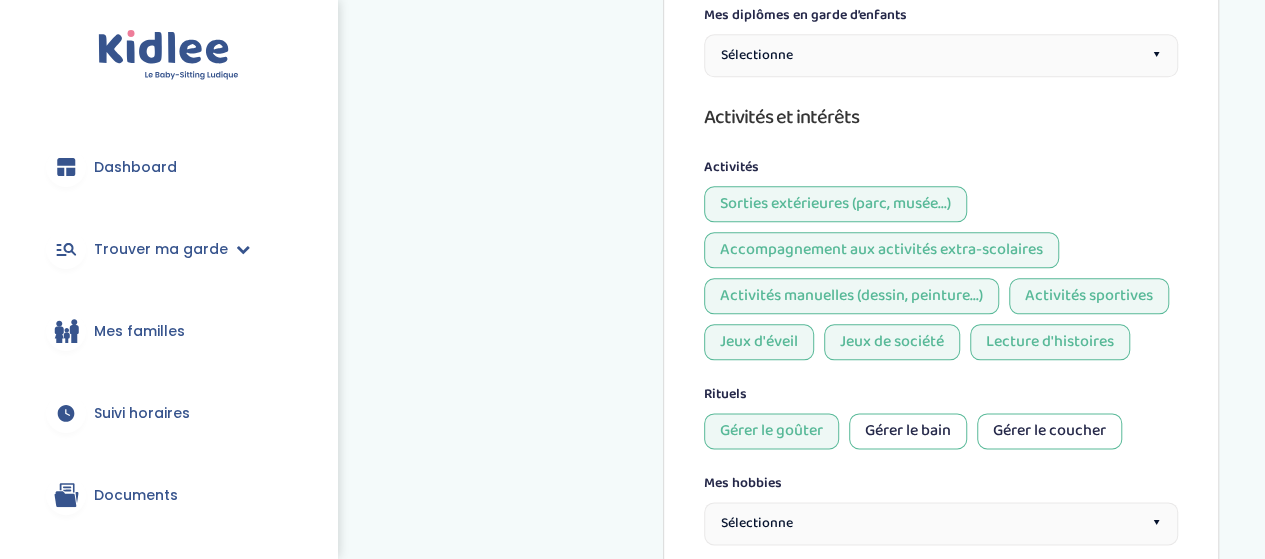 scroll, scrollTop: 1100, scrollLeft: 0, axis: vertical 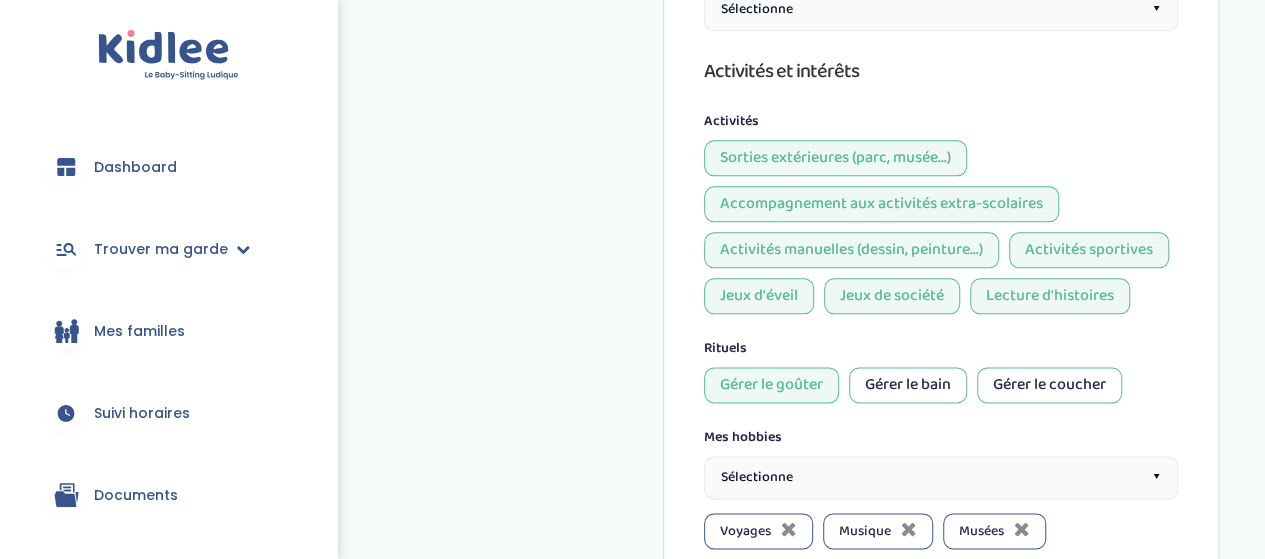 click on "Sorties extérieures (parc, musée...)" at bounding box center [835, 158] 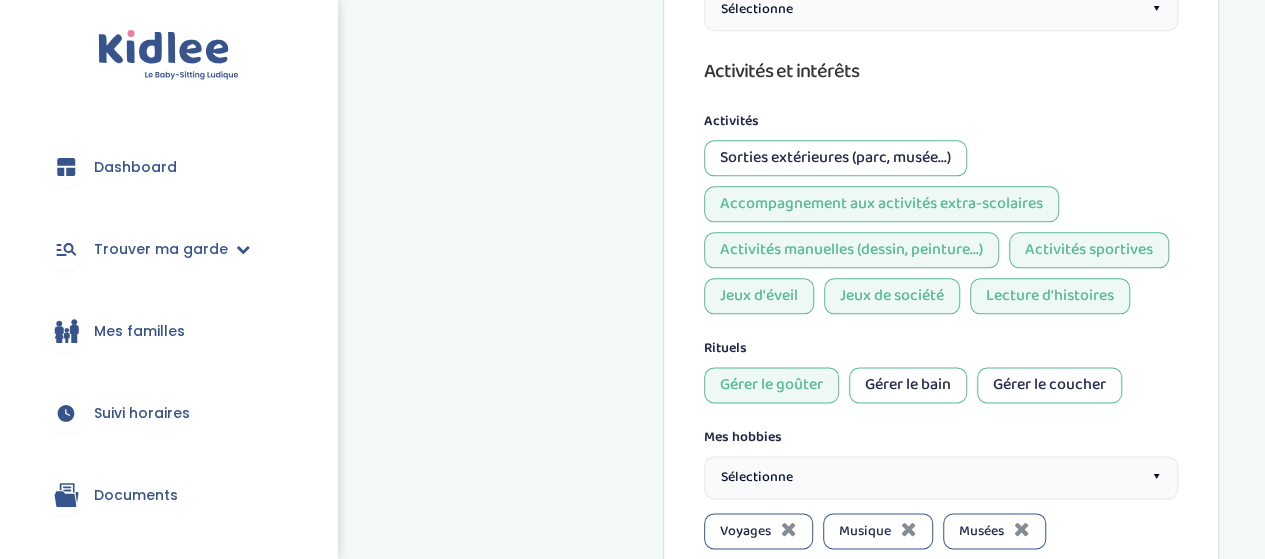 click on "Accompagnement aux activités extra-scolaires" at bounding box center [881, 204] 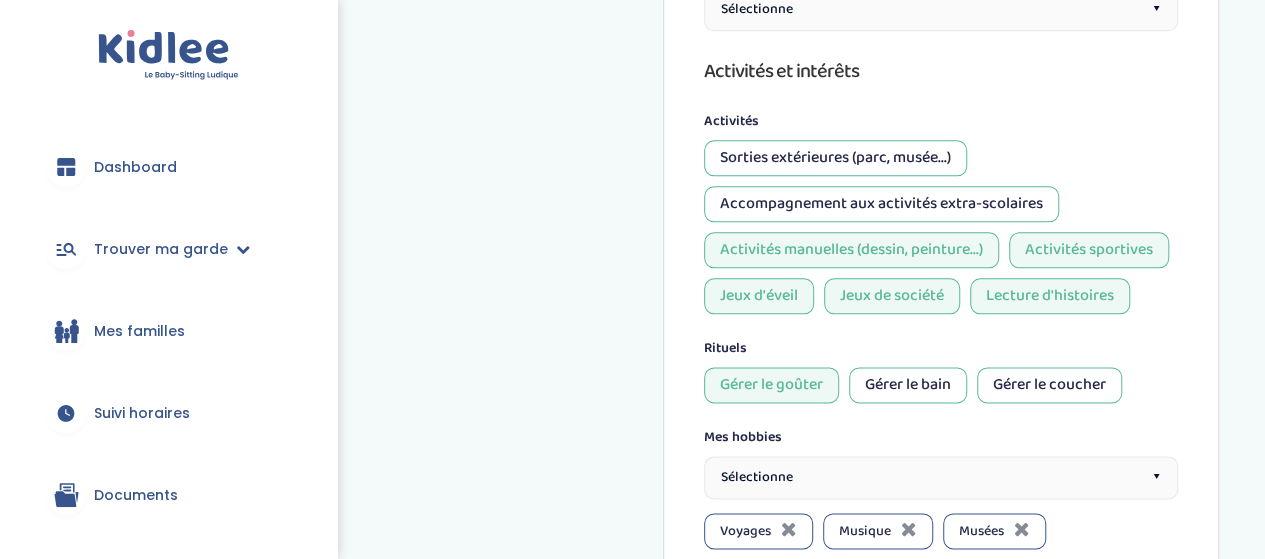 click on "Activités manuelles (dessin, peinture...)" at bounding box center [851, 250] 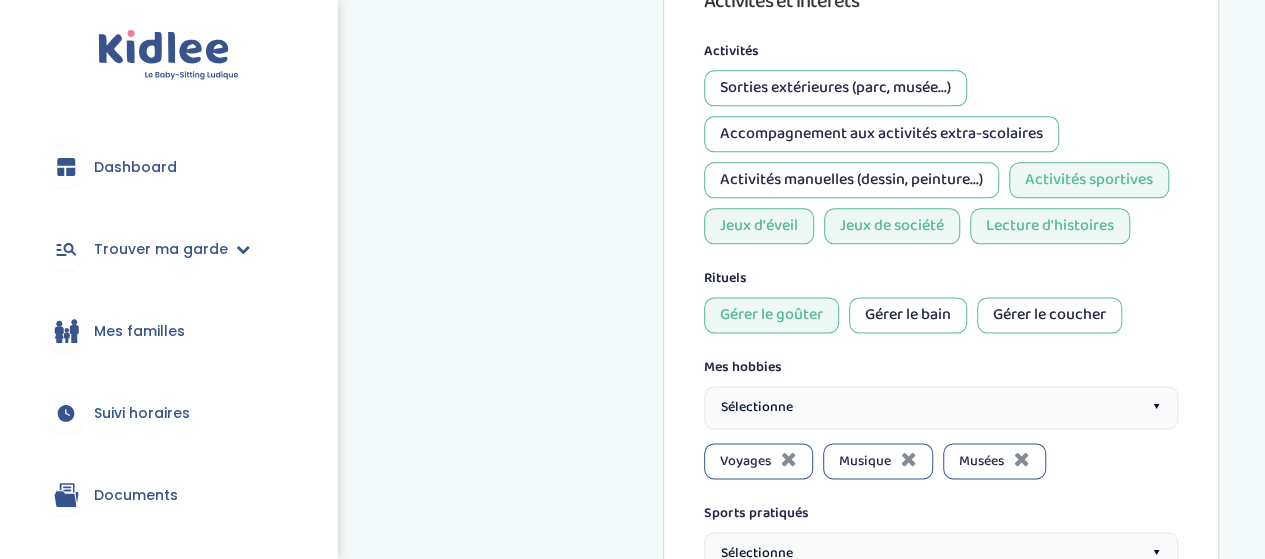 scroll, scrollTop: 1200, scrollLeft: 0, axis: vertical 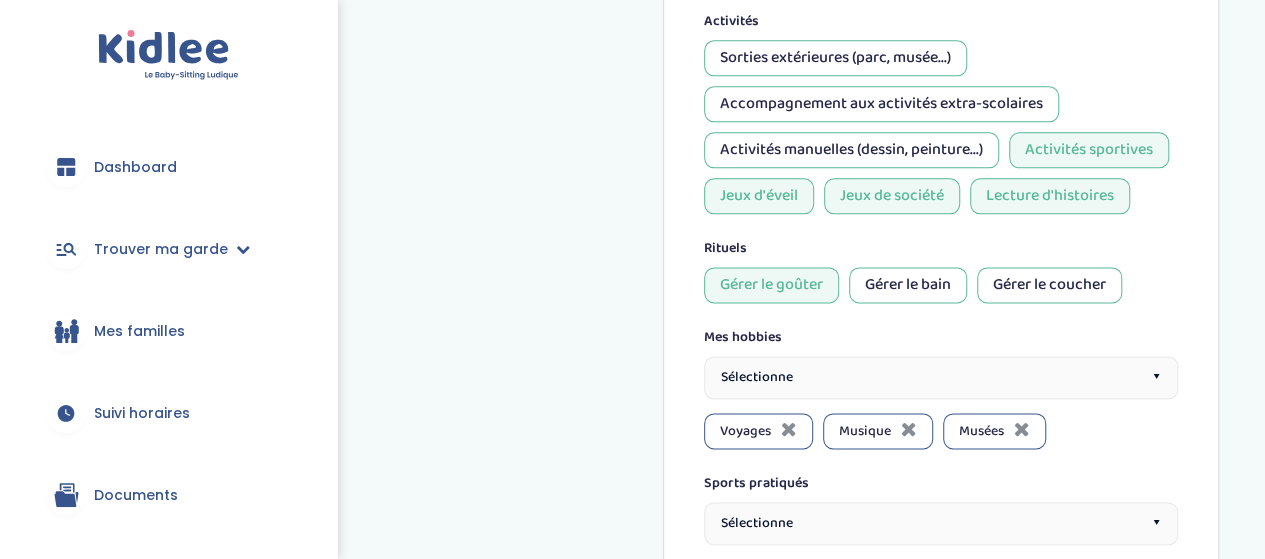 click on "Jeux d'éveil" at bounding box center (759, 196) 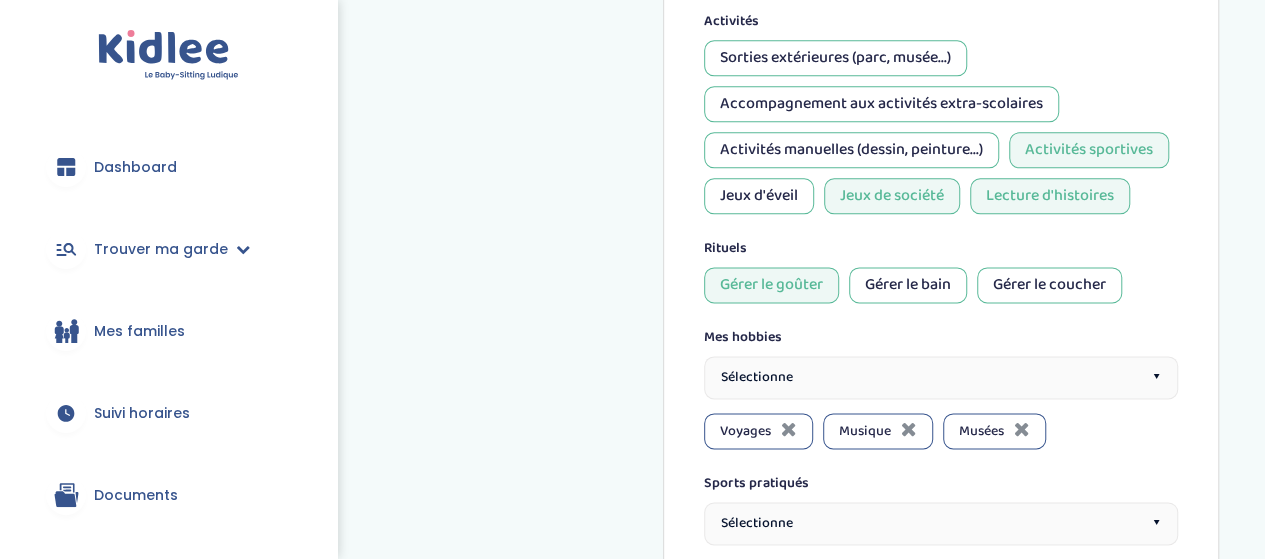 click on "Gérer le goûter" at bounding box center [771, 285] 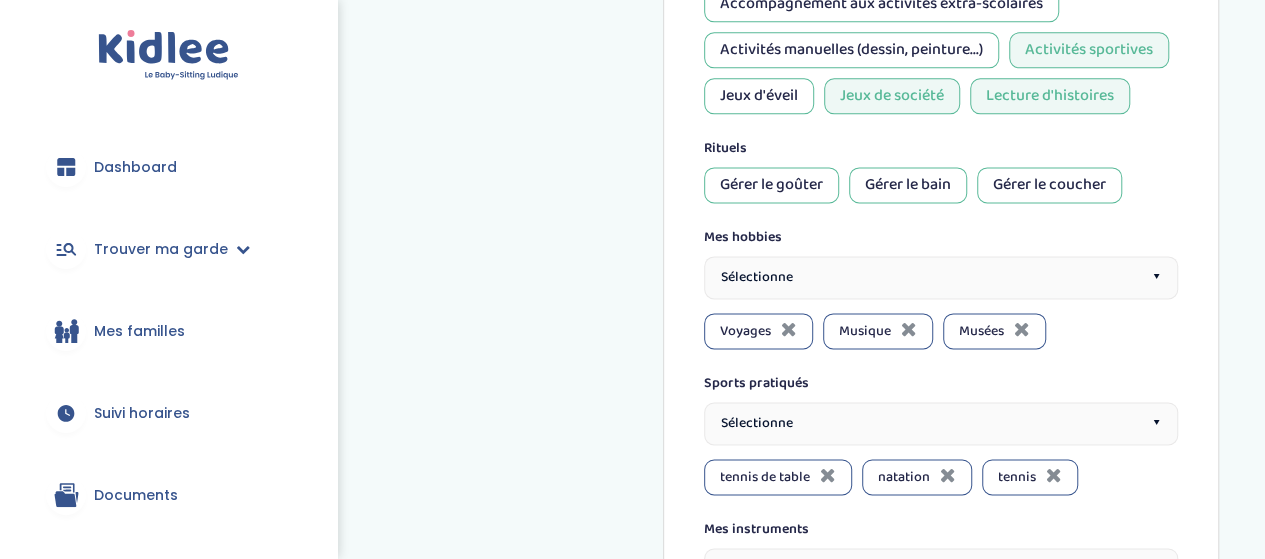scroll, scrollTop: 1400, scrollLeft: 0, axis: vertical 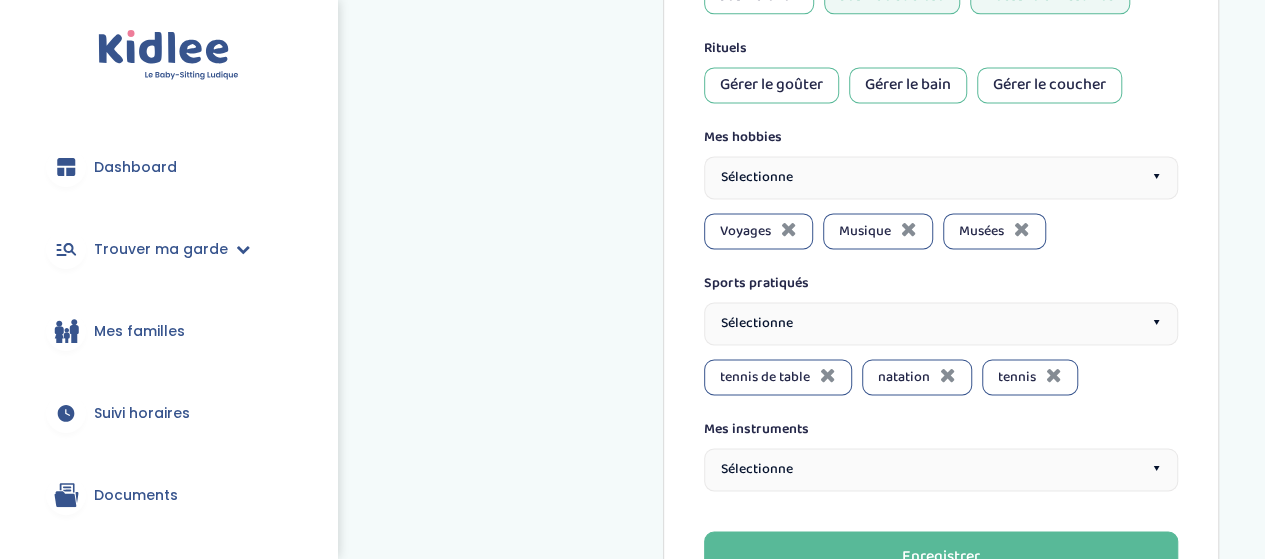 click on "Sélectionne
▾" at bounding box center [941, 177] 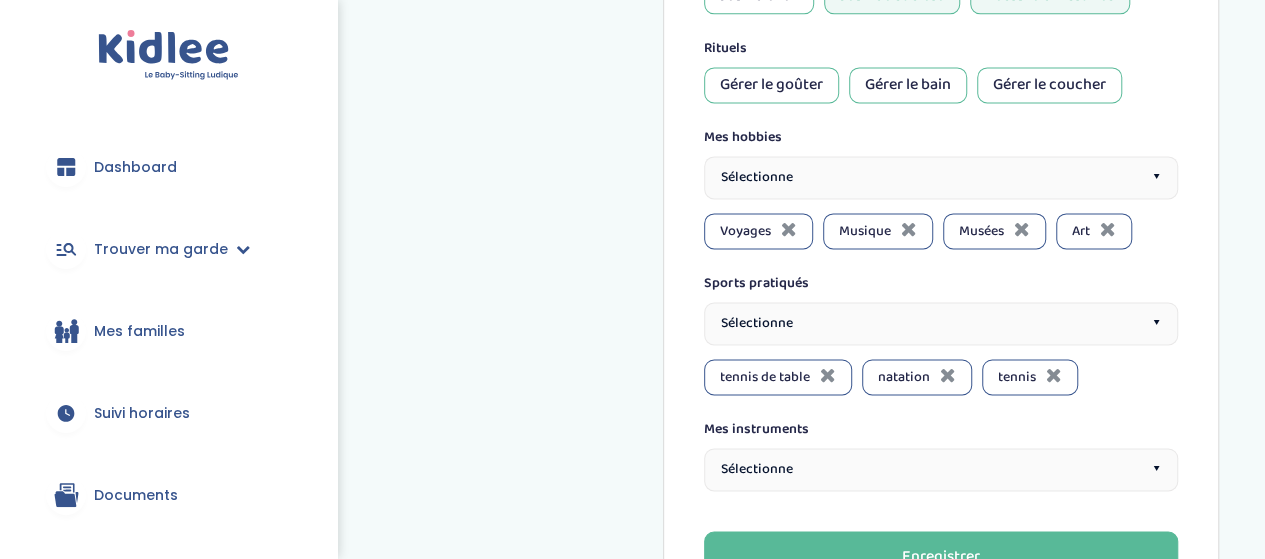 click on "Sélectionne
▾" at bounding box center [941, 177] 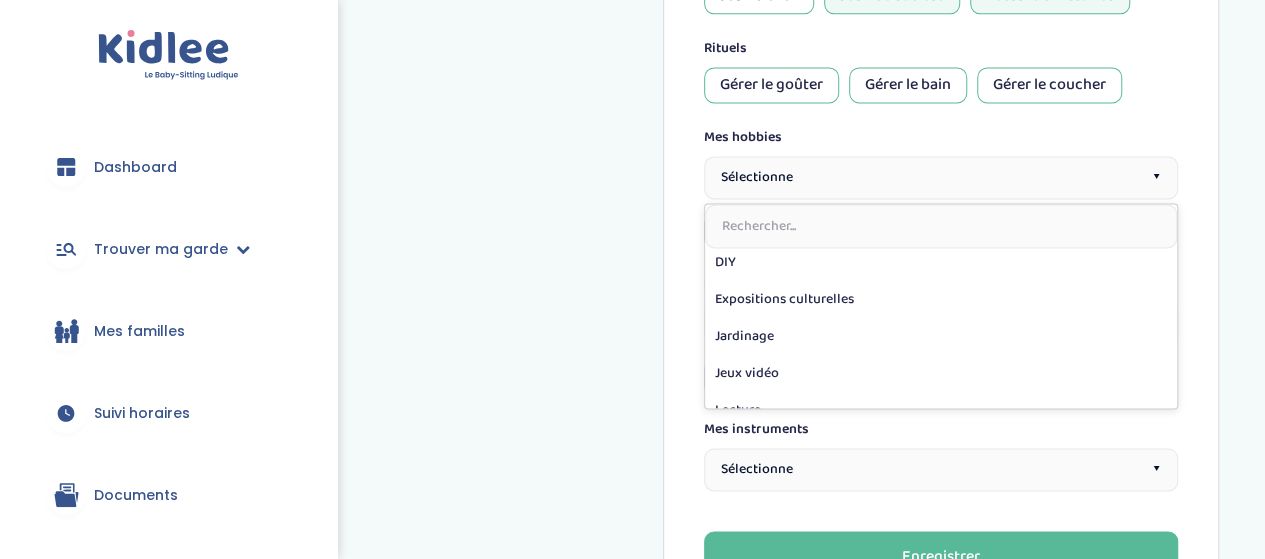 scroll, scrollTop: 200, scrollLeft: 0, axis: vertical 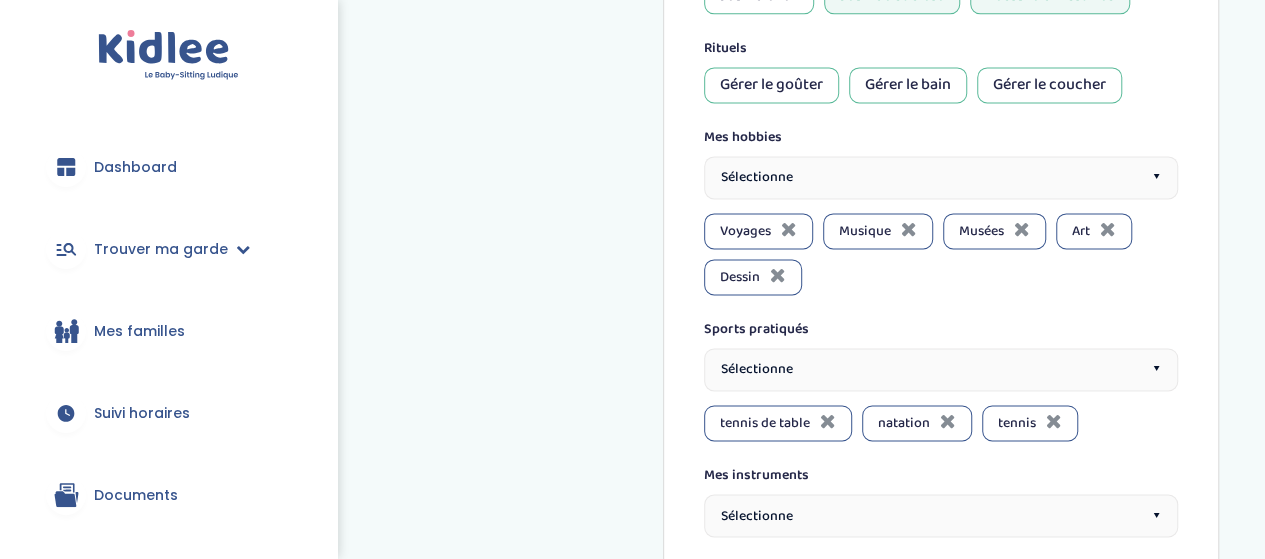 click on "Sélectionne
▾" at bounding box center [941, 177] 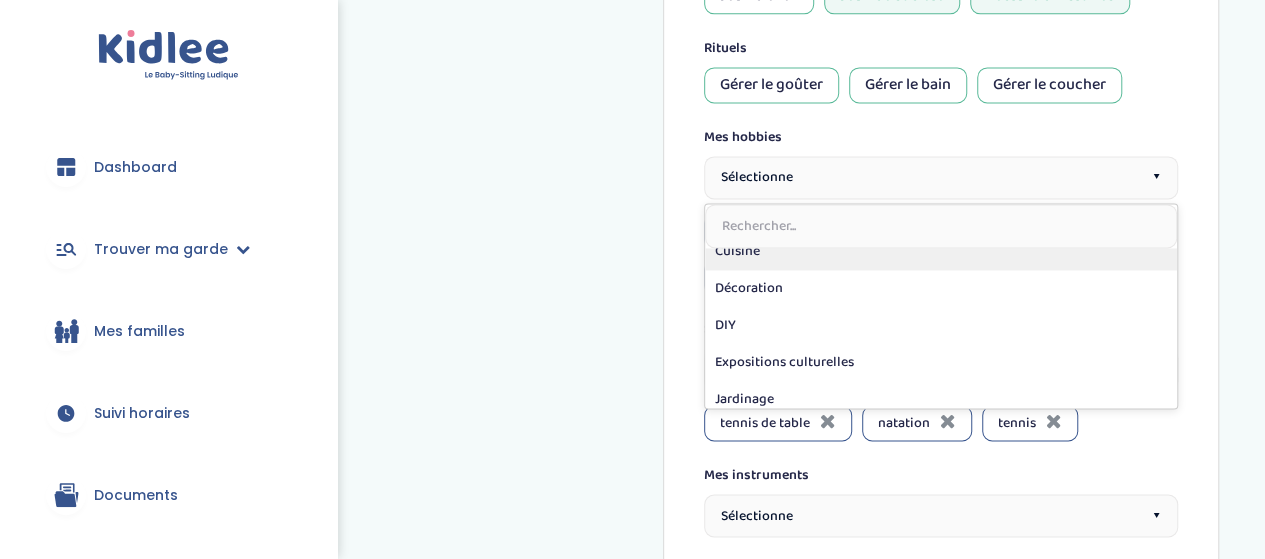 scroll, scrollTop: 300, scrollLeft: 0, axis: vertical 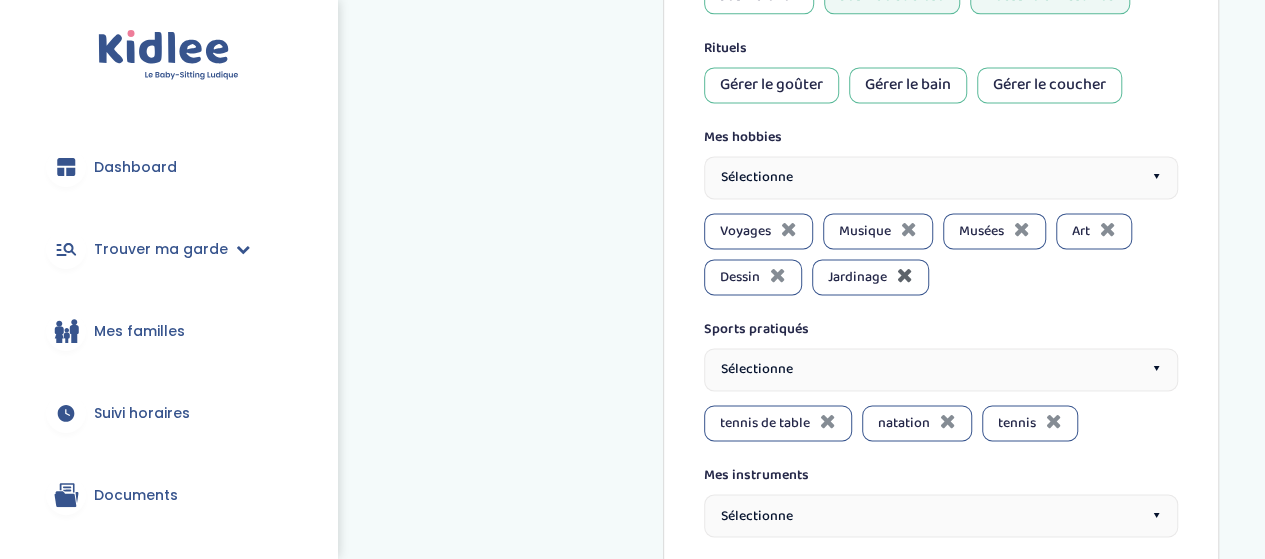 click at bounding box center [905, 275] 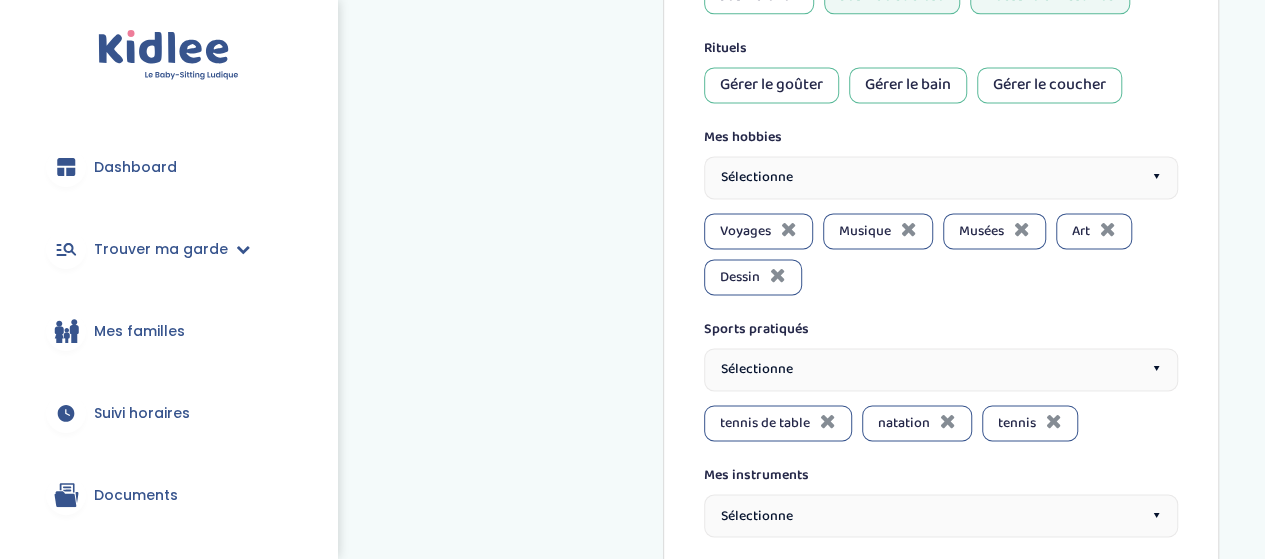 click on "Sélectionne
▾" at bounding box center (941, 177) 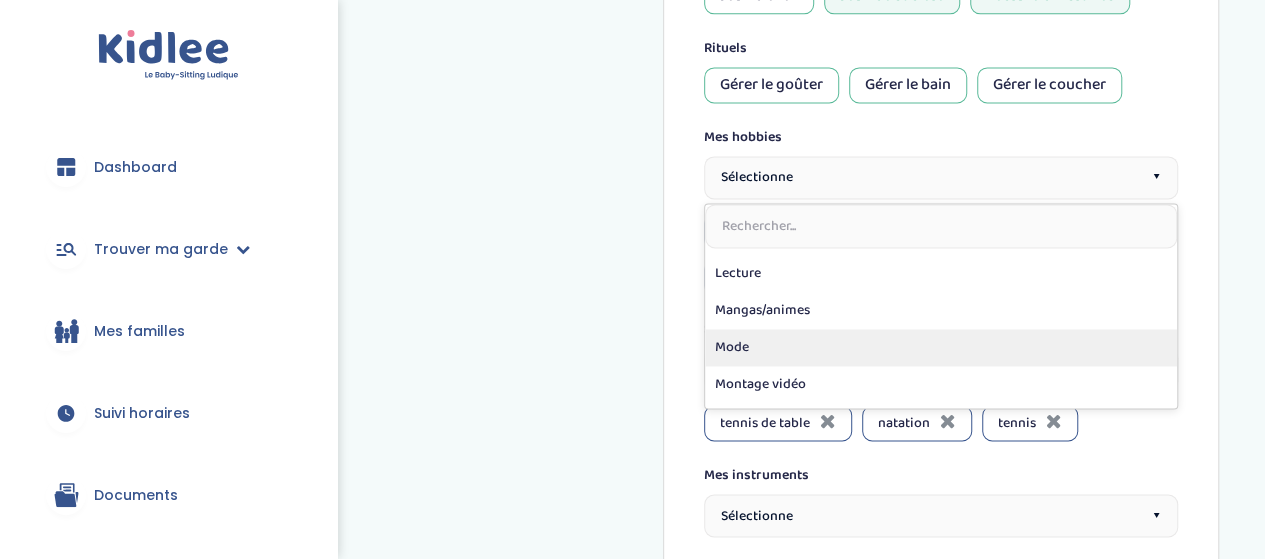 scroll, scrollTop: 580, scrollLeft: 0, axis: vertical 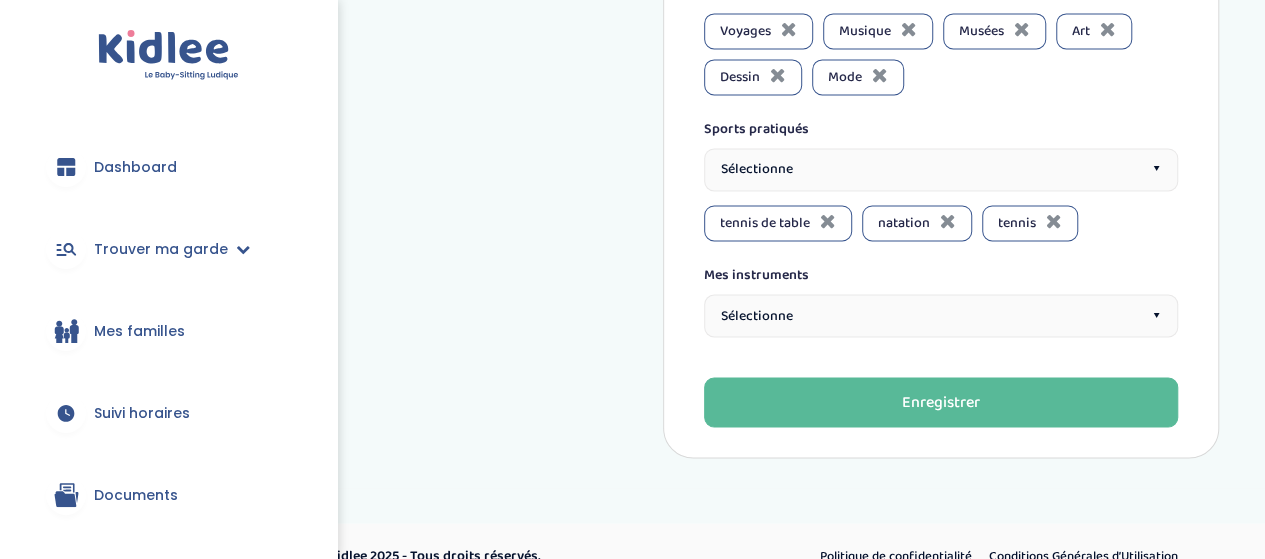 click on "Sélectionne
▾" at bounding box center (941, 169) 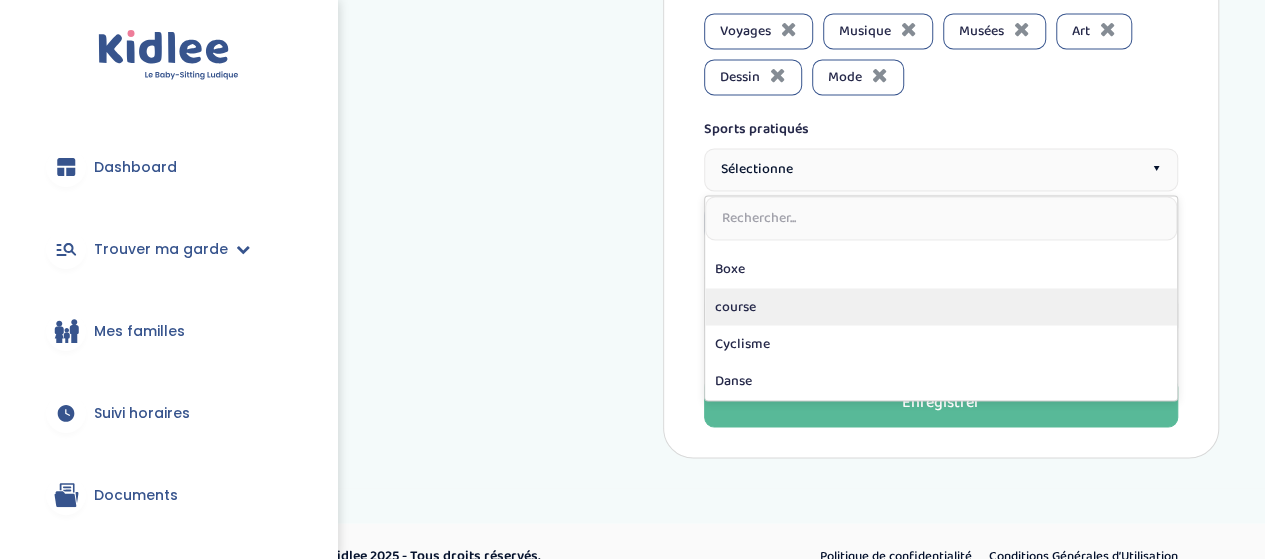 scroll, scrollTop: 200, scrollLeft: 0, axis: vertical 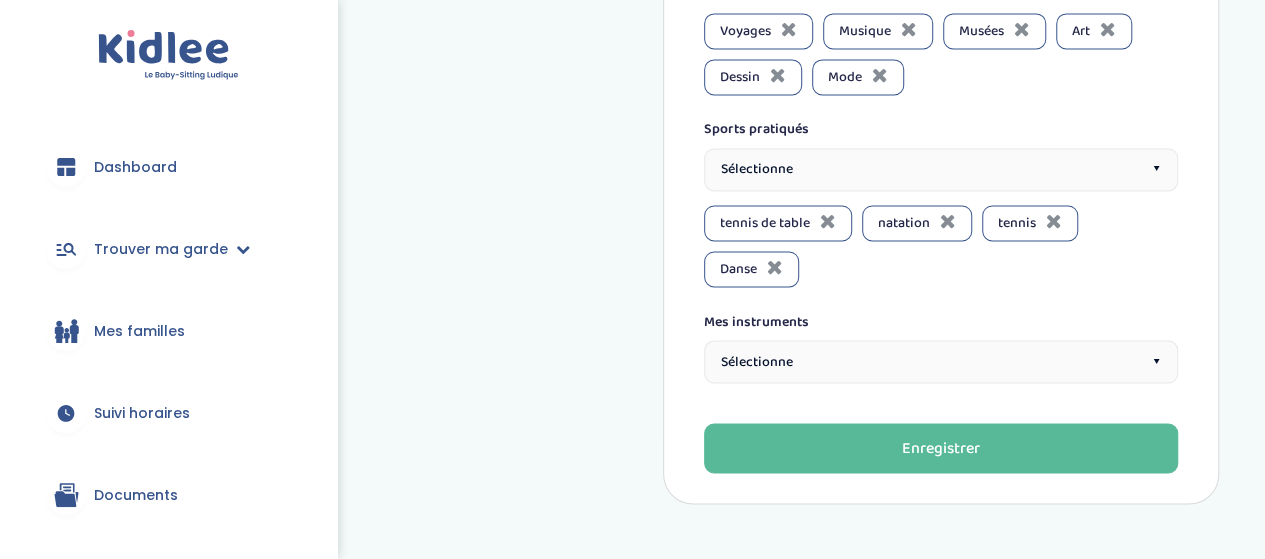 click on "Sélectionne
▾" at bounding box center [941, 169] 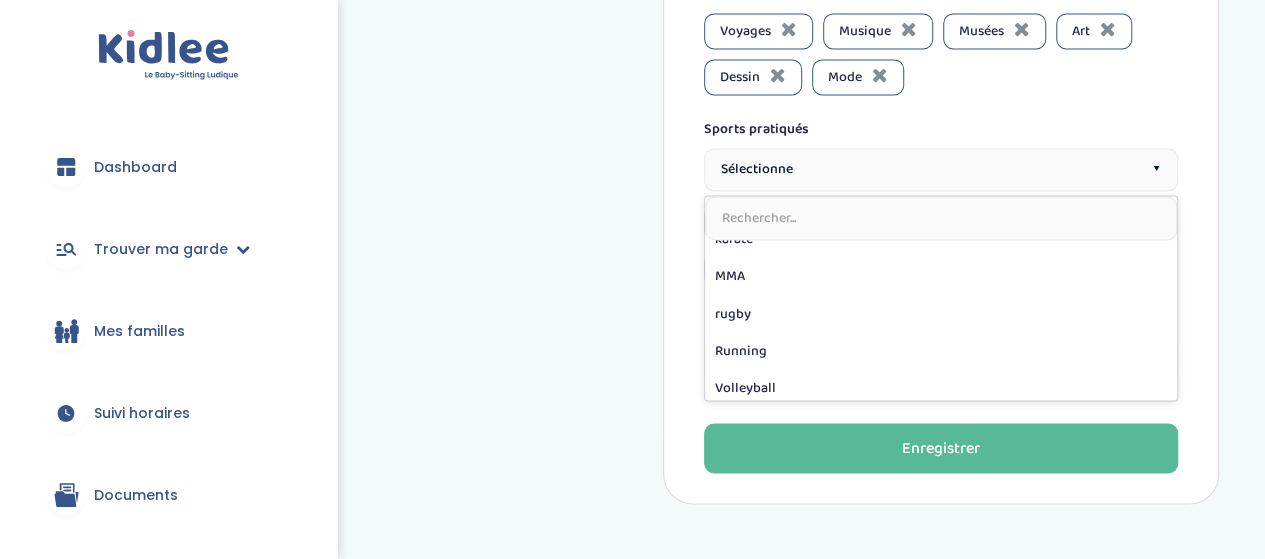 scroll, scrollTop: 542, scrollLeft: 0, axis: vertical 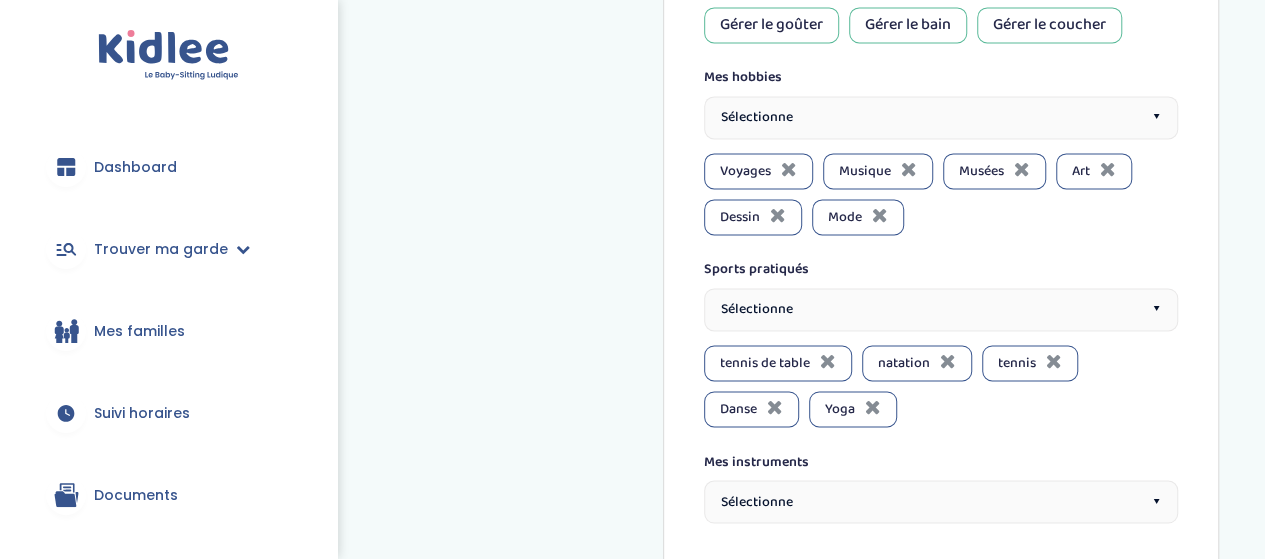 click on "Sélectionne
▾" at bounding box center (941, 309) 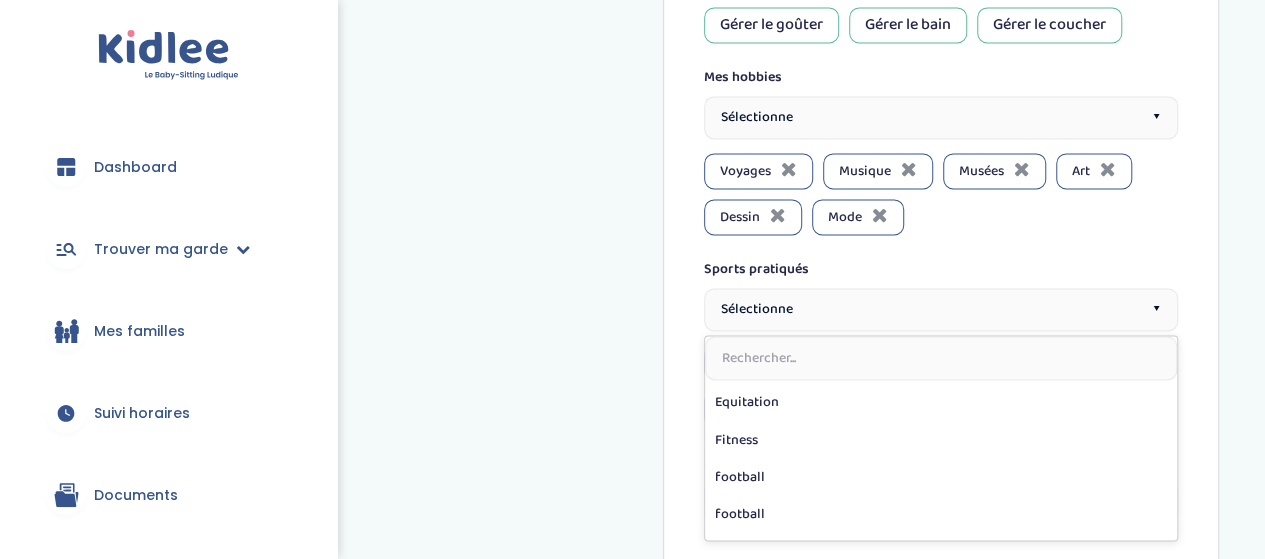 scroll, scrollTop: 200, scrollLeft: 0, axis: vertical 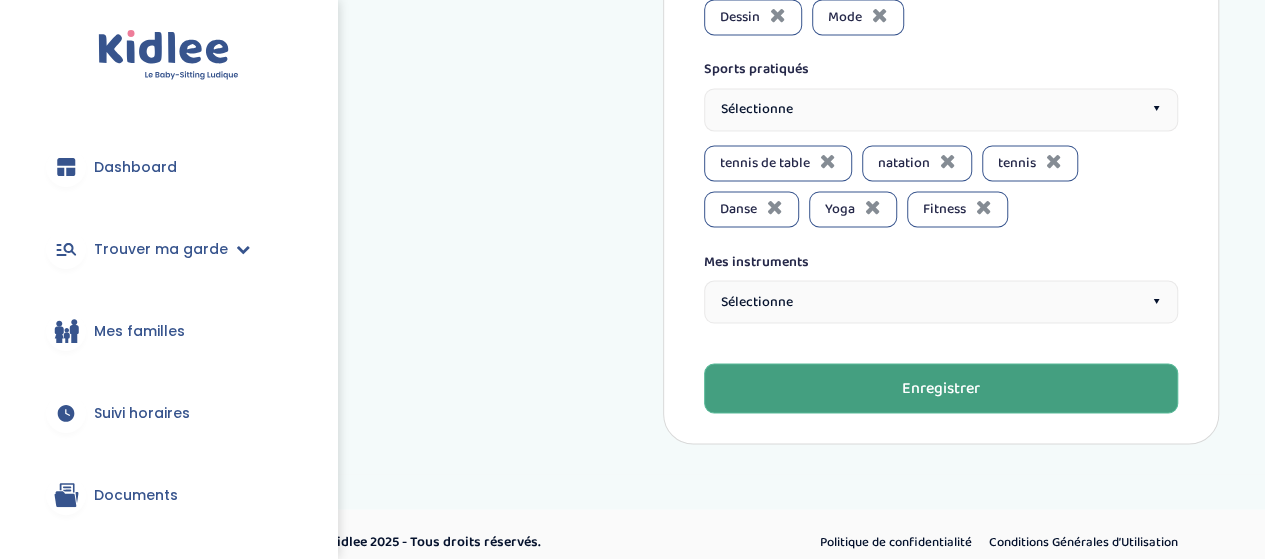 click on "Enregistrer" at bounding box center (941, 388) 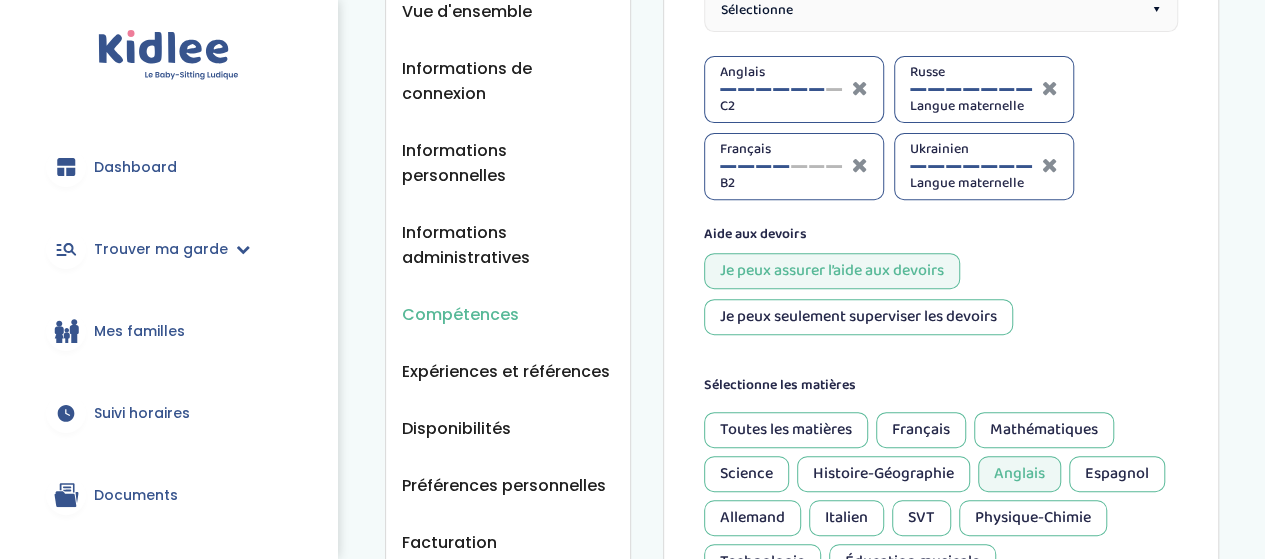 scroll, scrollTop: 260, scrollLeft: 0, axis: vertical 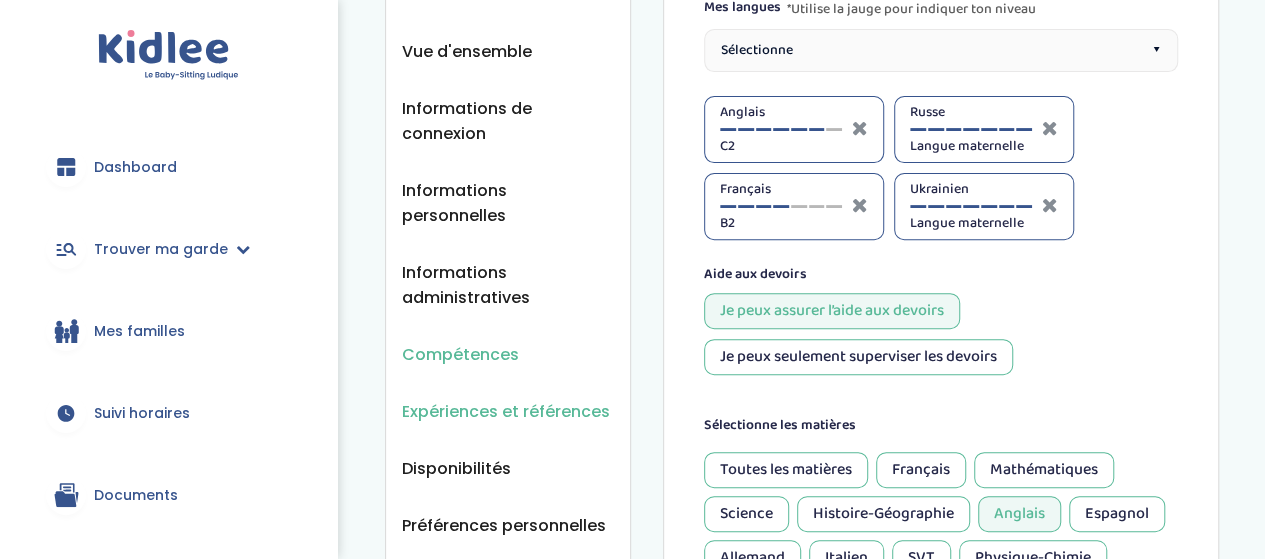 click on "Expériences et références" at bounding box center (506, 411) 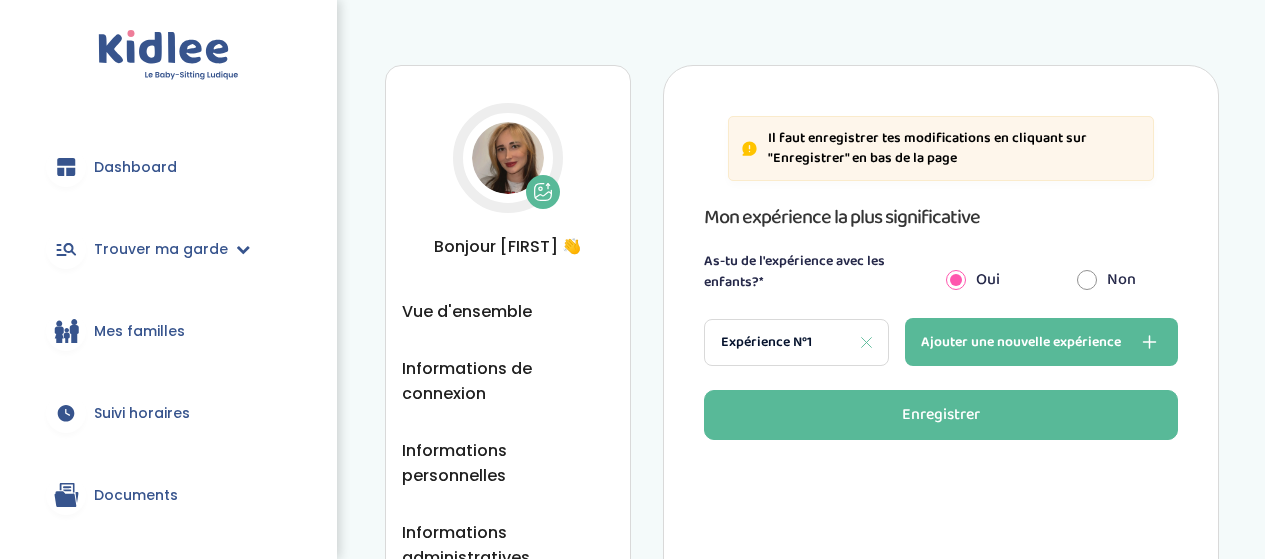 scroll, scrollTop: 0, scrollLeft: 0, axis: both 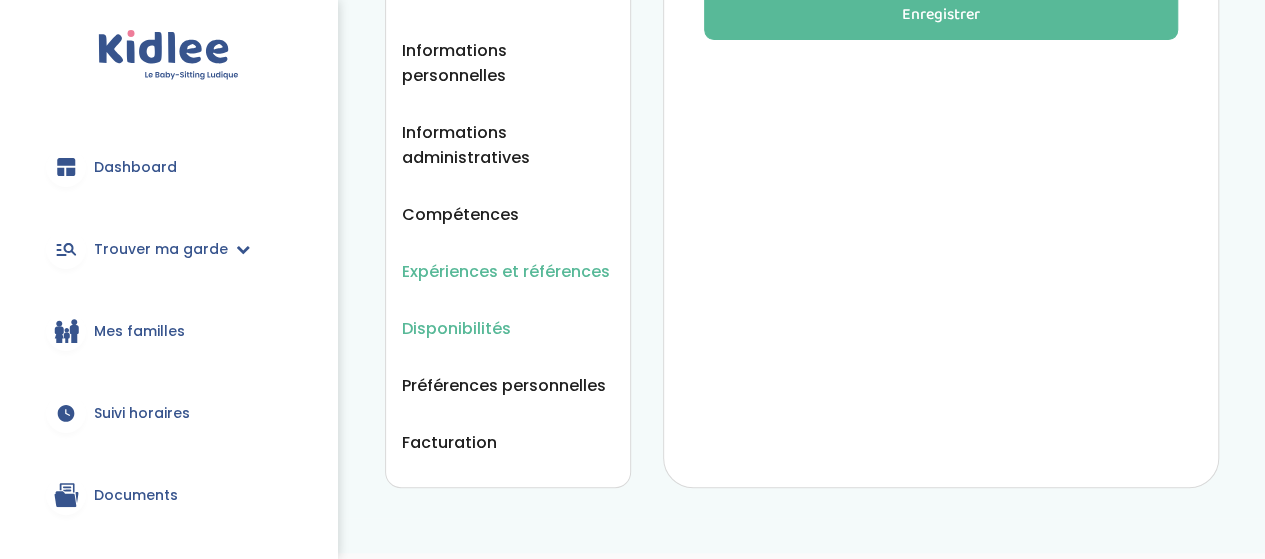 click on "Disponibilités" at bounding box center [456, 328] 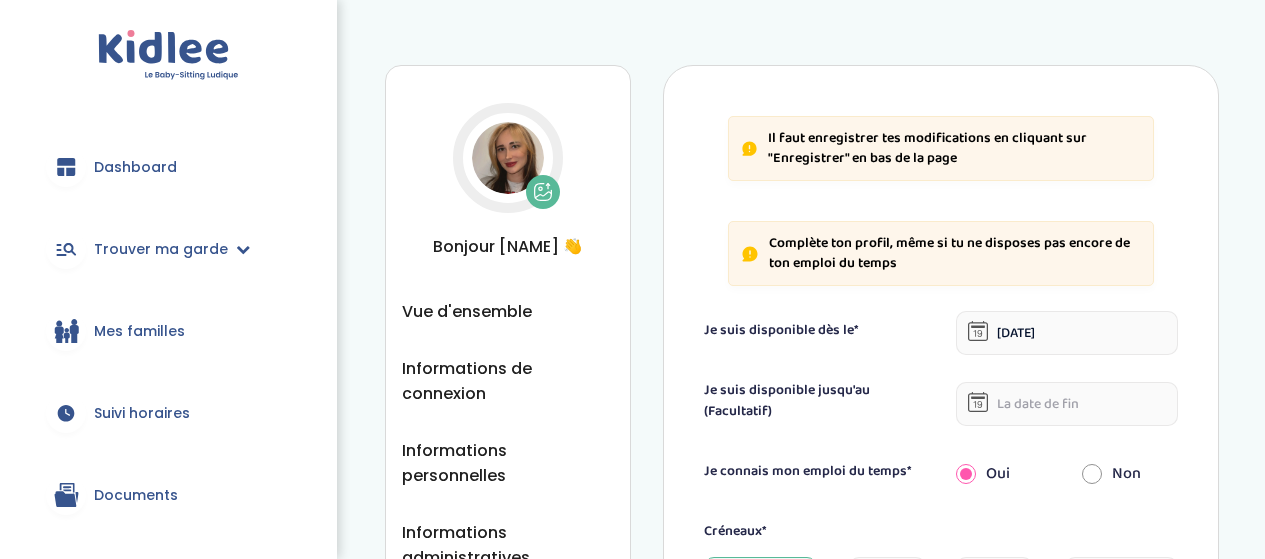 scroll, scrollTop: 0, scrollLeft: 0, axis: both 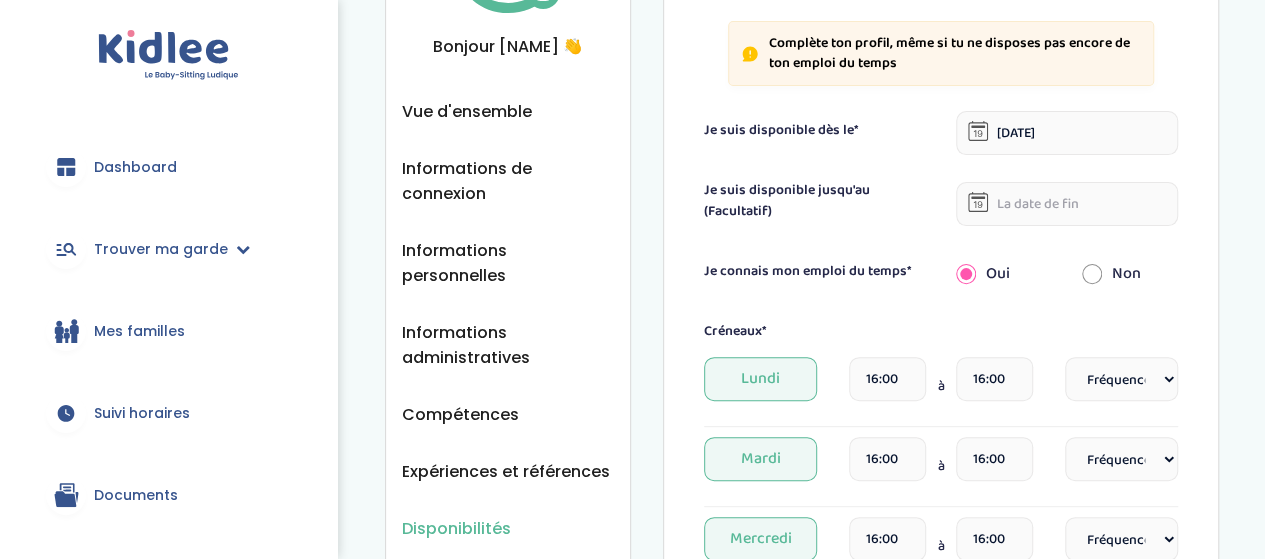 click on "09-09-2024" at bounding box center [1067, 133] 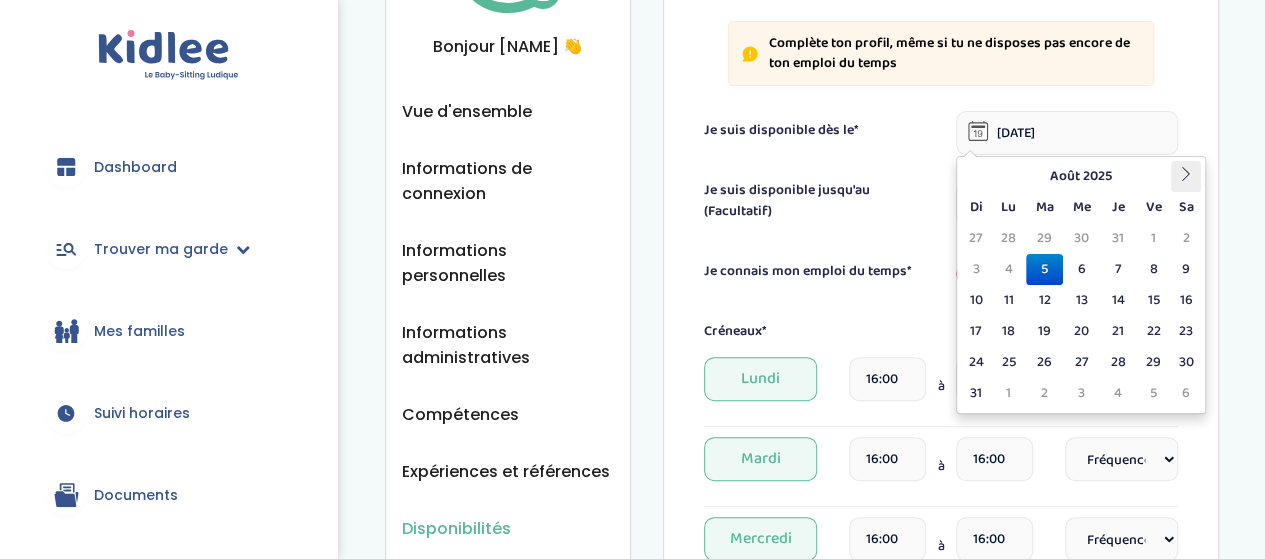 click at bounding box center [1186, 174] 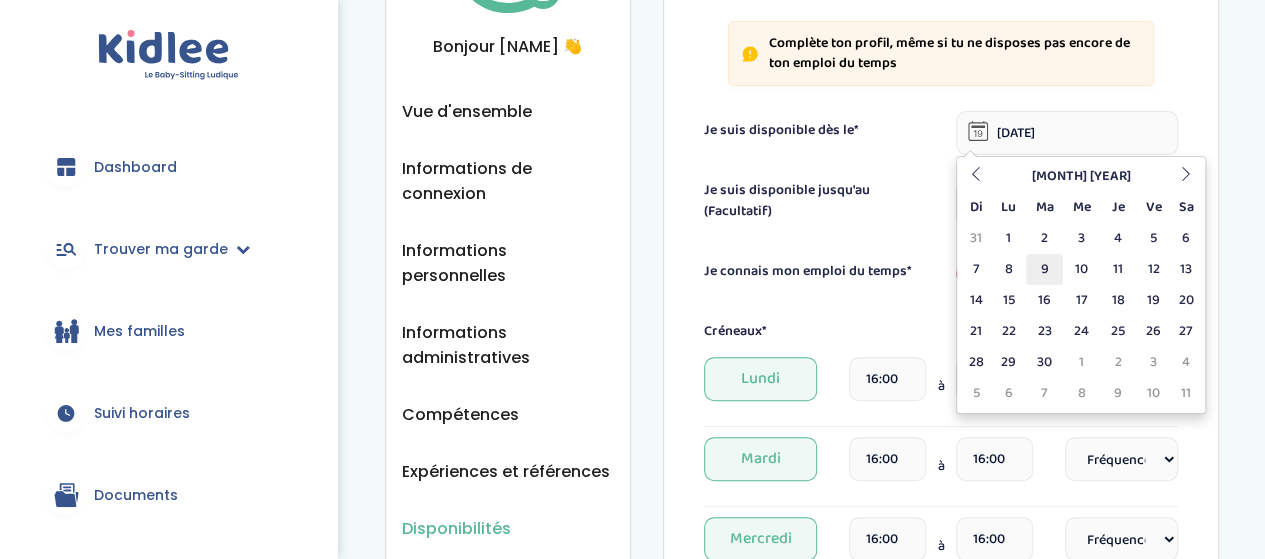 click on "9" at bounding box center [1044, 269] 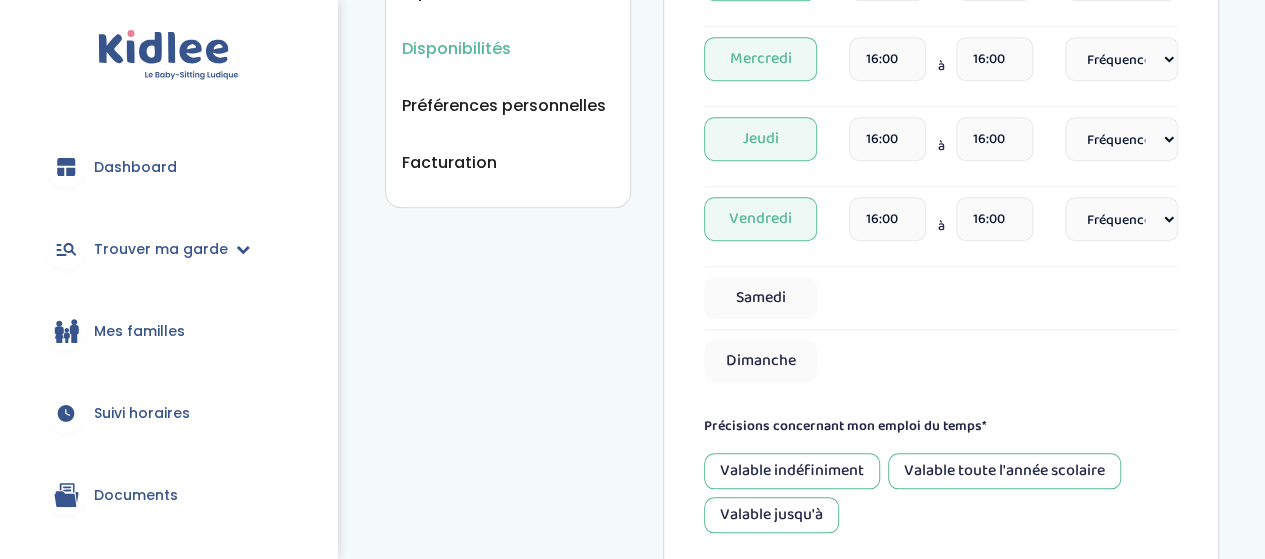 scroll, scrollTop: 800, scrollLeft: 0, axis: vertical 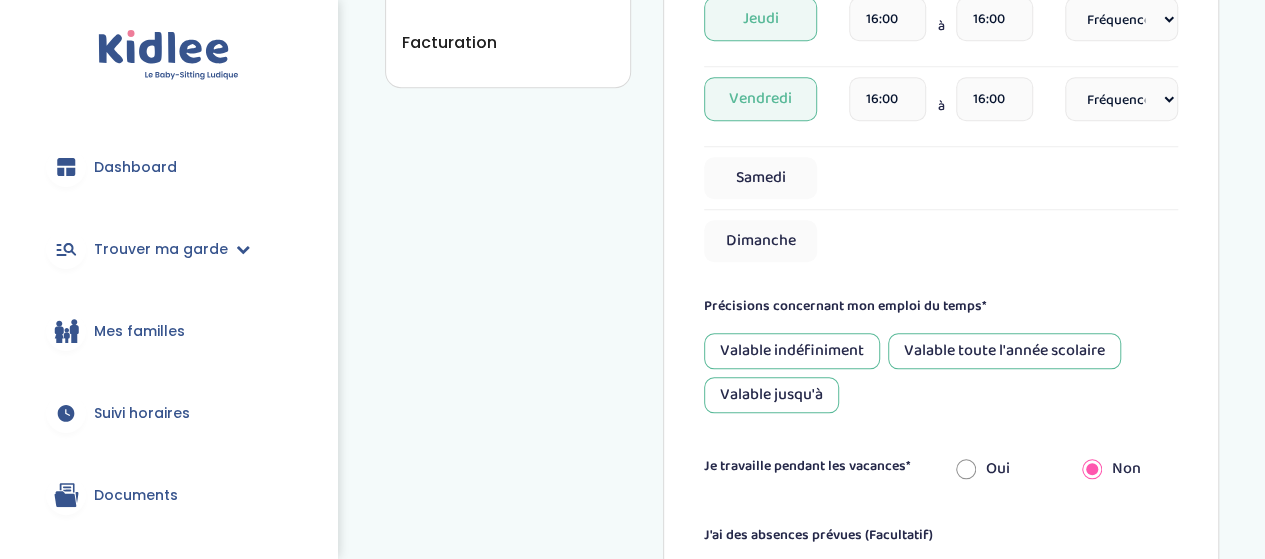 click on "Valable toute l'année scolaire" at bounding box center [1004, 351] 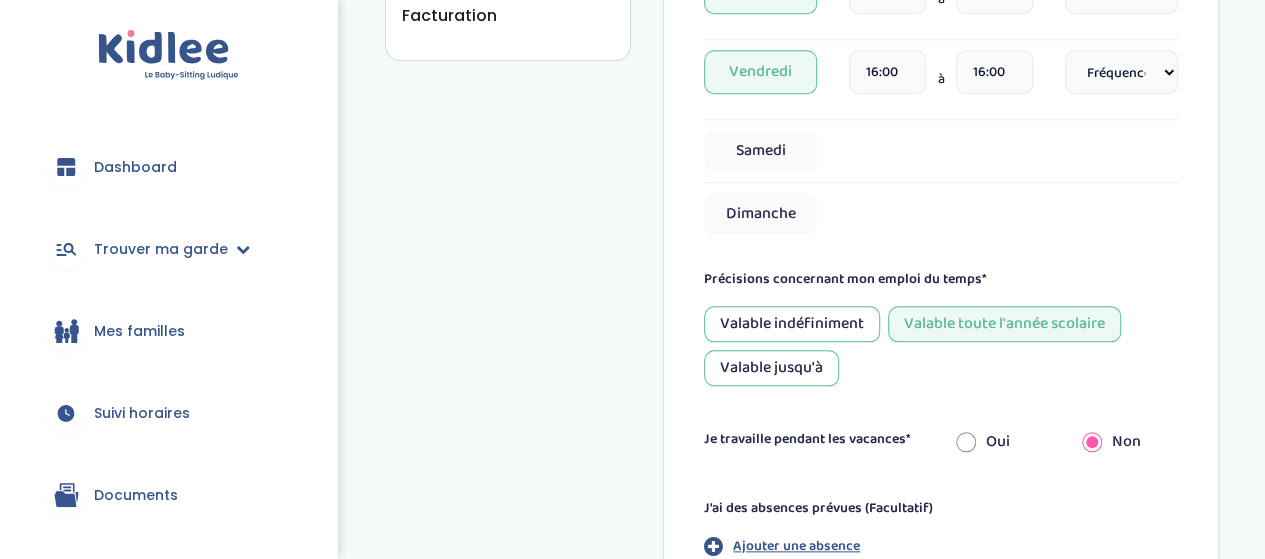 scroll, scrollTop: 900, scrollLeft: 0, axis: vertical 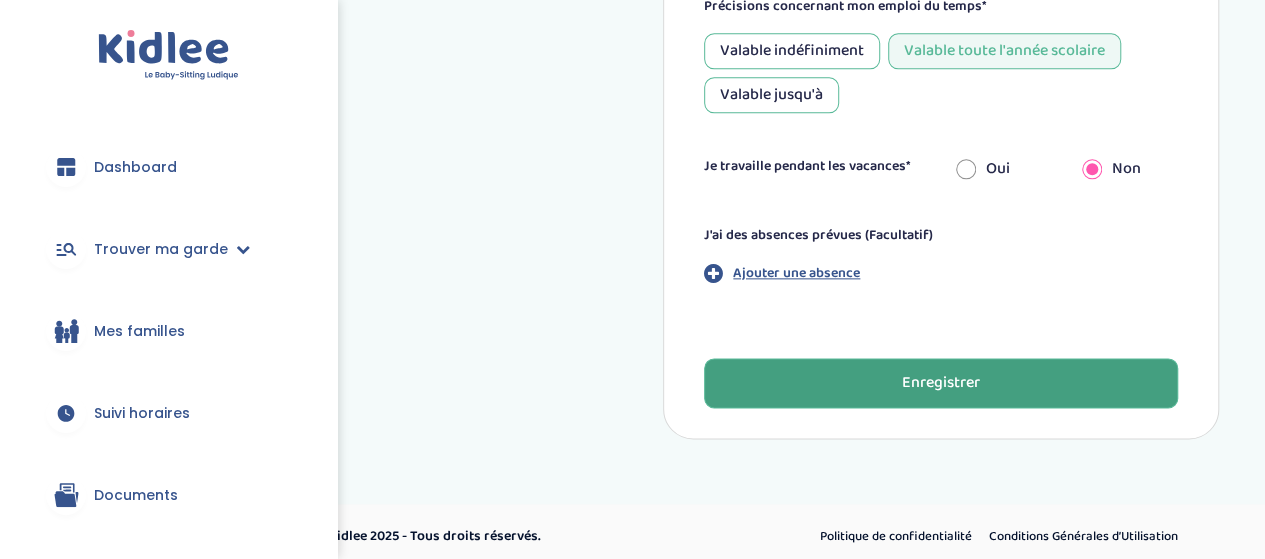 click on "Enregistrer" at bounding box center [941, 383] 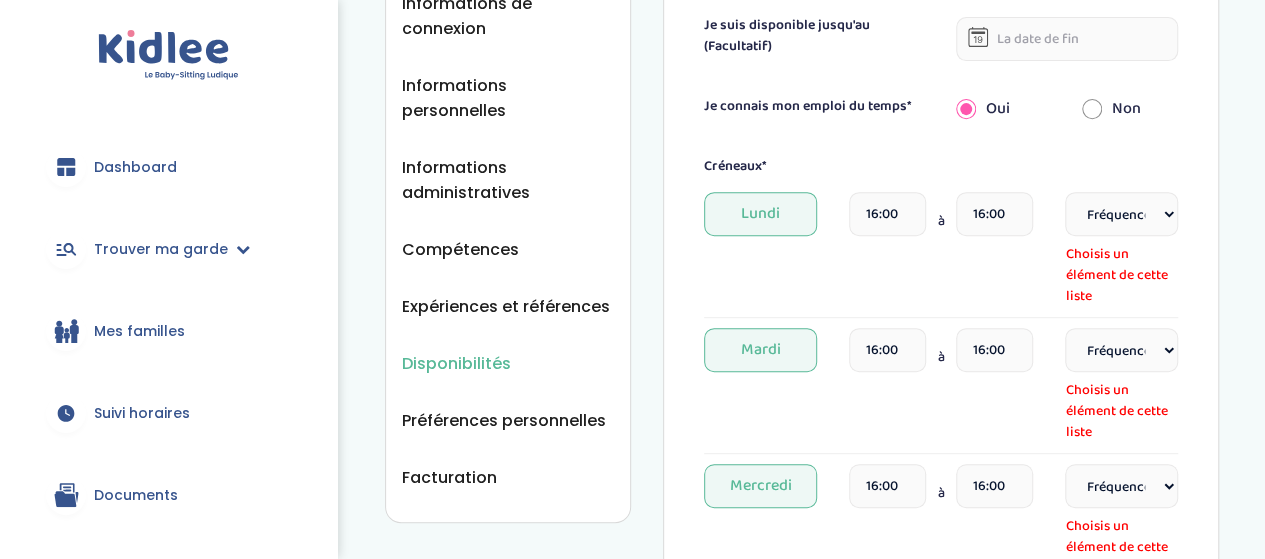 scroll, scrollTop: 465, scrollLeft: 0, axis: vertical 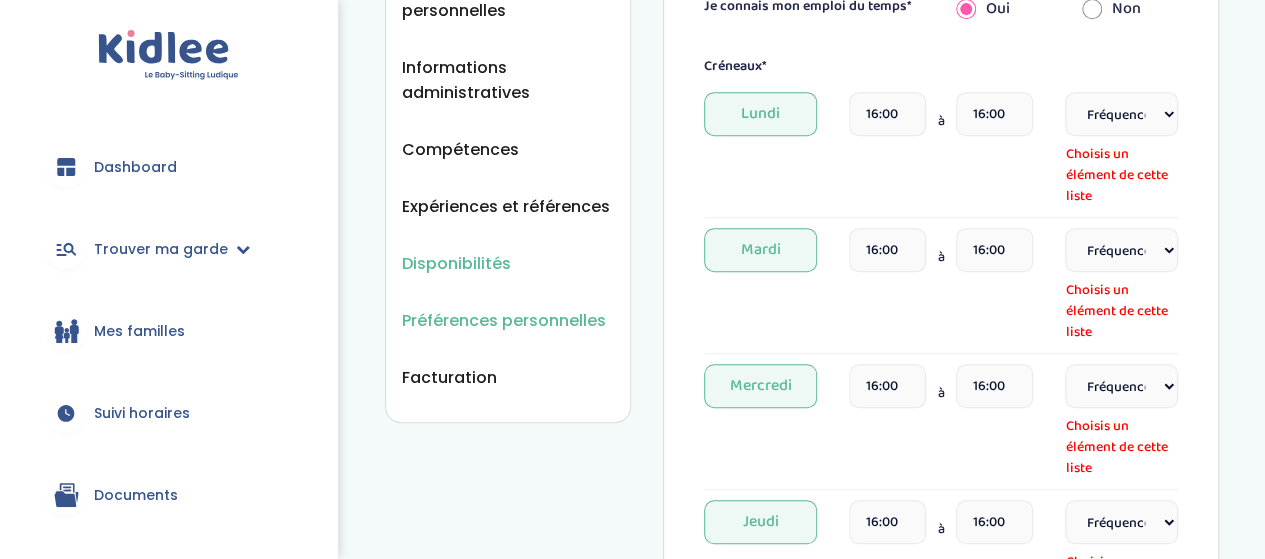 click on "Préférences personnelles" at bounding box center [504, 320] 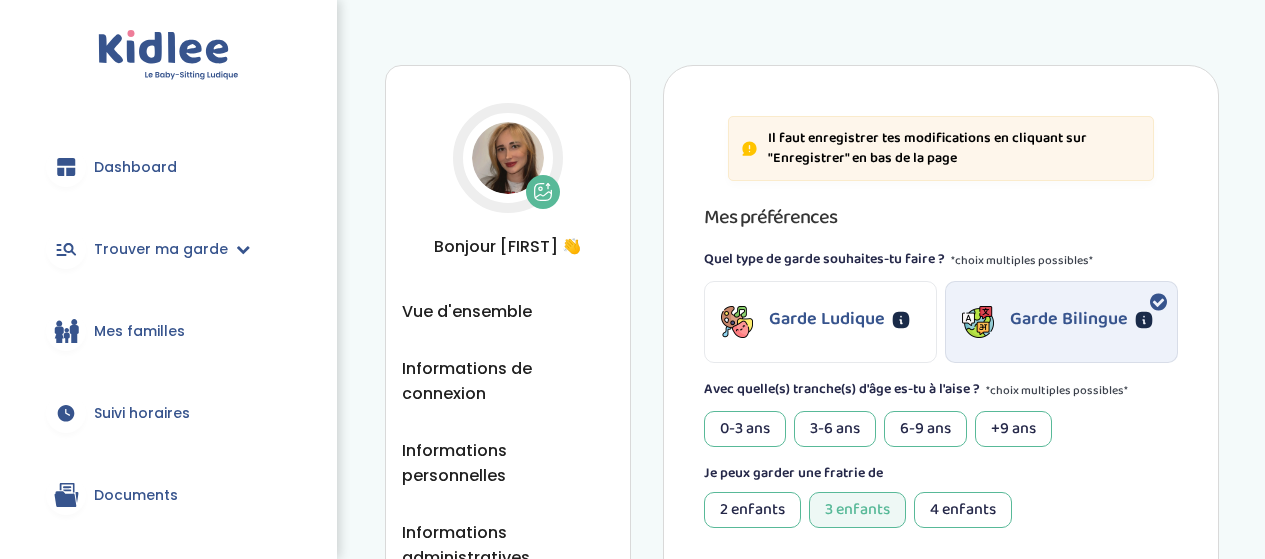 scroll, scrollTop: 0, scrollLeft: 0, axis: both 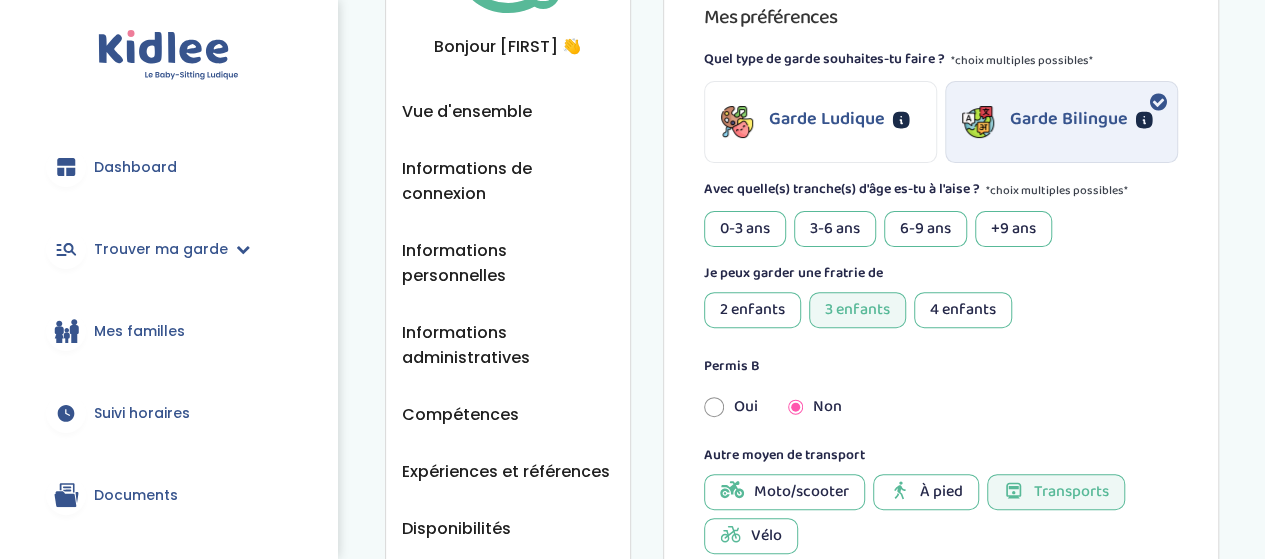 click on "0-3 ans" at bounding box center (745, 229) 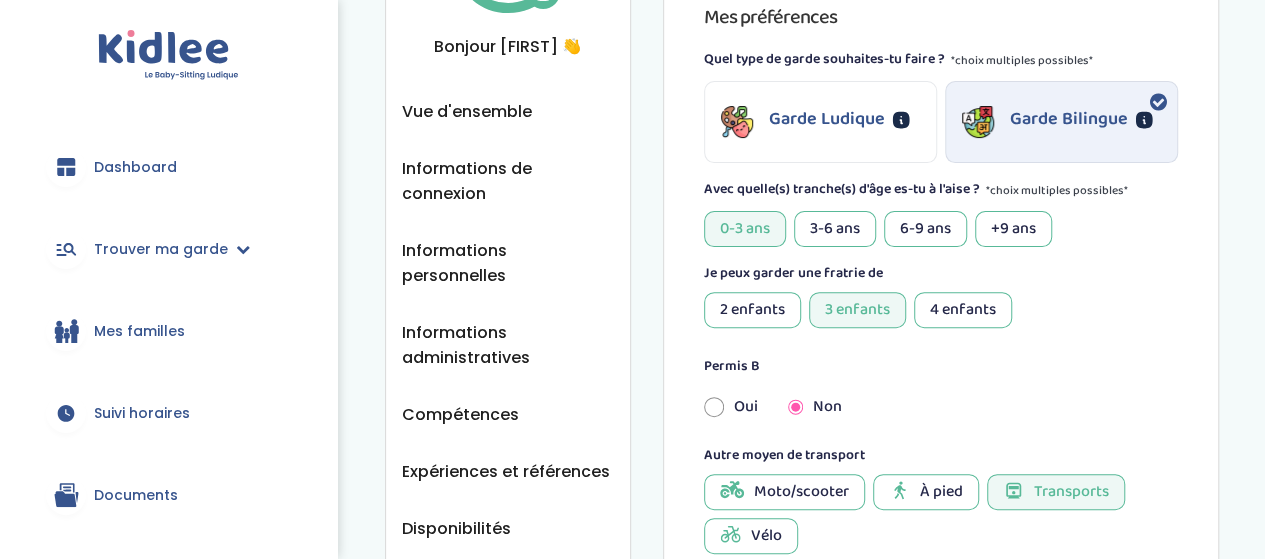 click on "3-6 ans" at bounding box center [835, 229] 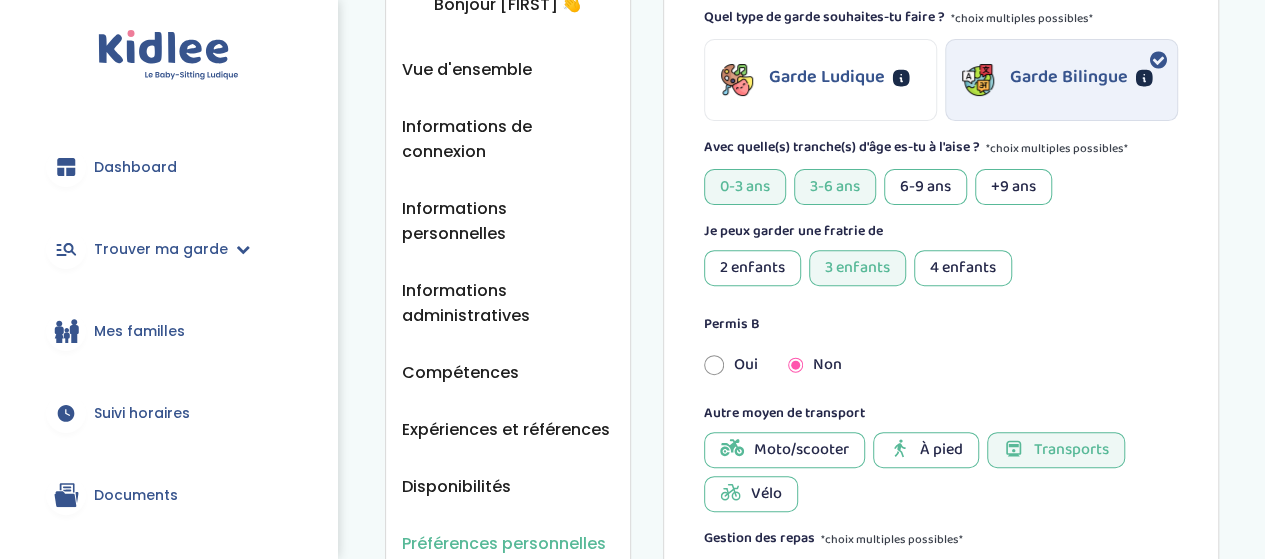 scroll, scrollTop: 300, scrollLeft: 0, axis: vertical 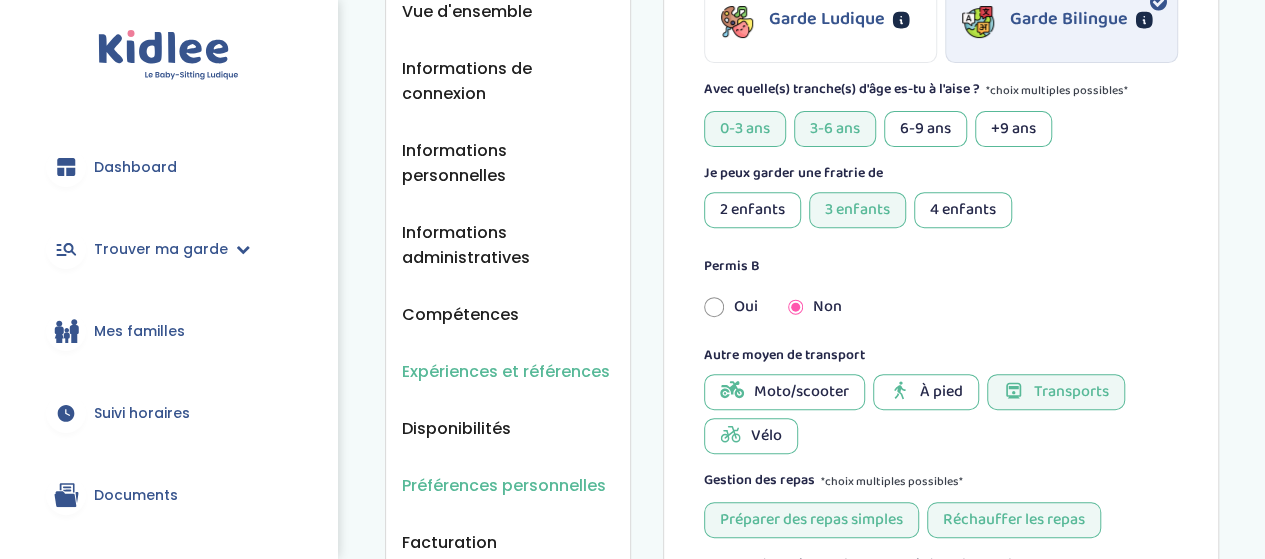 click on "Expériences et références" at bounding box center [506, 371] 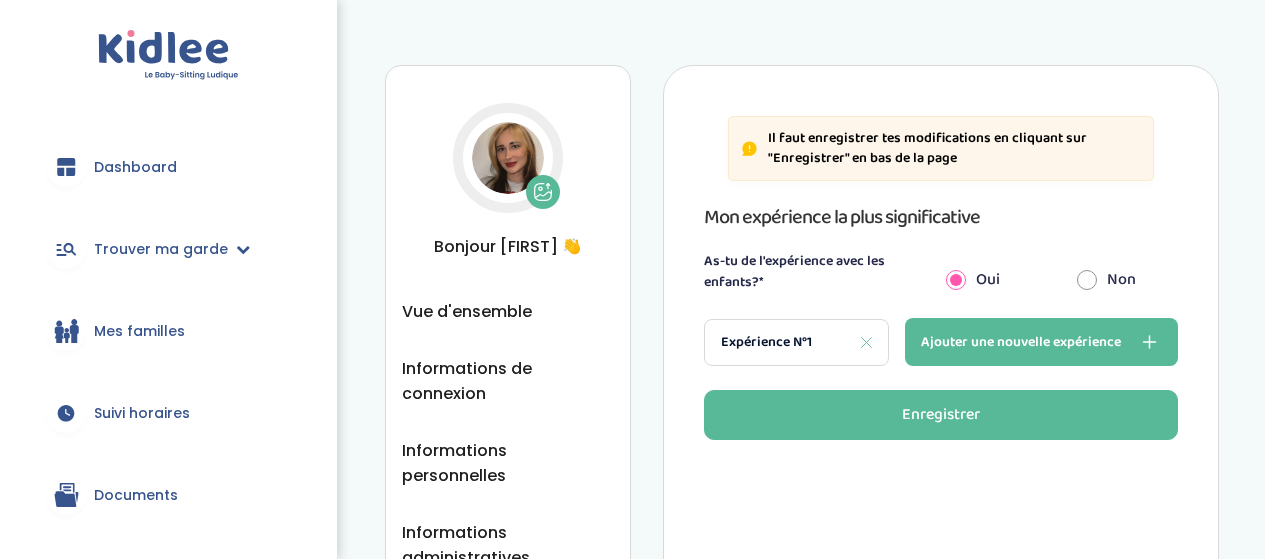 scroll, scrollTop: 0, scrollLeft: 0, axis: both 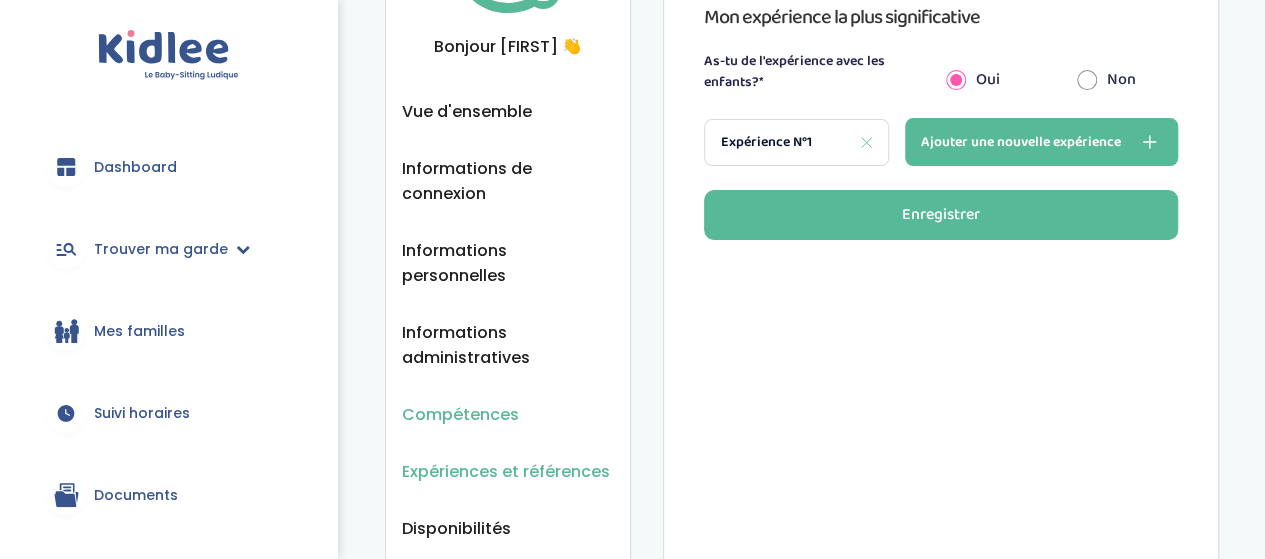 click on "Compétences" at bounding box center (460, 414) 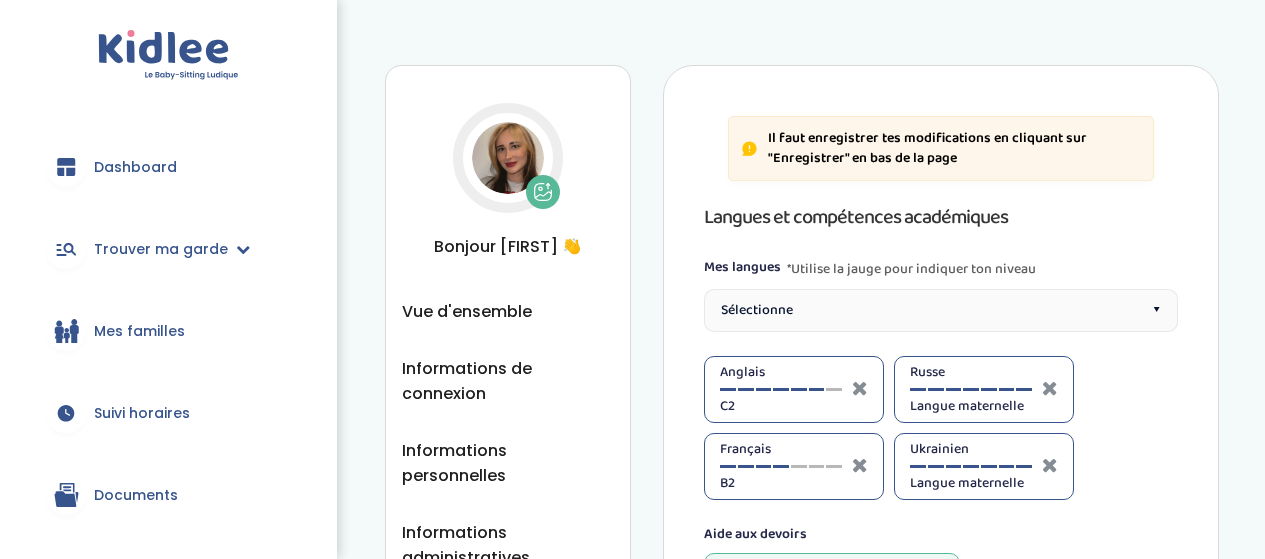 select on "Terminale" 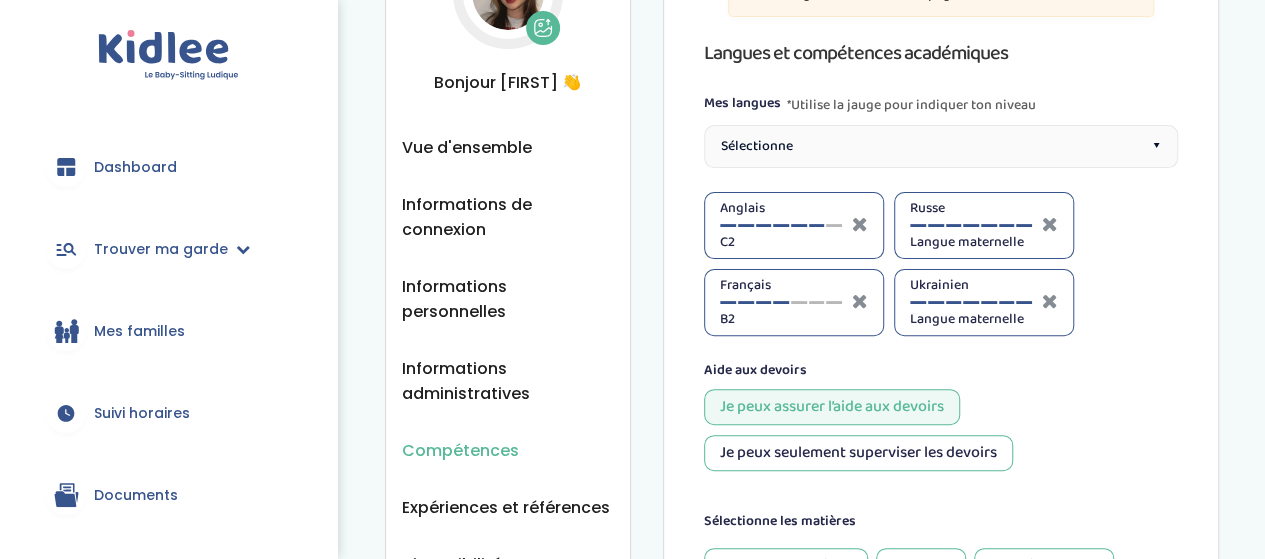 scroll, scrollTop: 393, scrollLeft: 0, axis: vertical 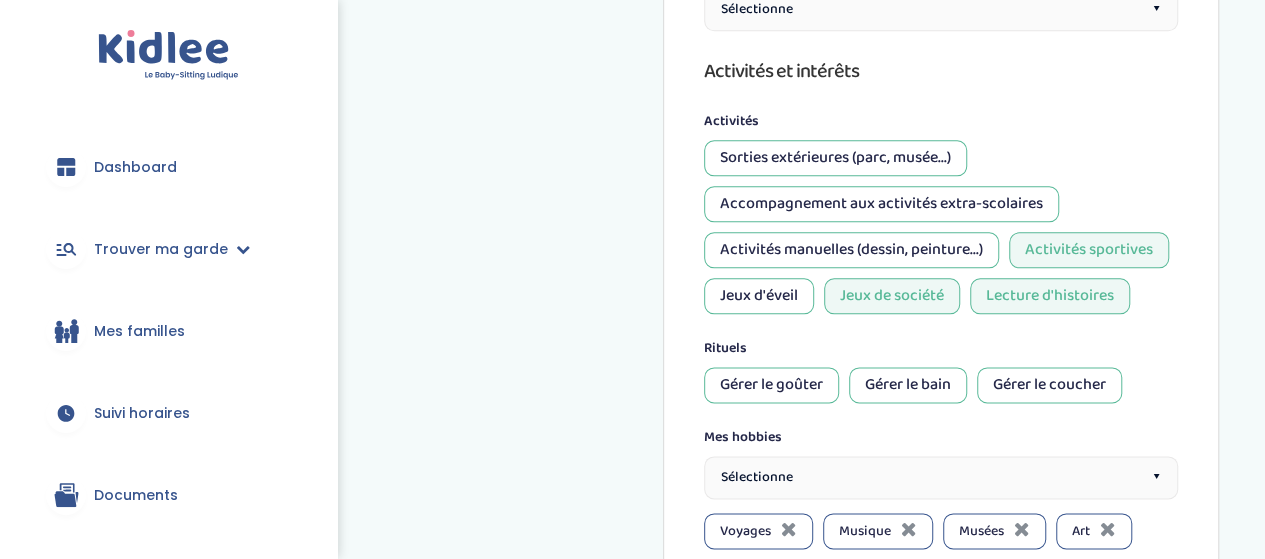 click on "Jeux de société" at bounding box center [892, 296] 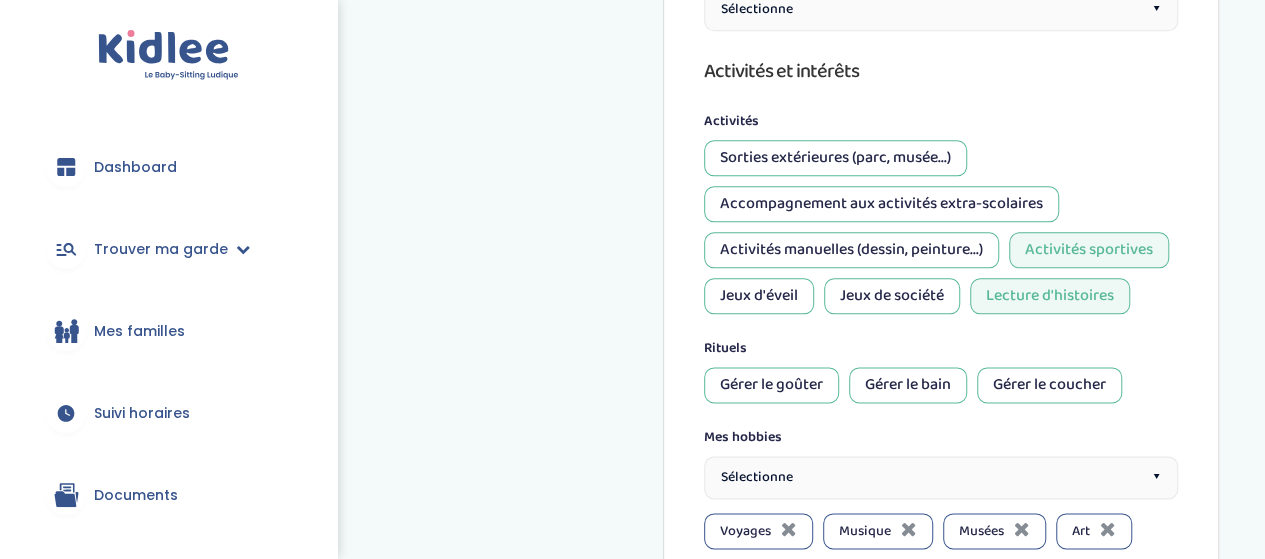 click on "Jeux de société" at bounding box center [892, 296] 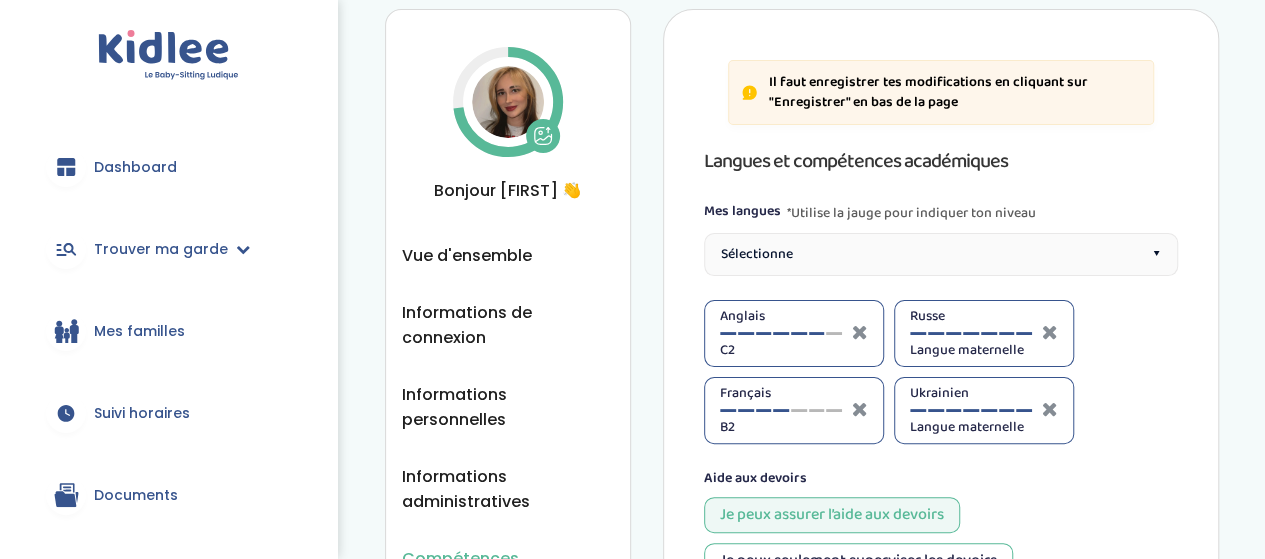 scroll, scrollTop: 100, scrollLeft: 0, axis: vertical 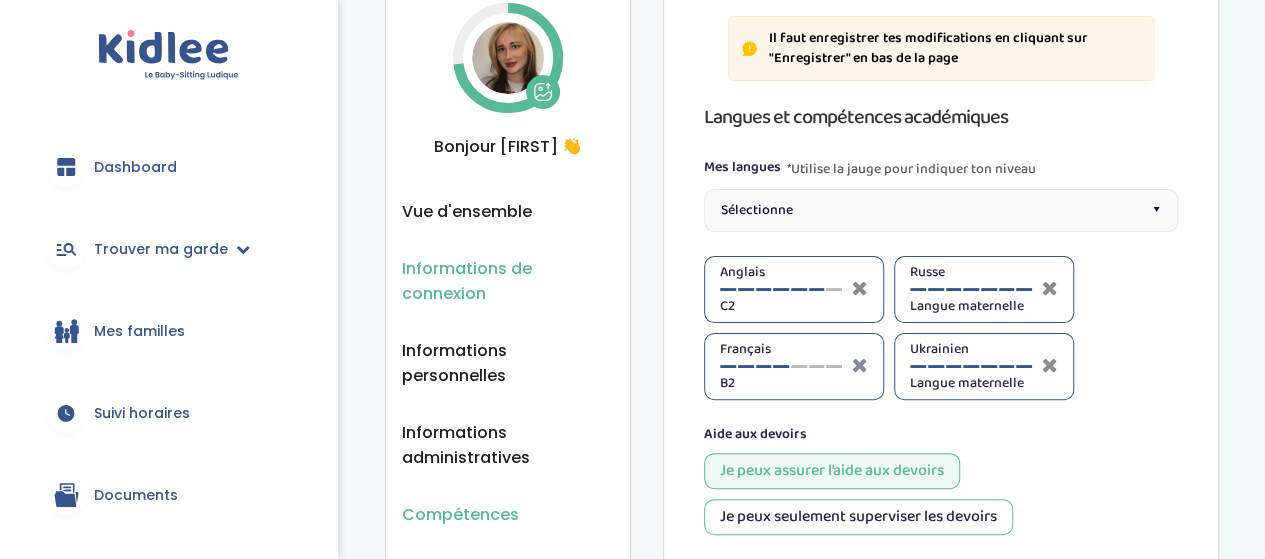 click on "Informations de connexion" at bounding box center (508, 281) 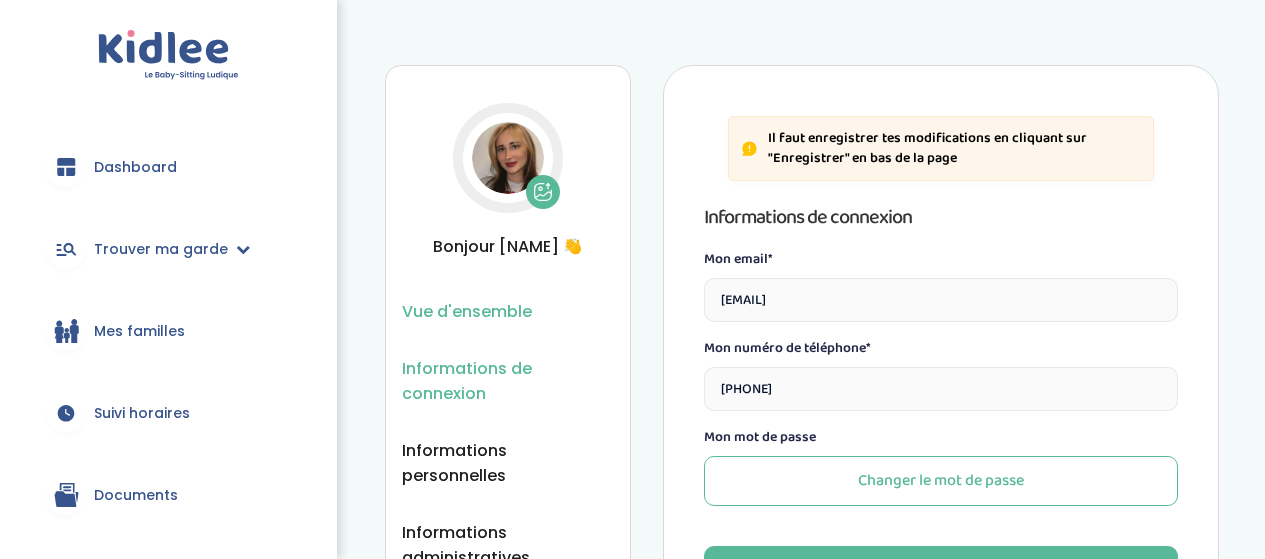 scroll, scrollTop: 0, scrollLeft: 0, axis: both 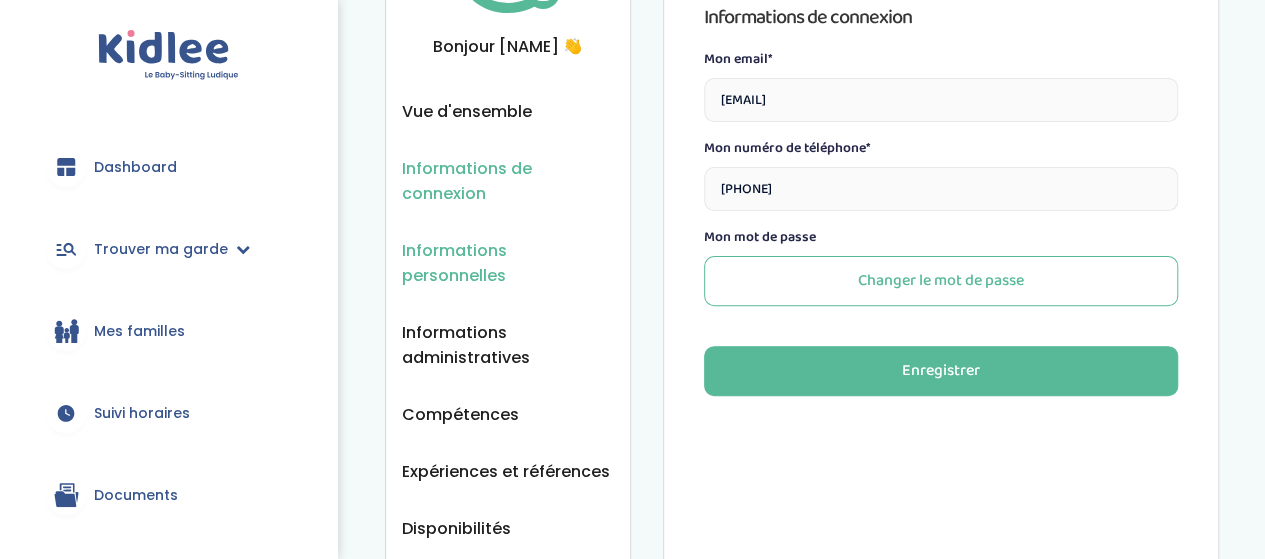 click on "Informations personnelles" at bounding box center [508, 263] 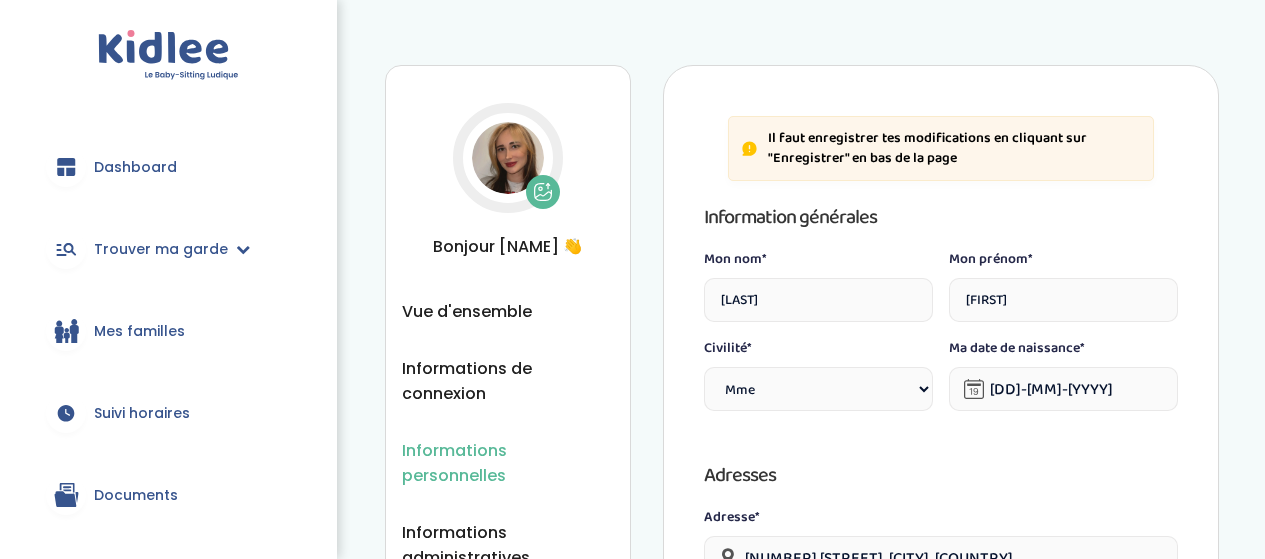 select on "1" 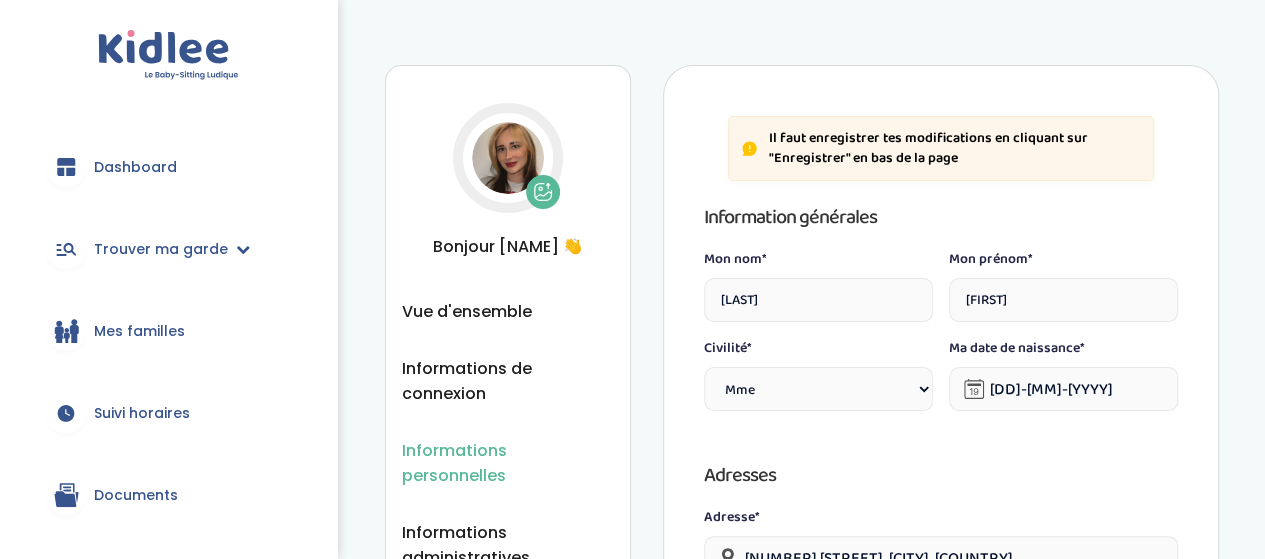 scroll, scrollTop: 0, scrollLeft: 0, axis: both 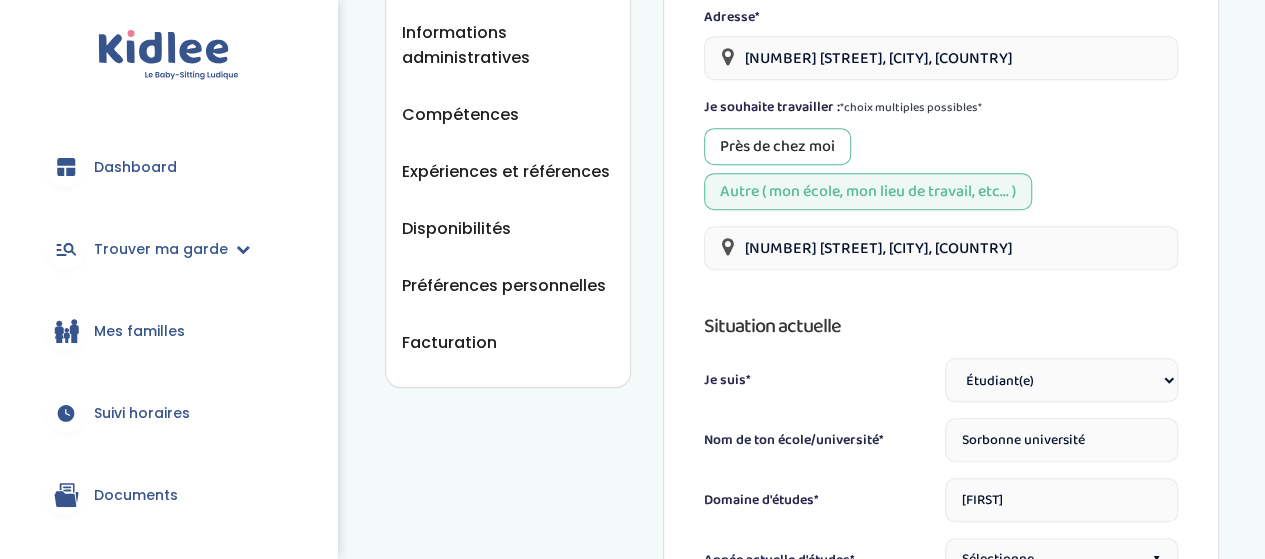 click on "Près de chez moi" at bounding box center [777, 146] 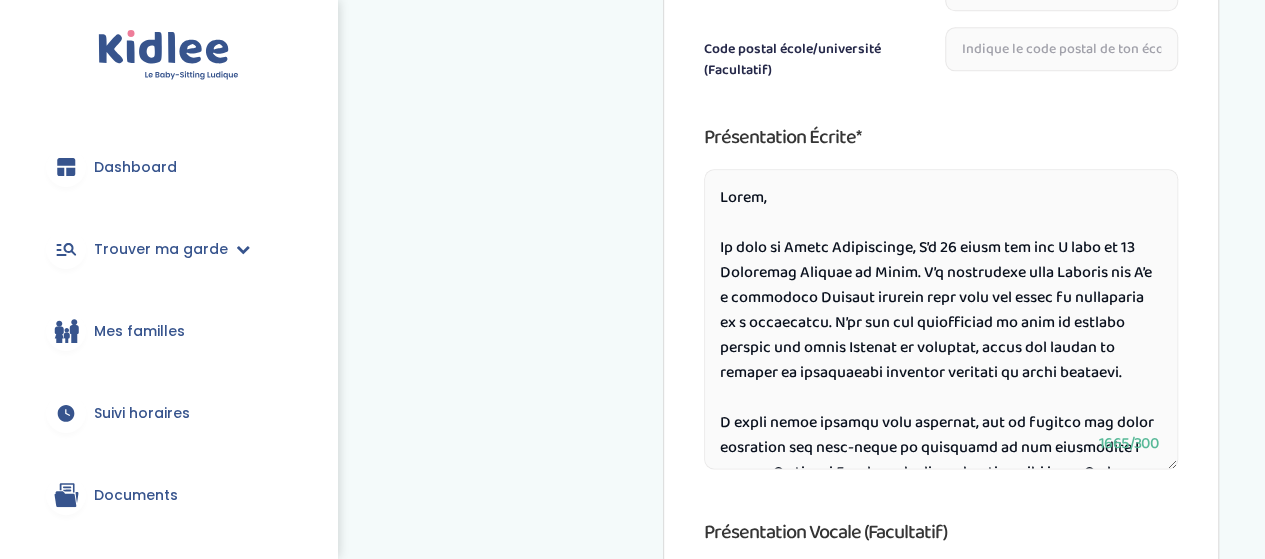 scroll, scrollTop: 1200, scrollLeft: 0, axis: vertical 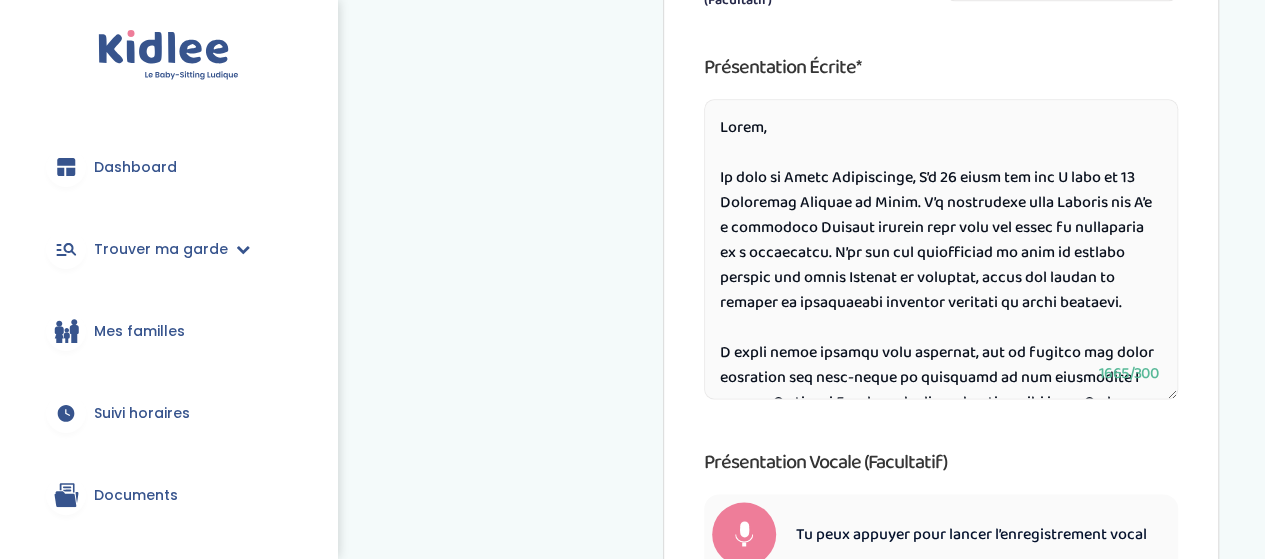 drag, startPoint x: 904, startPoint y: 206, endPoint x: 679, endPoint y: 216, distance: 225.2221 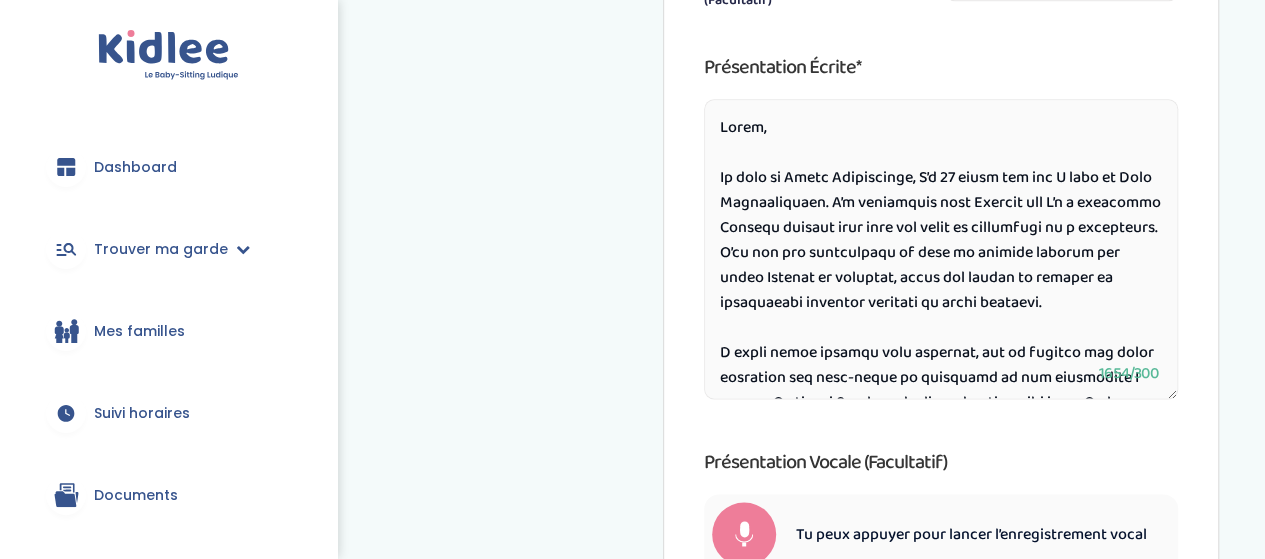 click at bounding box center [941, 249] 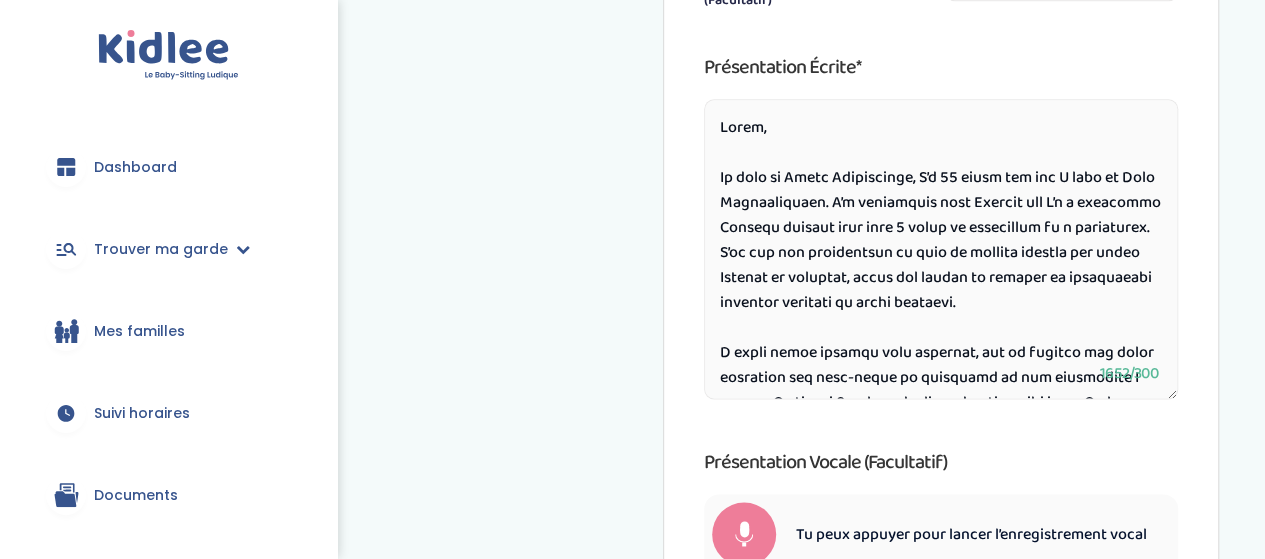 click at bounding box center (941, 249) 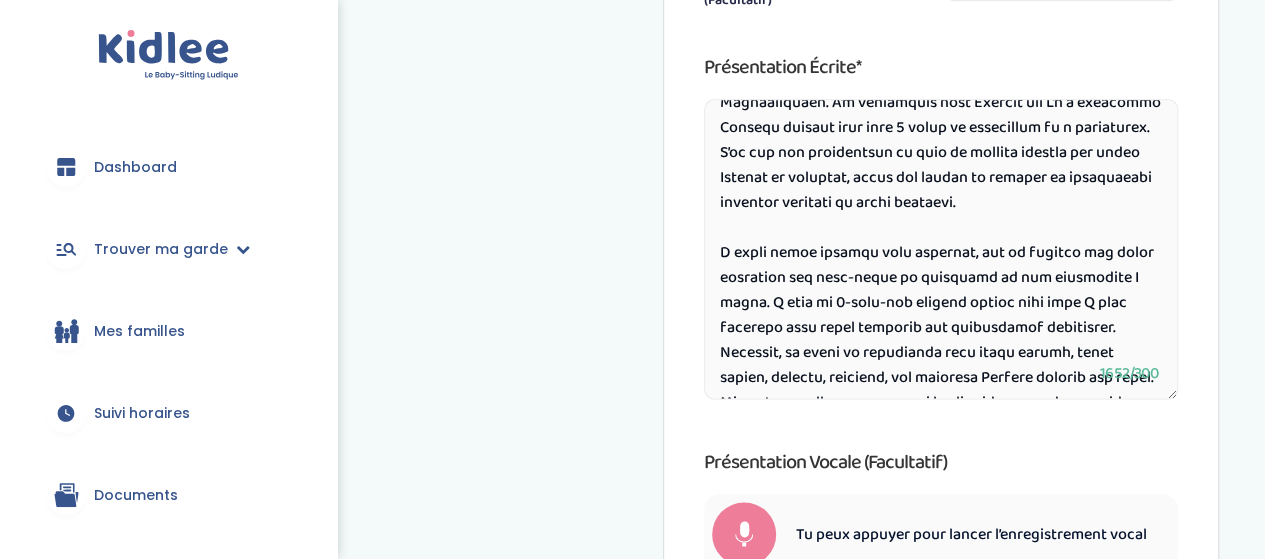 click at bounding box center [941, 249] 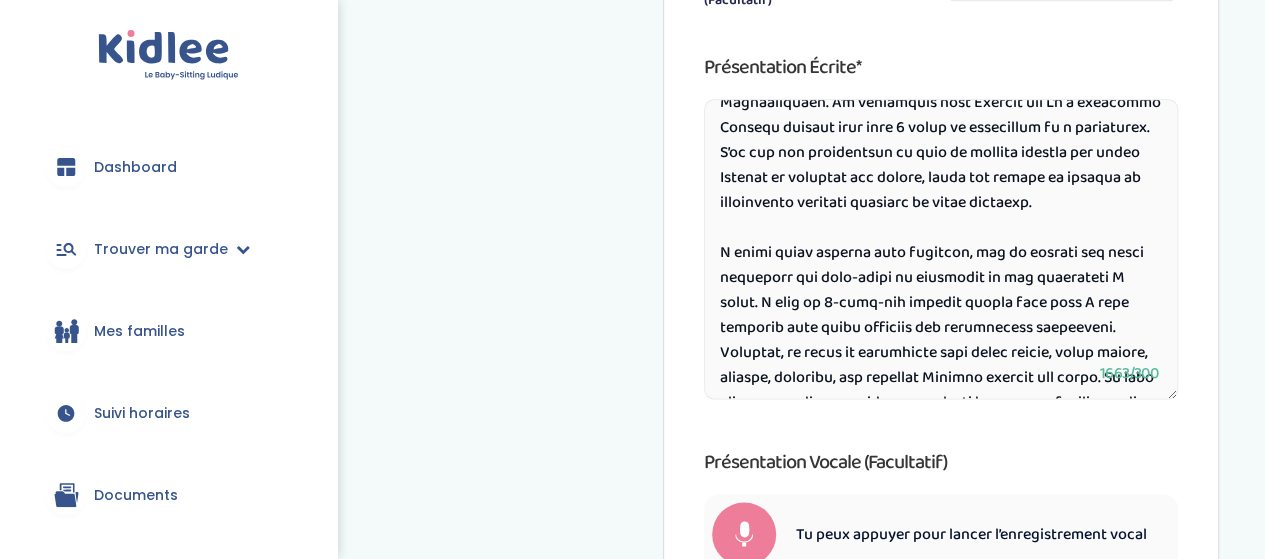 scroll, scrollTop: 200, scrollLeft: 0, axis: vertical 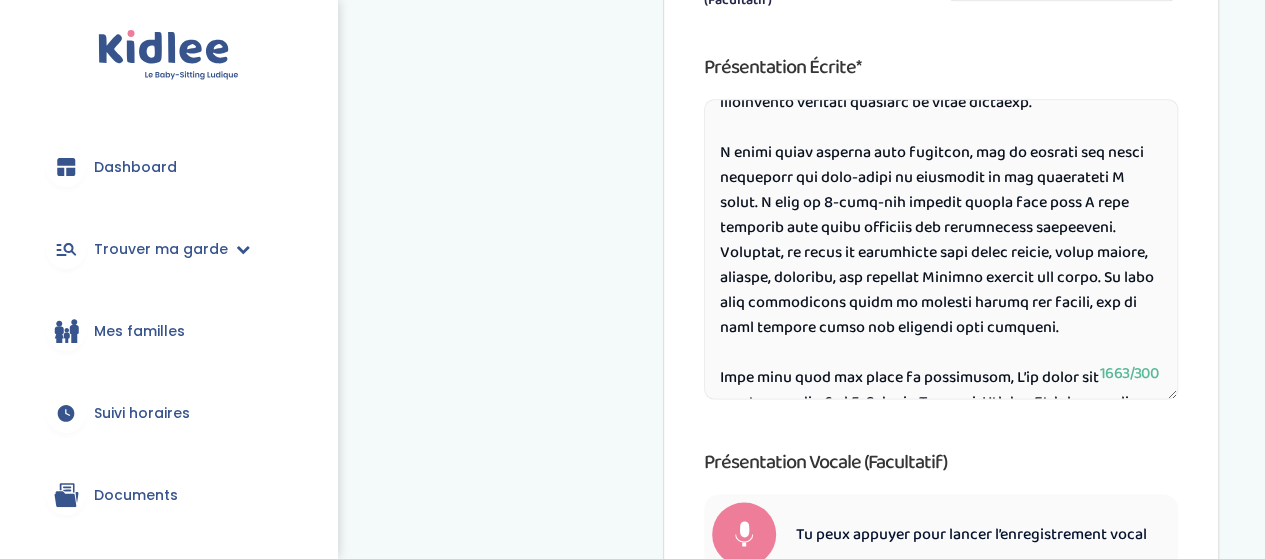 click at bounding box center (941, 249) 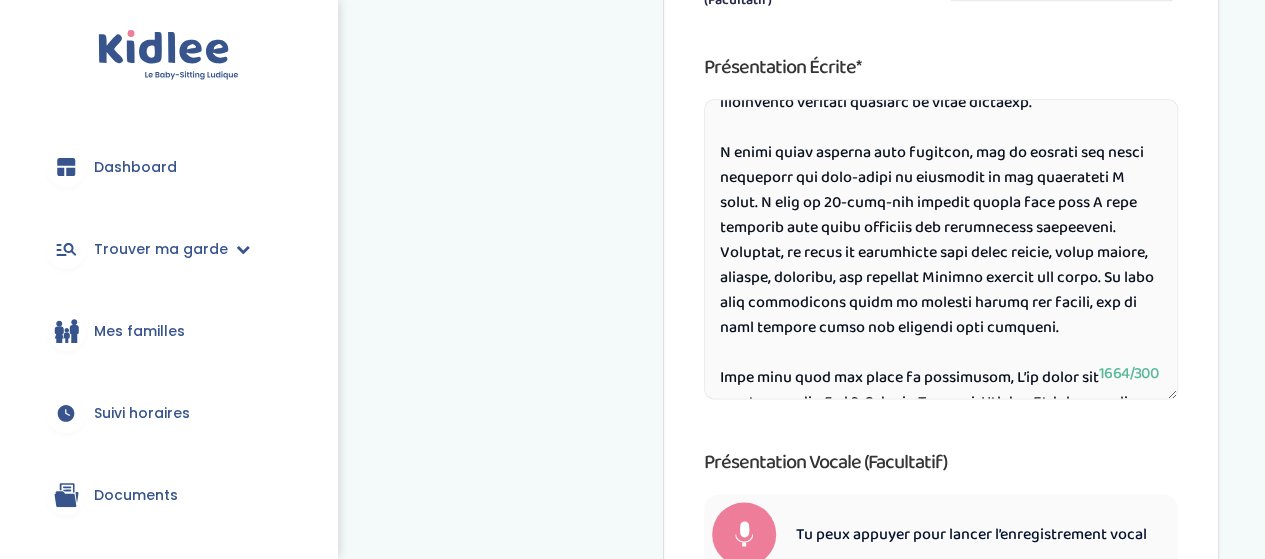 scroll, scrollTop: 300, scrollLeft: 0, axis: vertical 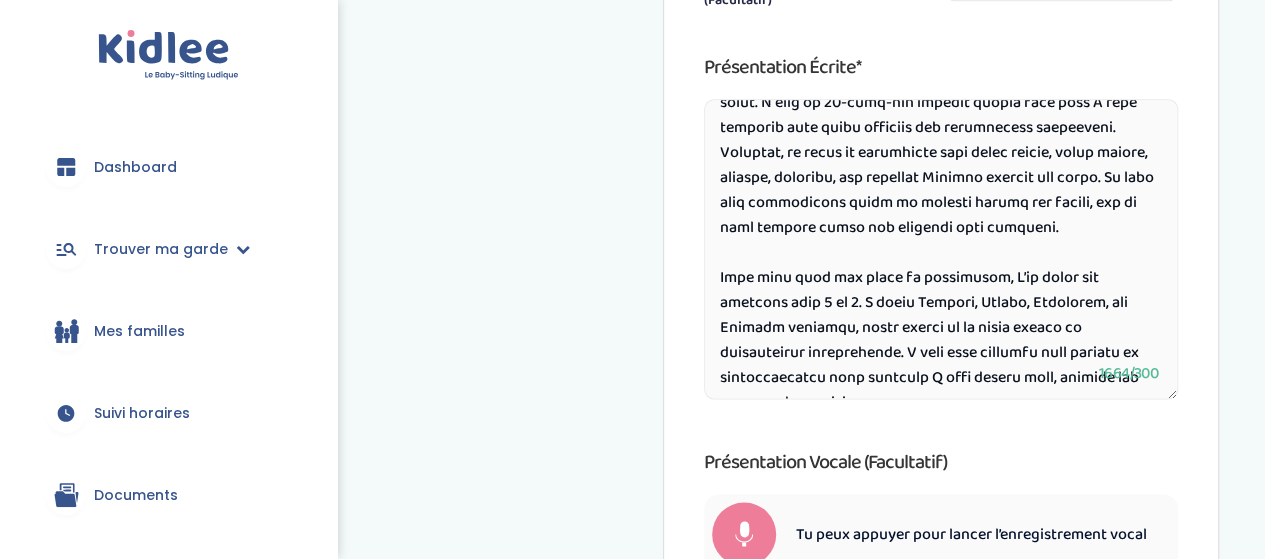 drag, startPoint x: 1086, startPoint y: 189, endPoint x: 926, endPoint y: 193, distance: 160.04999 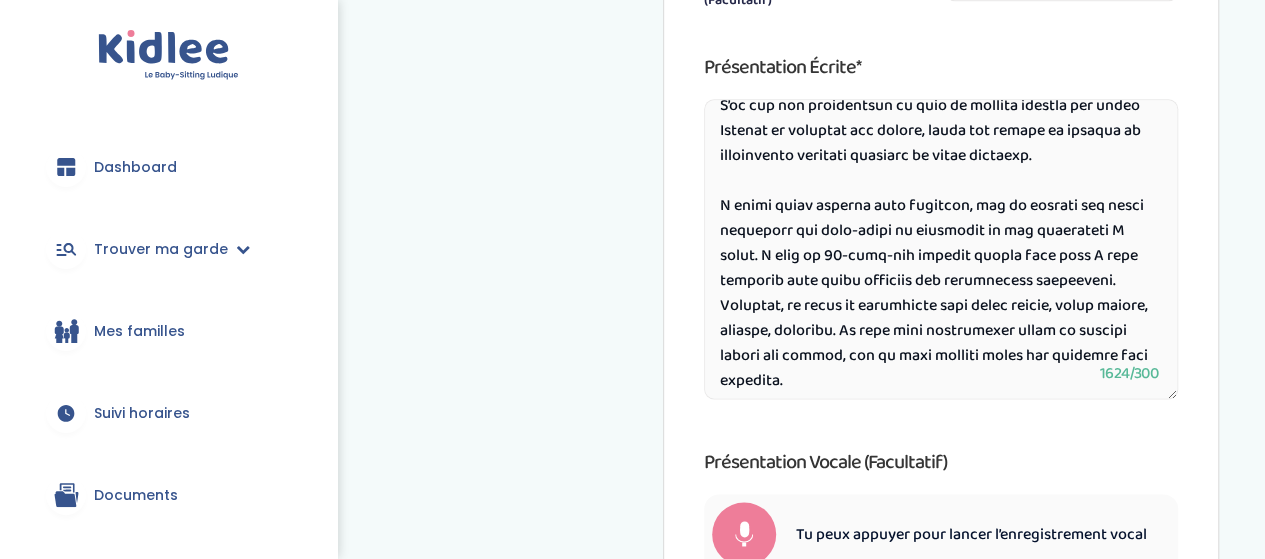 scroll, scrollTop: 0, scrollLeft: 0, axis: both 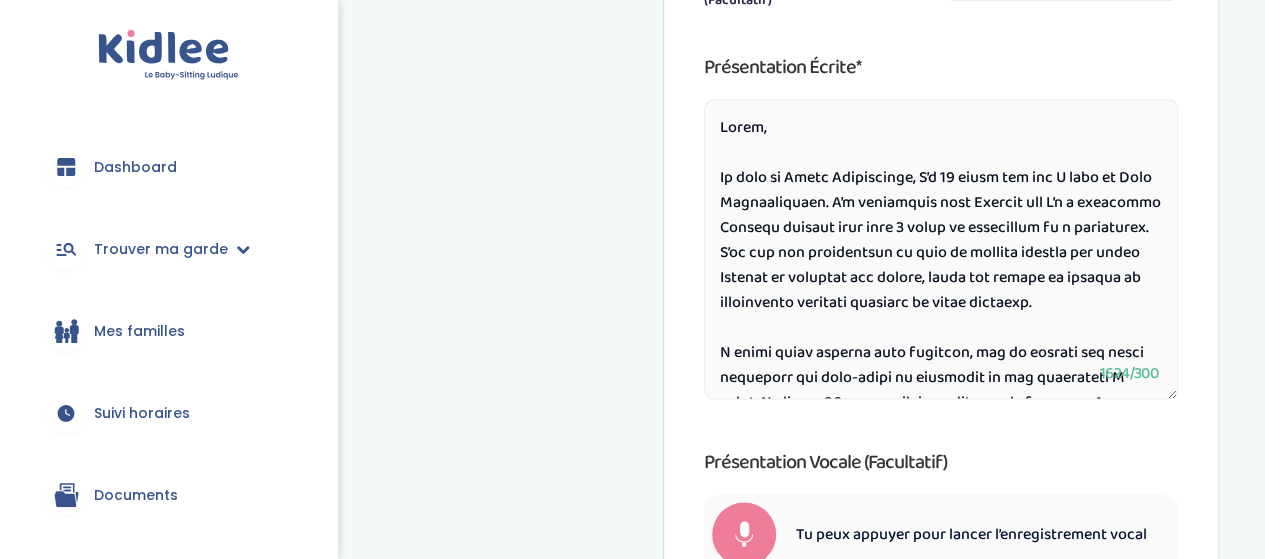 click at bounding box center [941, 249] 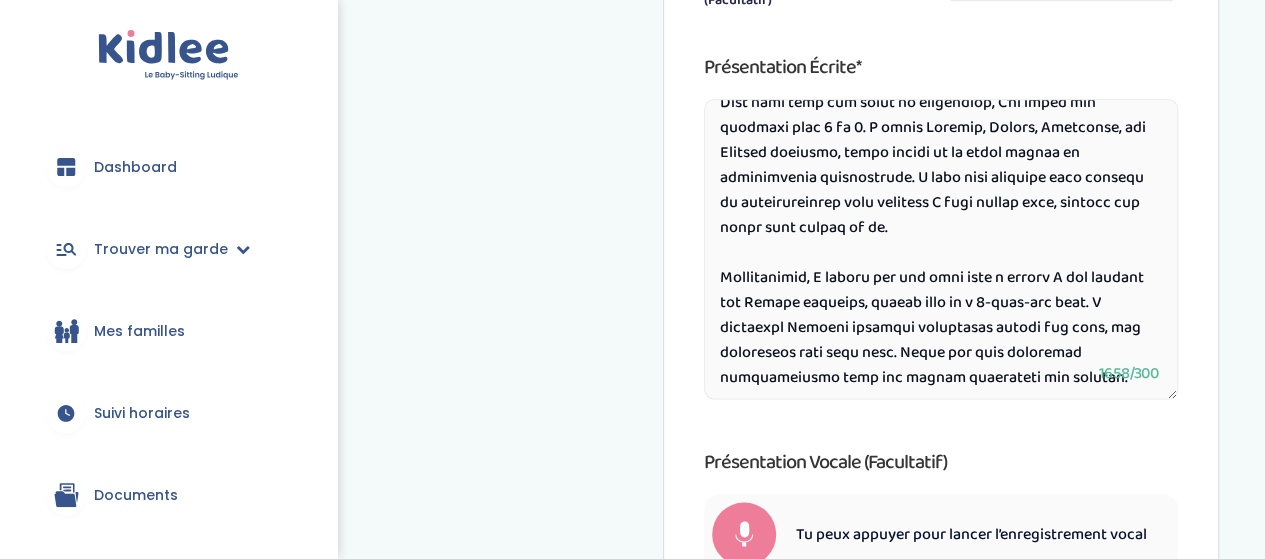scroll, scrollTop: 667, scrollLeft: 0, axis: vertical 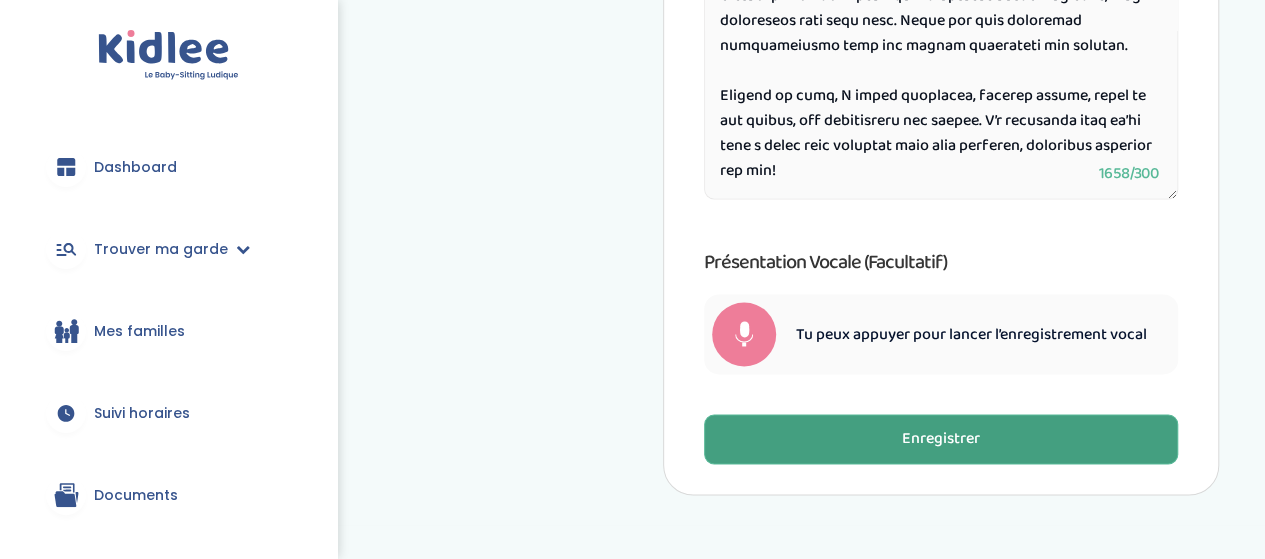 type on "Hello,
My name is Olena Shovkoplias, I’m 31 years old and I live in Cité Universitaire. I’m originally from Ukraine but my family lives in England. I and I’m a qualified English teacher with over 3 years of experience as a babysitter. I’ve had the opportunity to work in private schools and teach English to children and adults, which has helped me develop an educational approach tailored to young learners.
I truly enjoy working with children, and my passion for their education and well-being is reflected in the activities I offer. I have an 10-year-old younger sister with whom I love spending time doing creative and educational activities. Together, we focus on developing fine motor skills, doing crafts, drawing, painting. We also play educational games to explore colors and shapes, and we love reading books and spending time outdoors.
With more than two years of experience, I’ve cared for children aged 1 to 9. I speak English, French, Ukrainian, and Russian fluently, which allows me to adapt easily to m..." 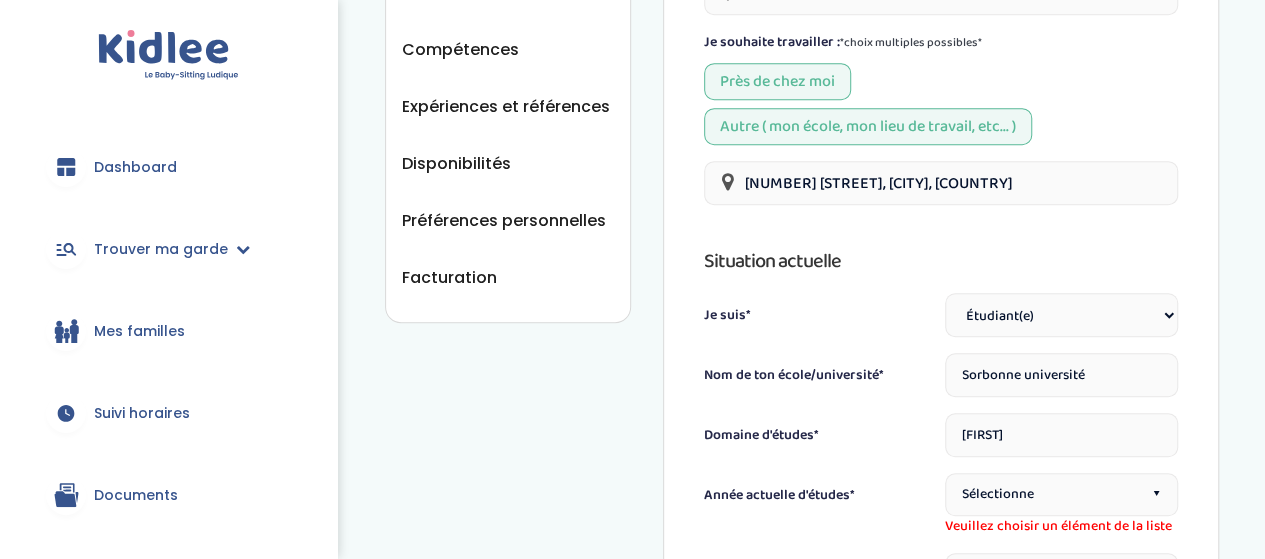 scroll, scrollTop: 765, scrollLeft: 0, axis: vertical 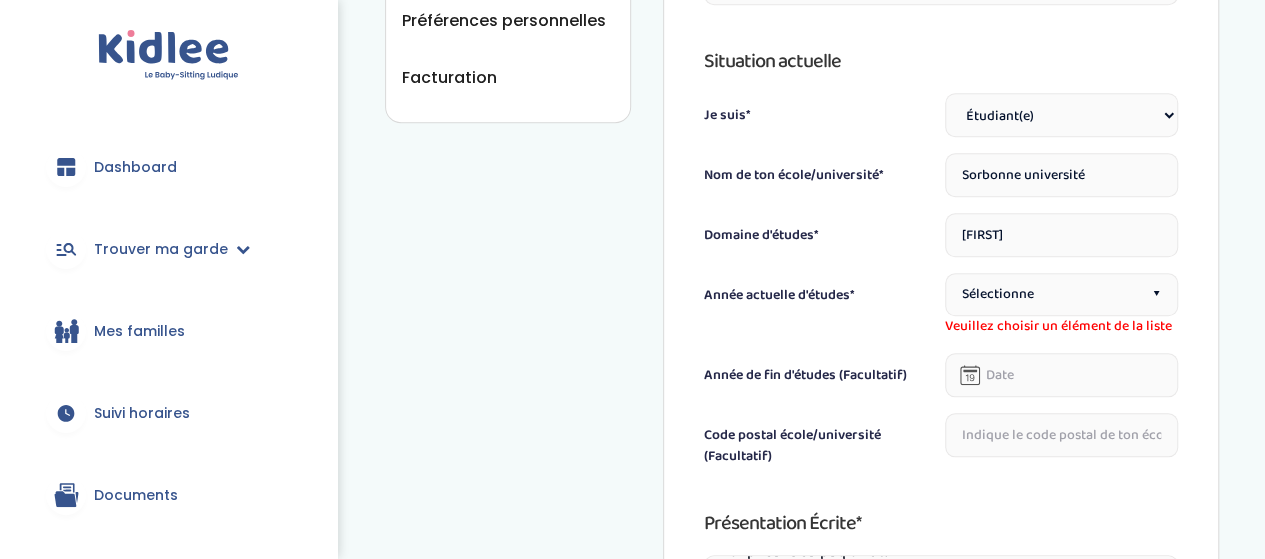 click on "Sélectionne
▾" at bounding box center (1061, 294) 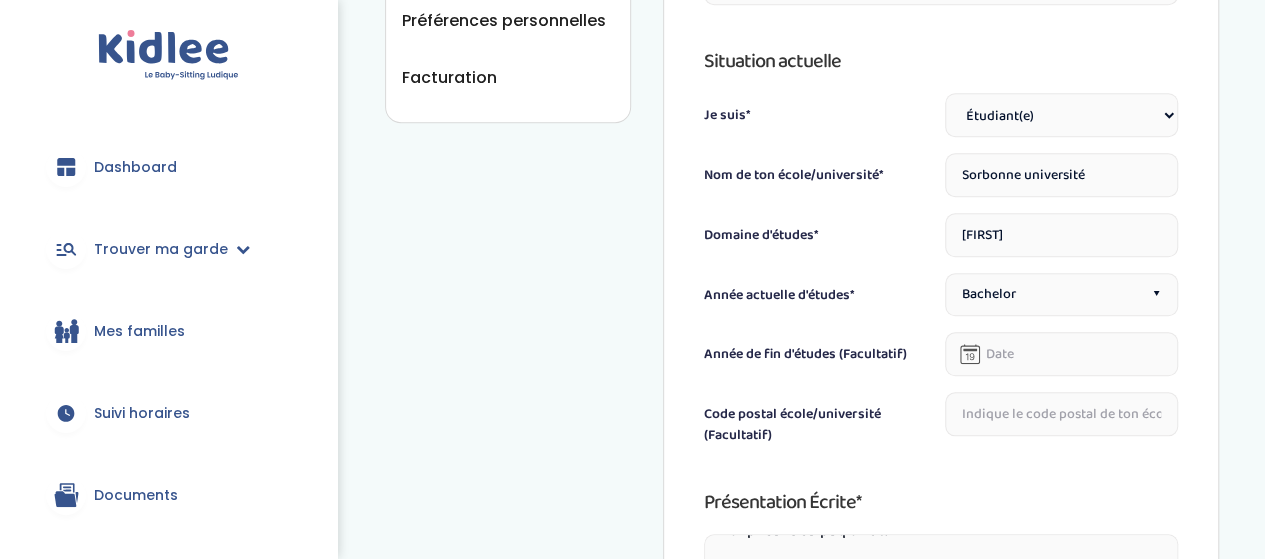 scroll, scrollTop: 865, scrollLeft: 0, axis: vertical 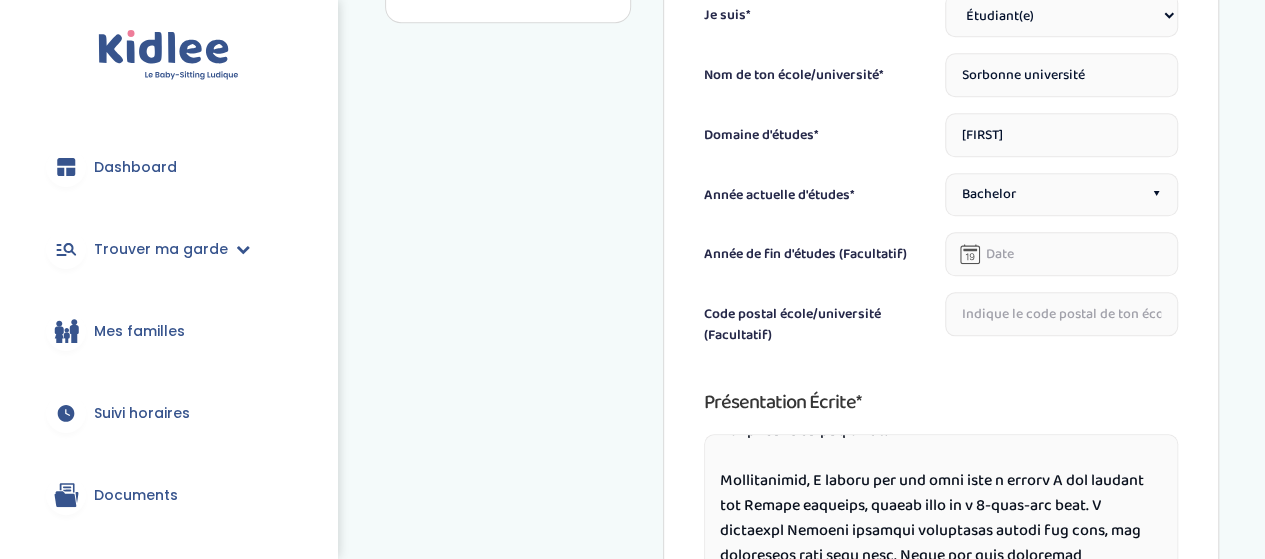 click at bounding box center (1061, 254) 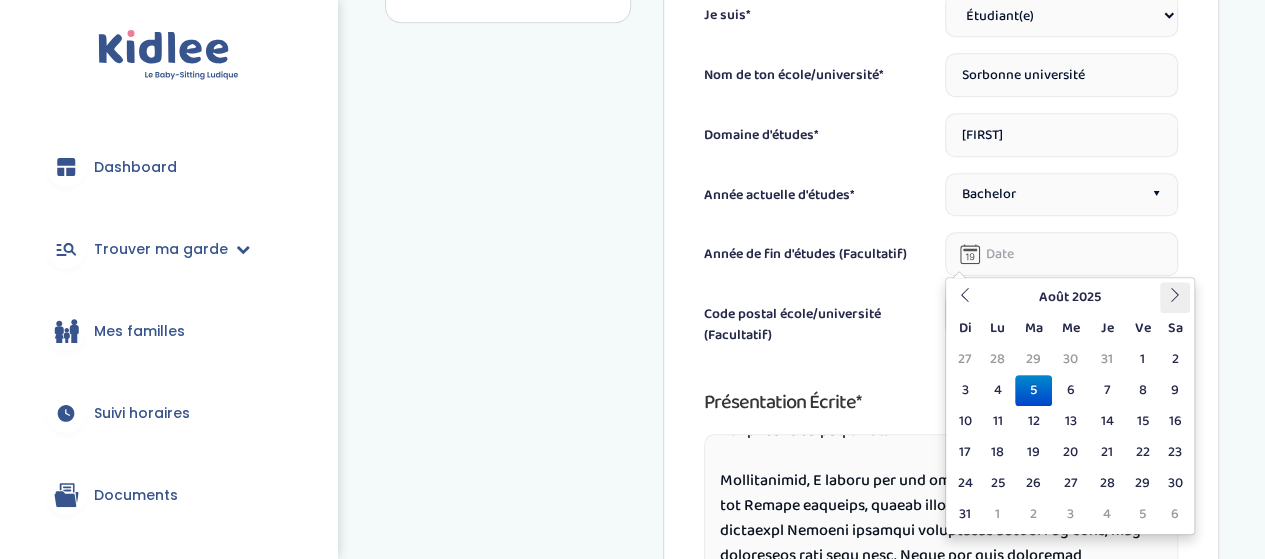 click at bounding box center (1175, 295) 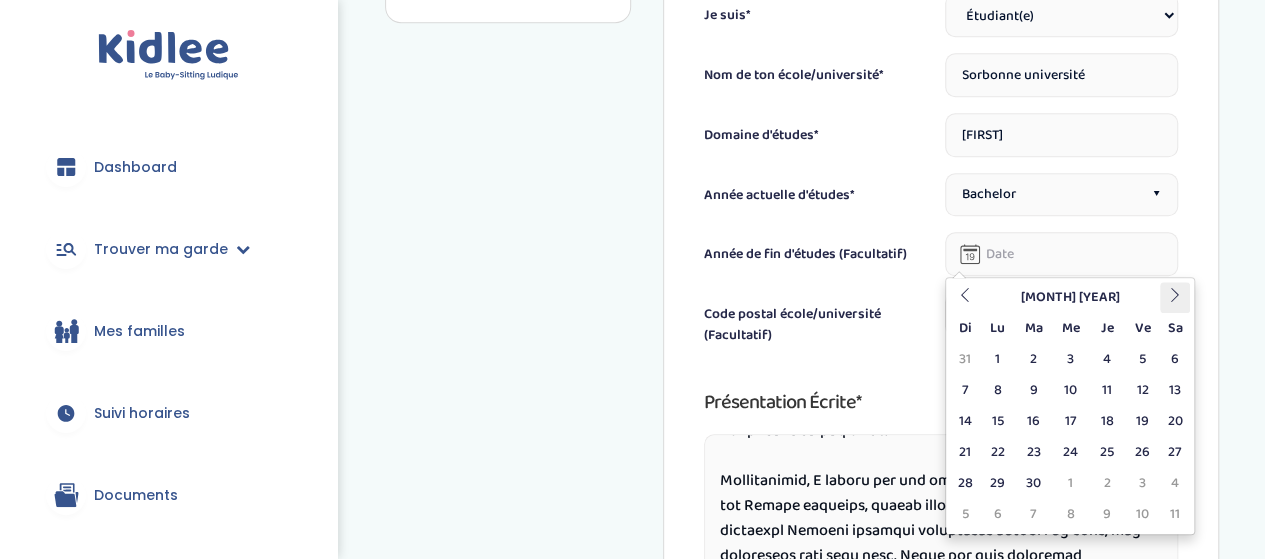 click at bounding box center (1175, 295) 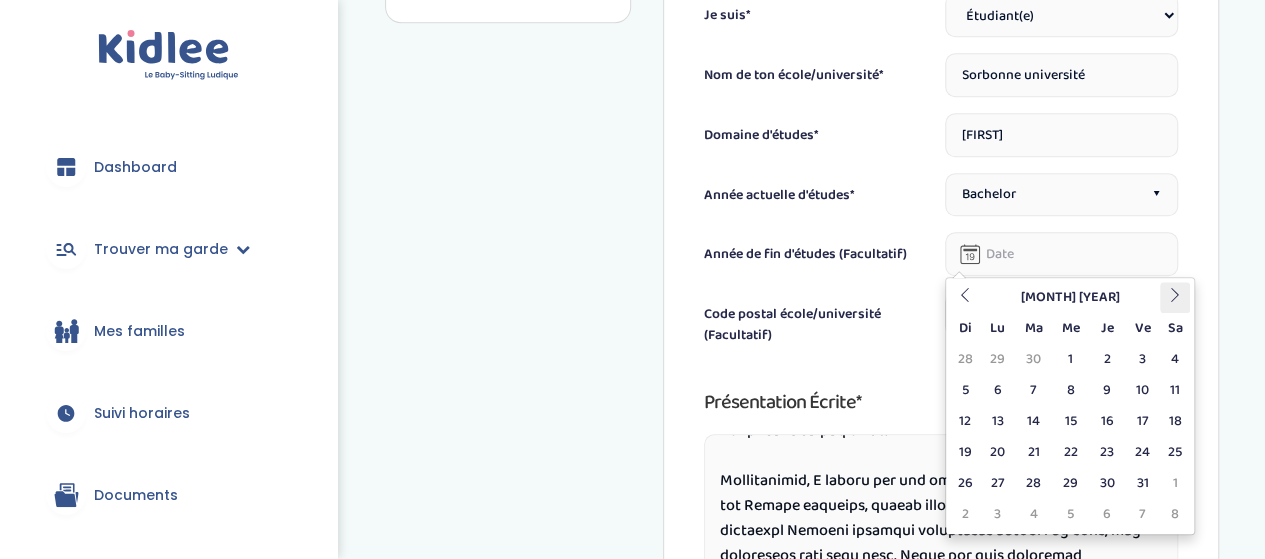 click at bounding box center [1175, 295] 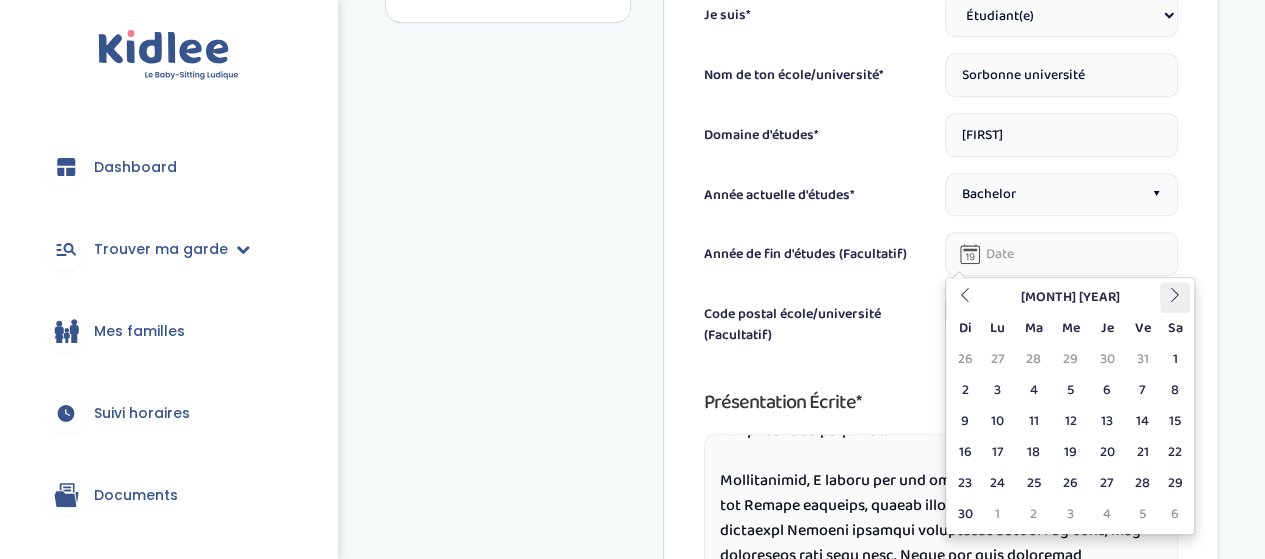 click at bounding box center (1175, 295) 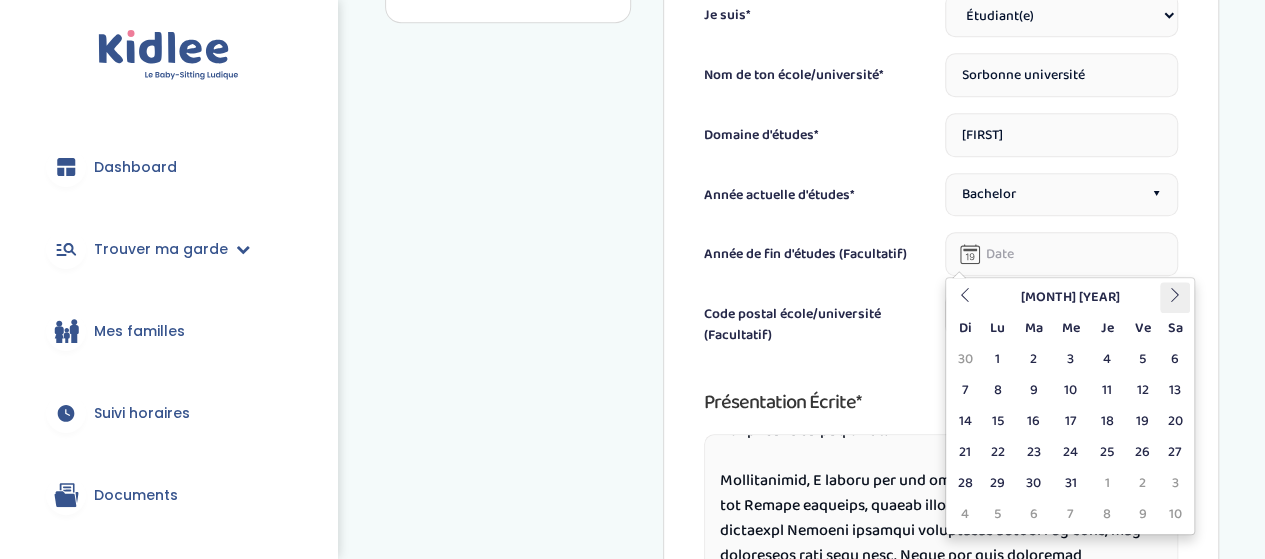 click at bounding box center (1175, 295) 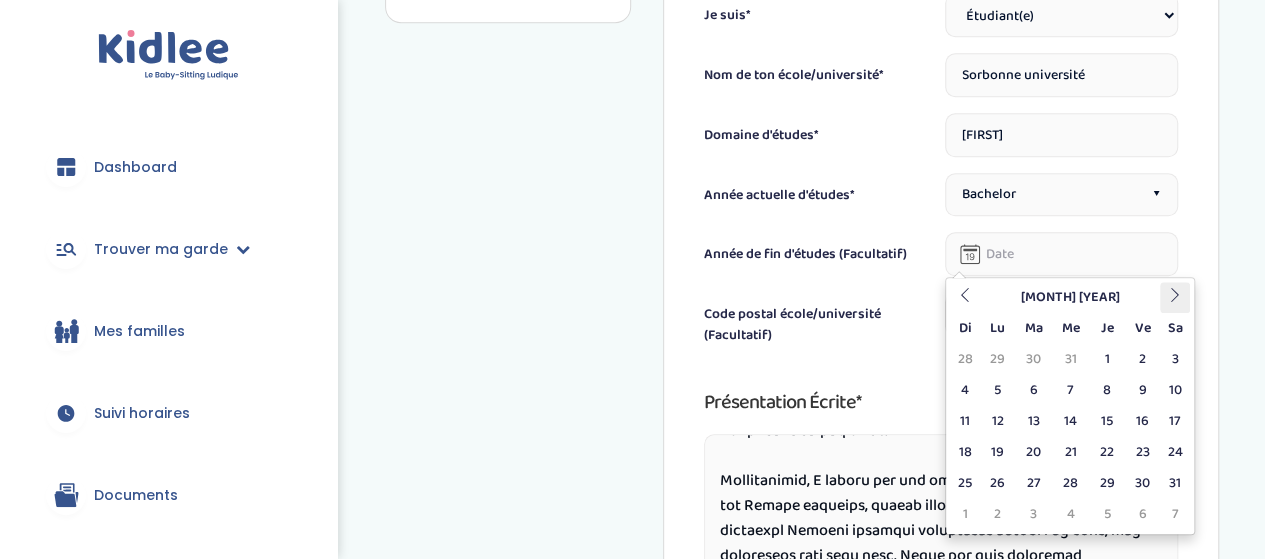 click at bounding box center (1175, 295) 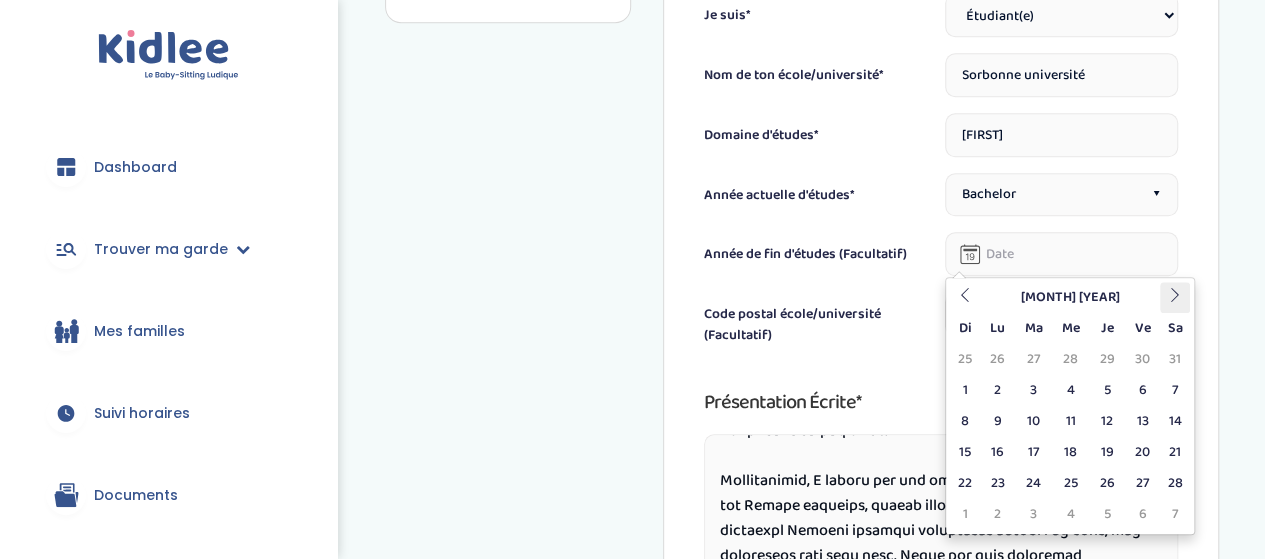click at bounding box center [1175, 295] 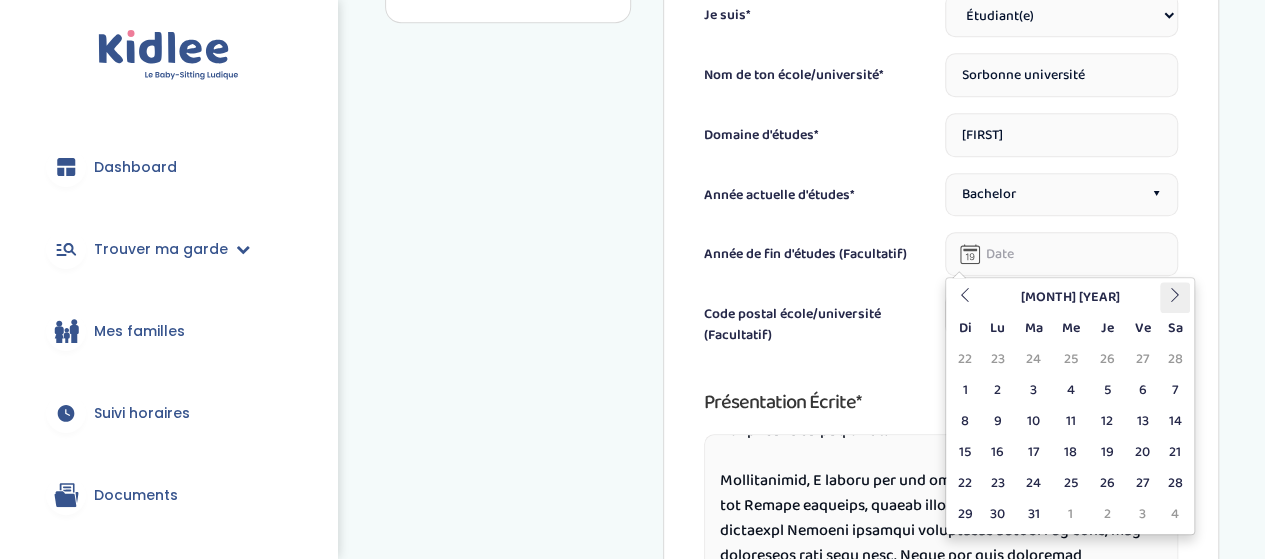 click at bounding box center (1175, 295) 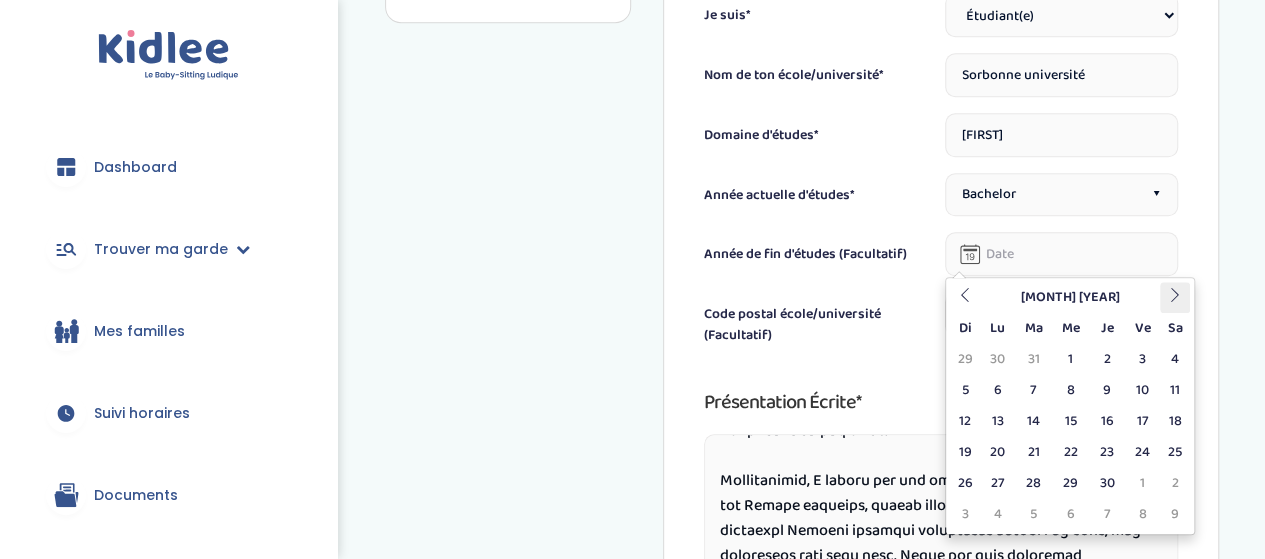 click at bounding box center (1175, 295) 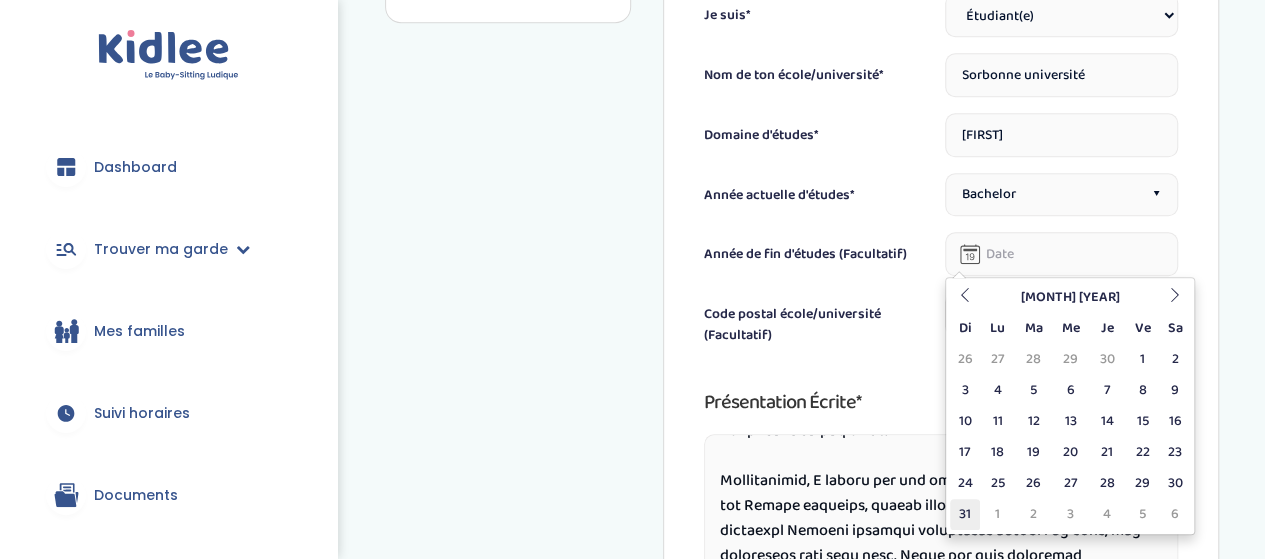 click on "31" at bounding box center (965, 514) 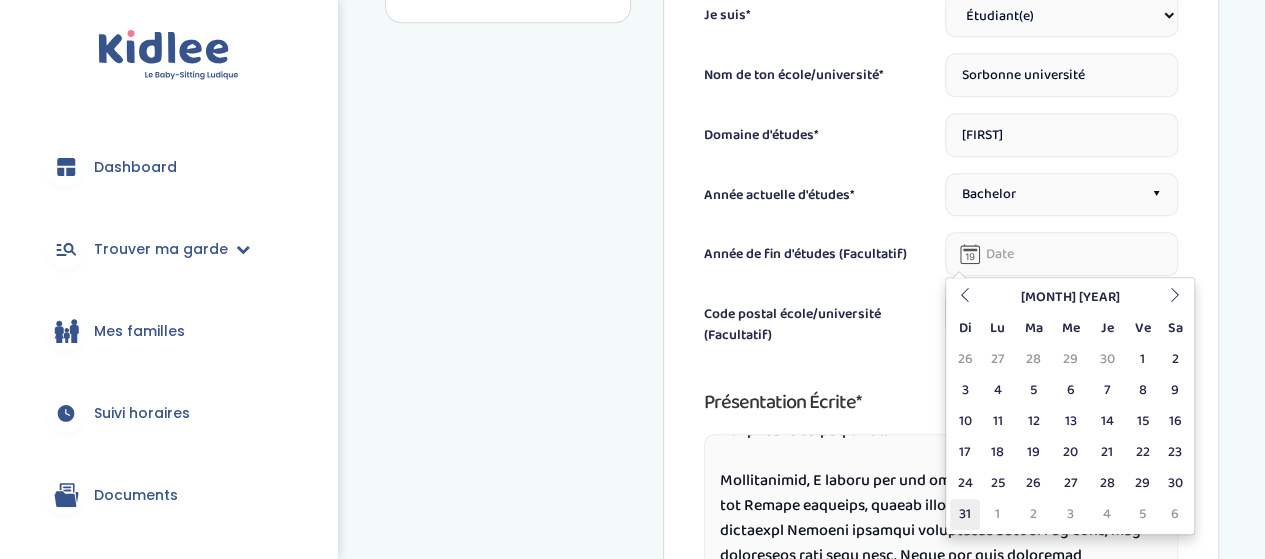 type on "31-05-2026" 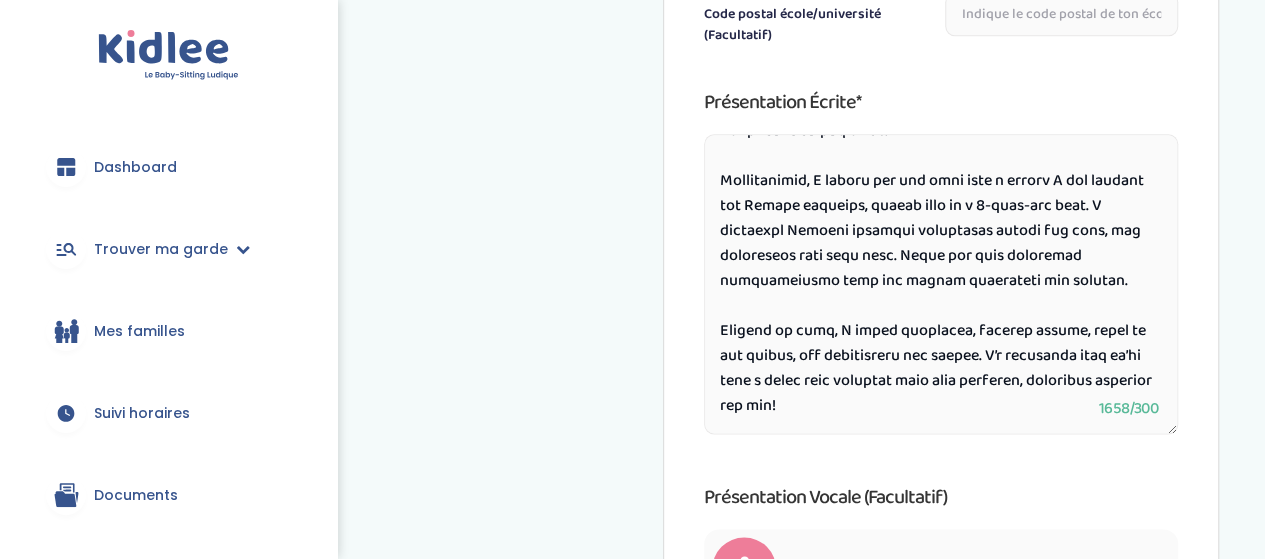 scroll, scrollTop: 1464, scrollLeft: 0, axis: vertical 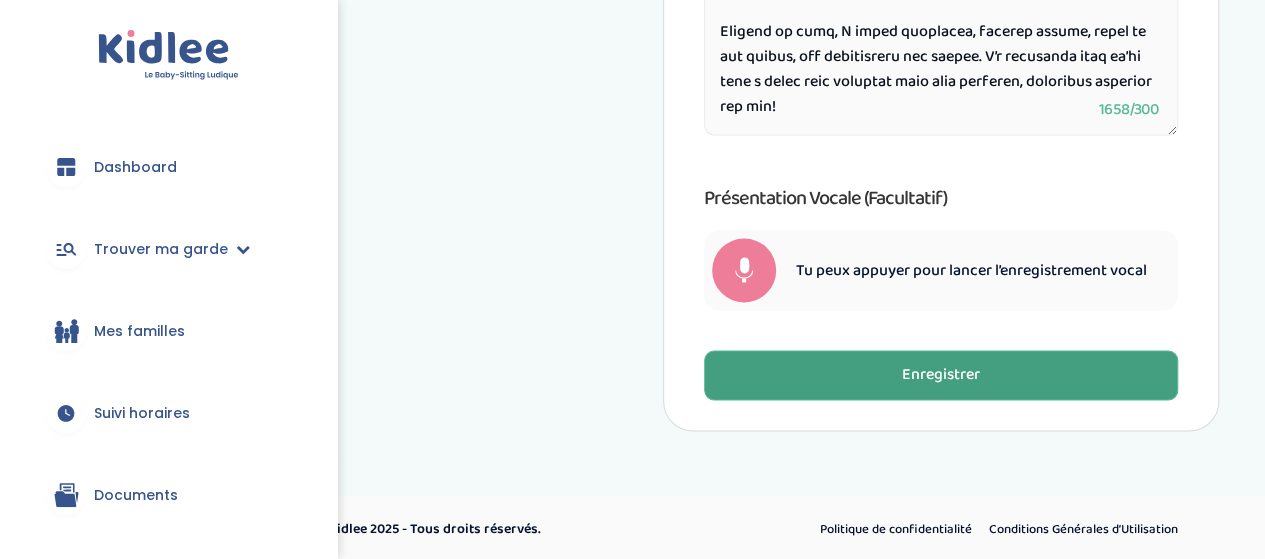 click on "Enregistrer" at bounding box center [941, 375] 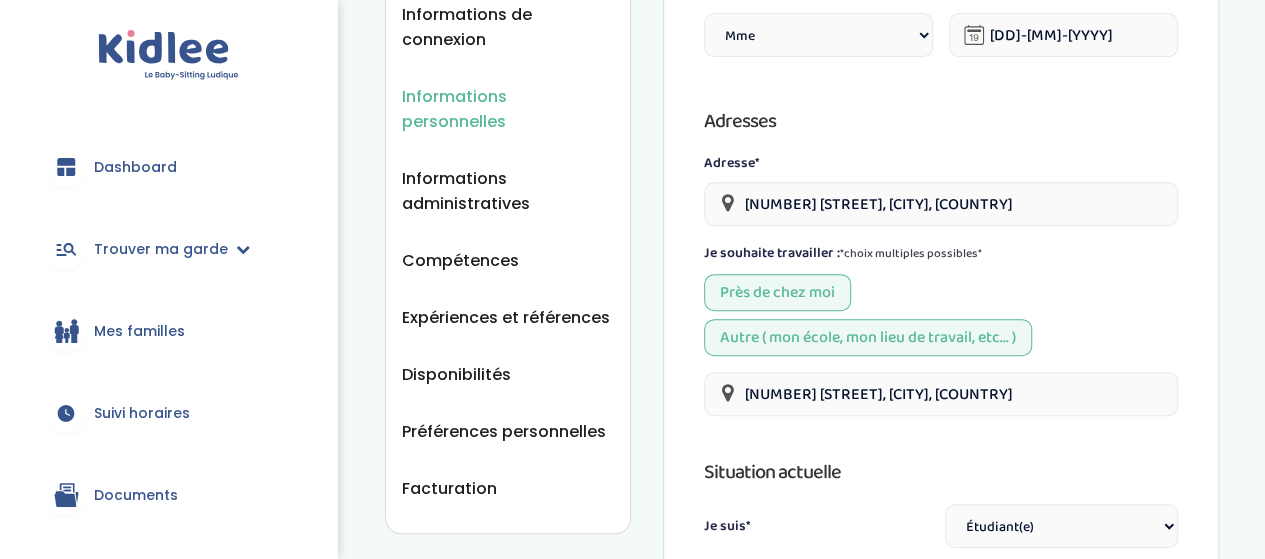 scroll, scrollTop: 264, scrollLeft: 0, axis: vertical 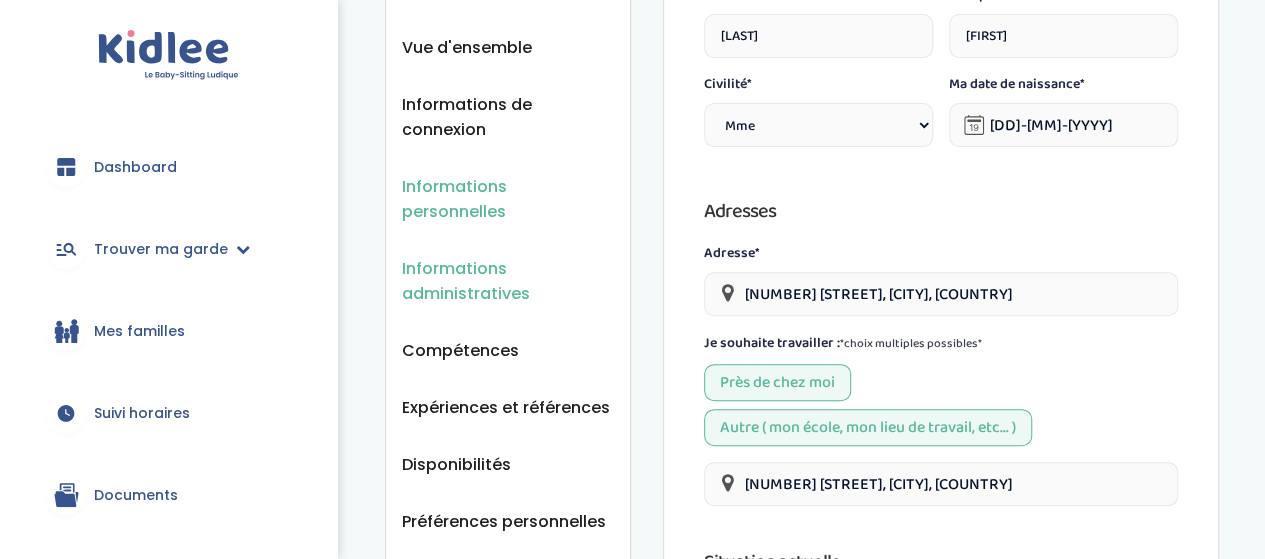 click on "Informations administratives" at bounding box center (508, 281) 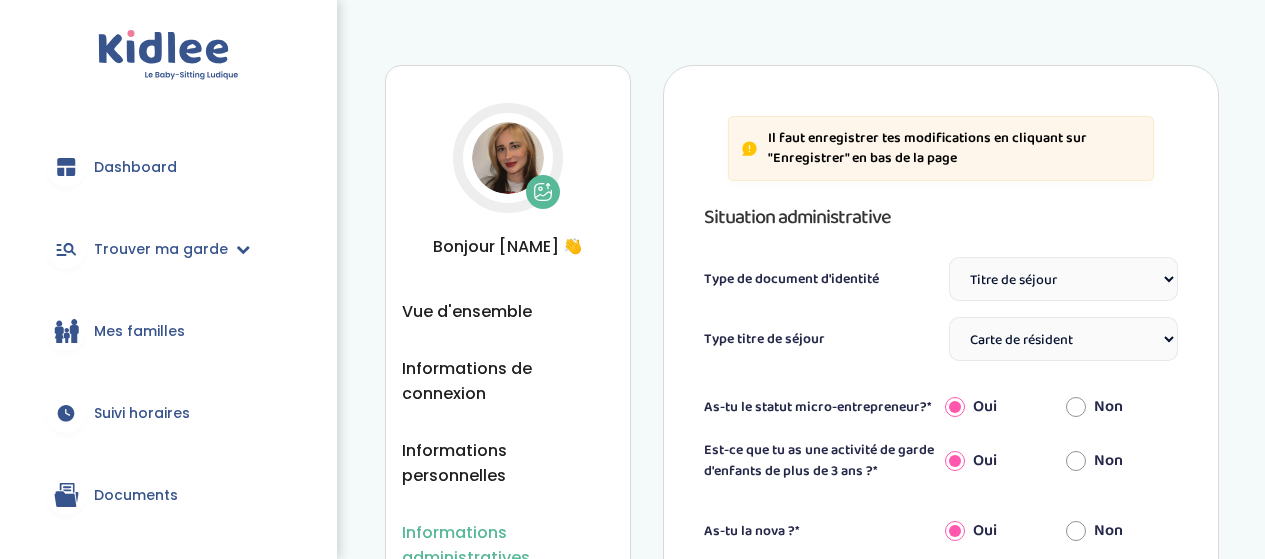 select on "Titre de séjour" 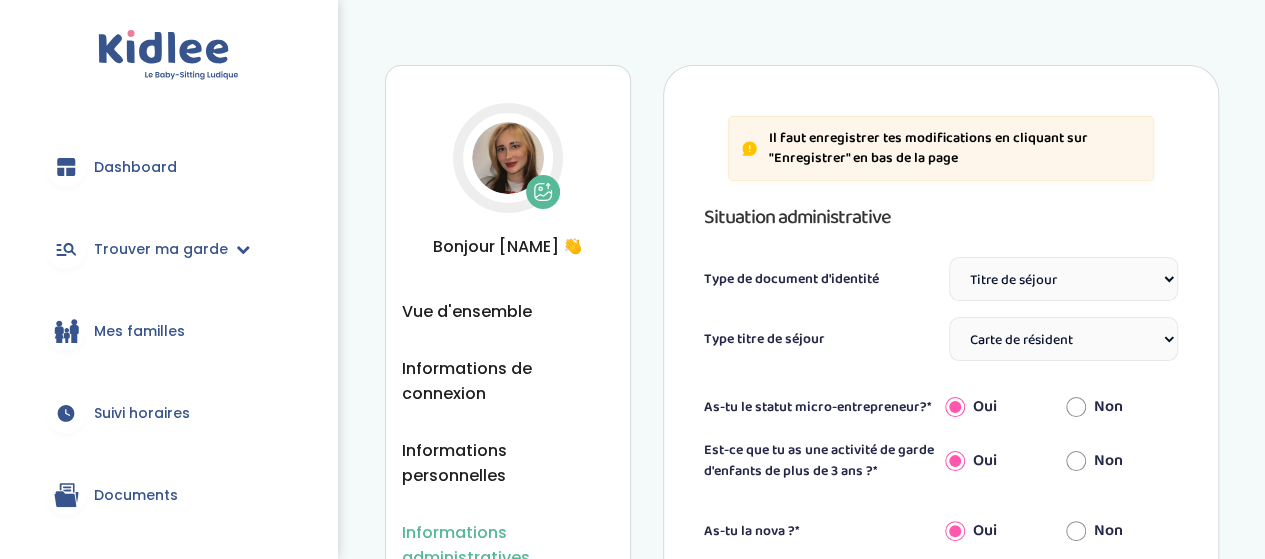scroll, scrollTop: 0, scrollLeft: 0, axis: both 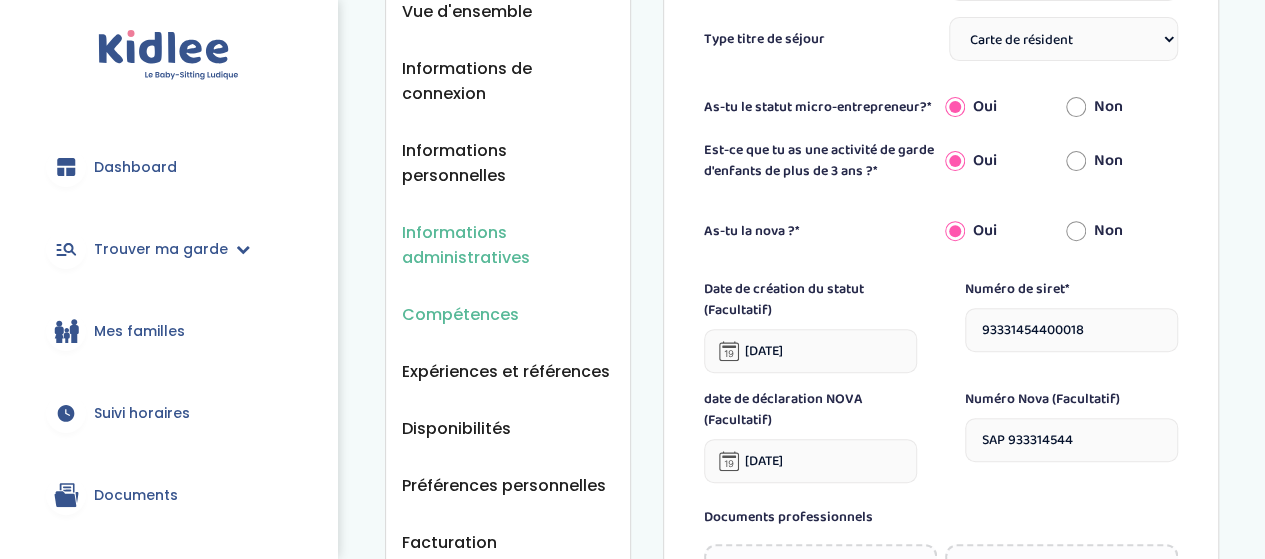 click on "Compétences" at bounding box center [460, 314] 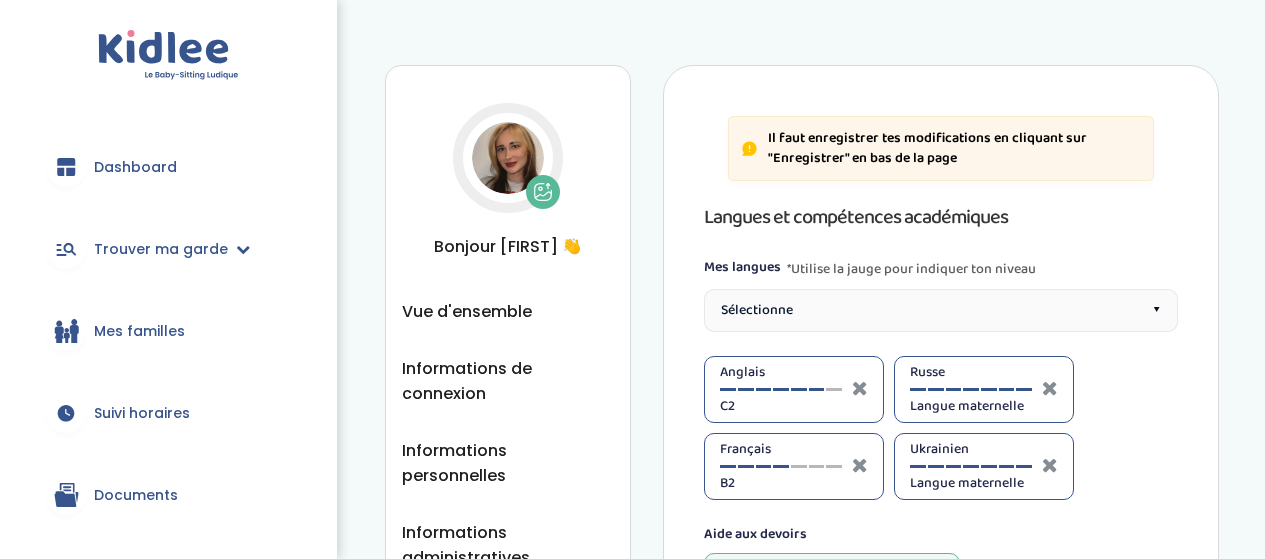 select on "Terminale" 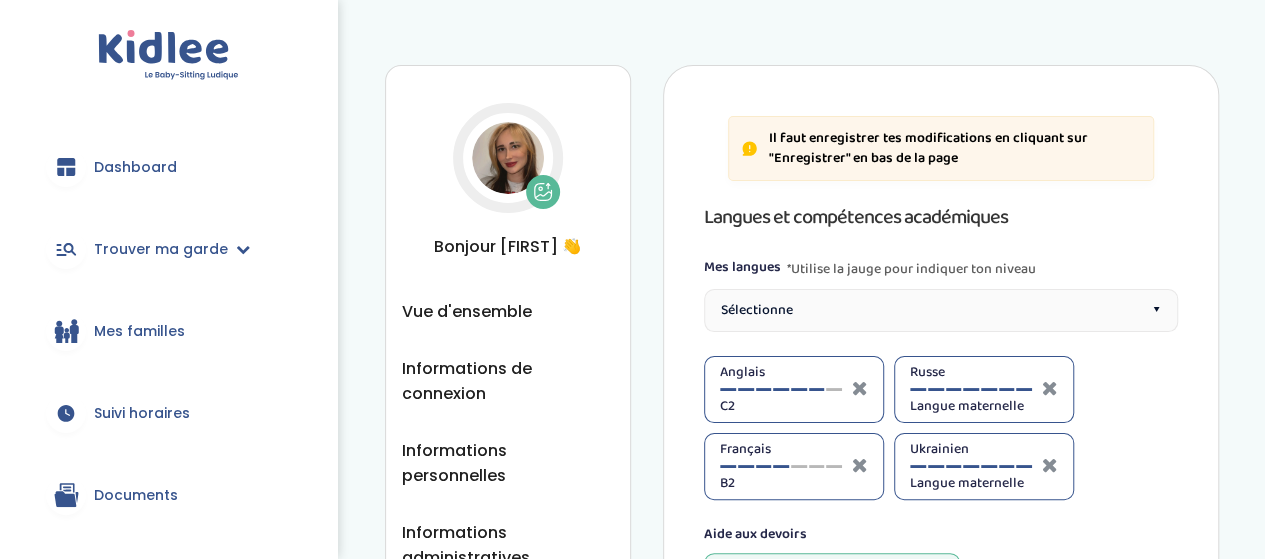 scroll, scrollTop: 0, scrollLeft: 0, axis: both 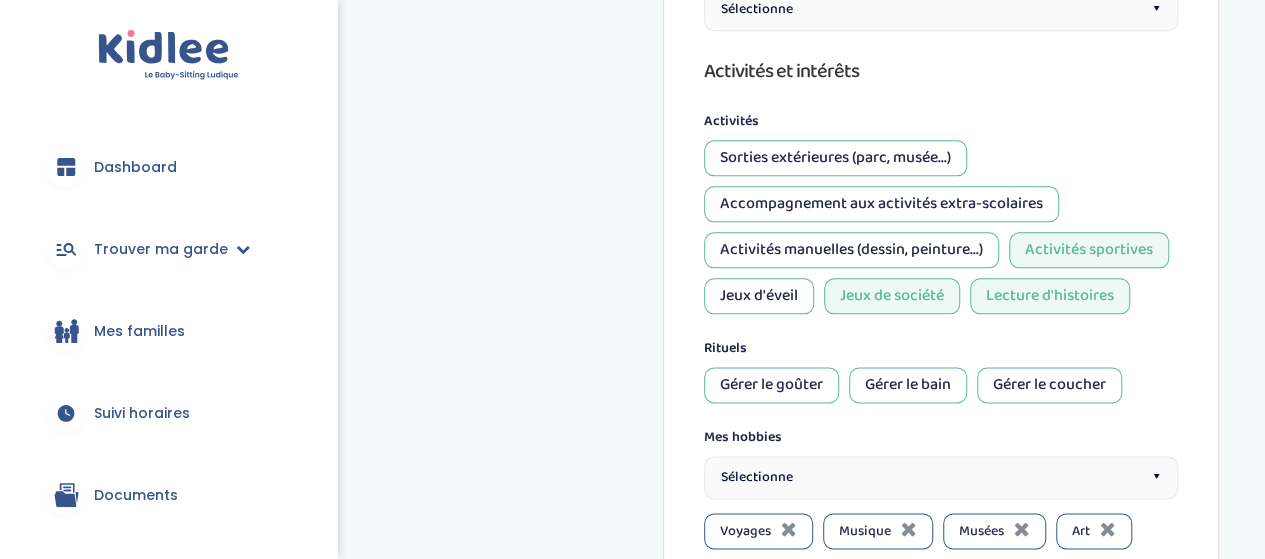 click on "Sorties extérieures (parc, musée...)" at bounding box center [835, 158] 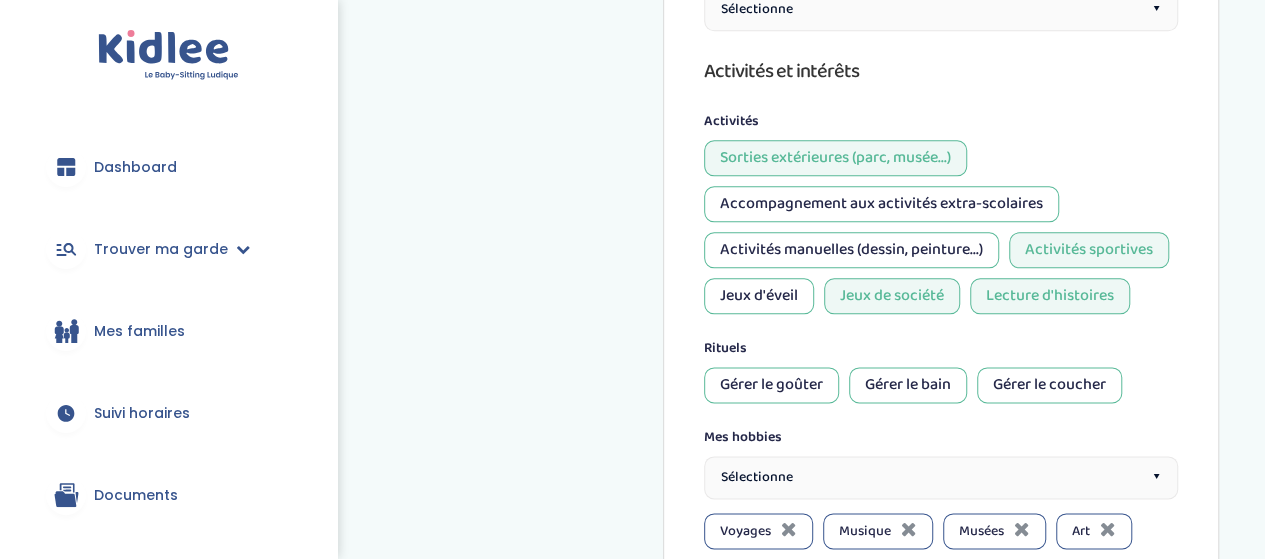 click on "Accompagnement aux activités extra-scolaires" at bounding box center [881, 204] 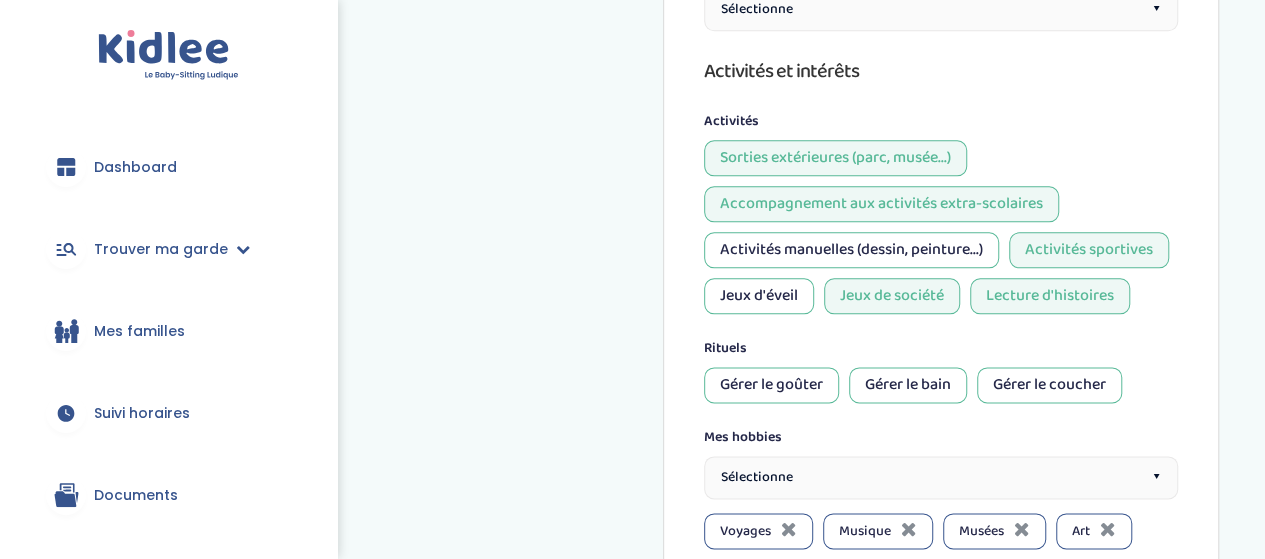 click on "Activités manuelles (dessin, peinture...)" at bounding box center (851, 250) 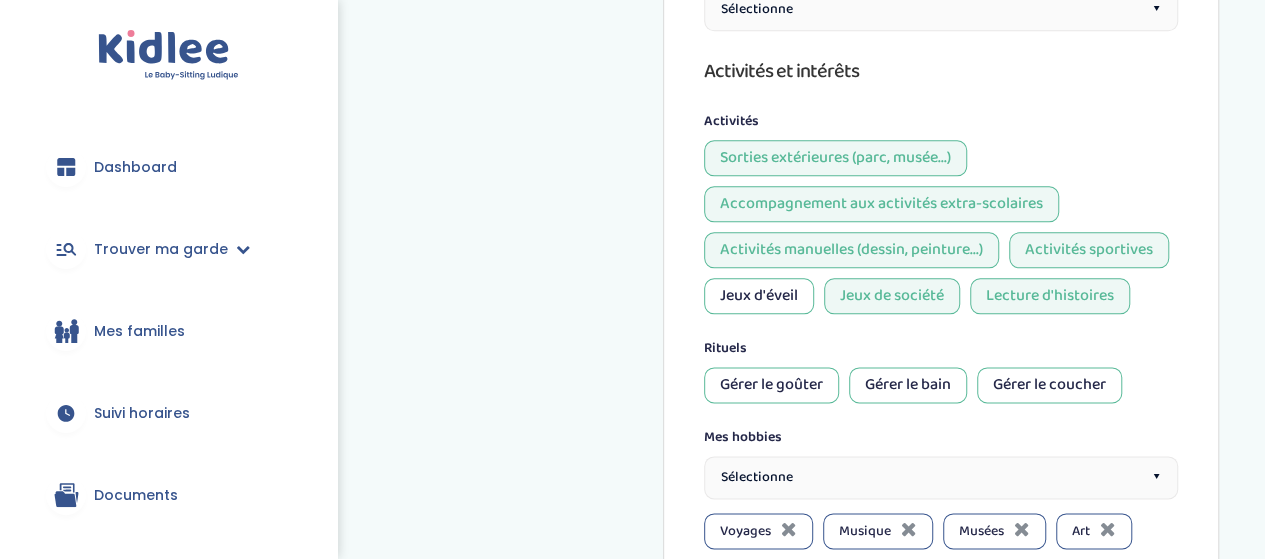 click on "Jeux d'éveil" at bounding box center [759, 296] 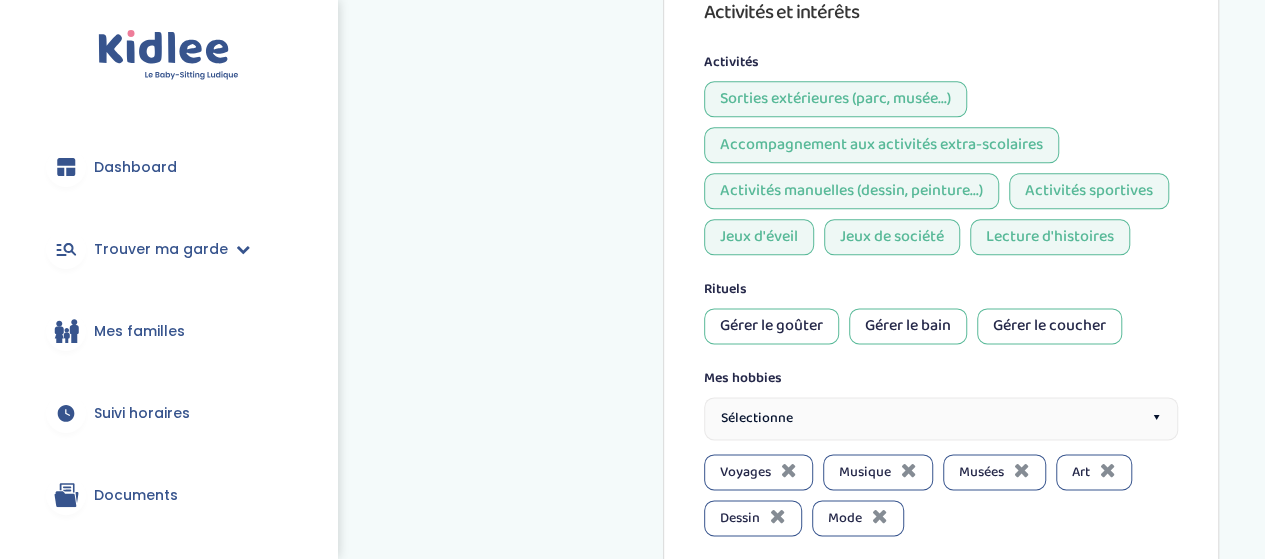 scroll, scrollTop: 1200, scrollLeft: 0, axis: vertical 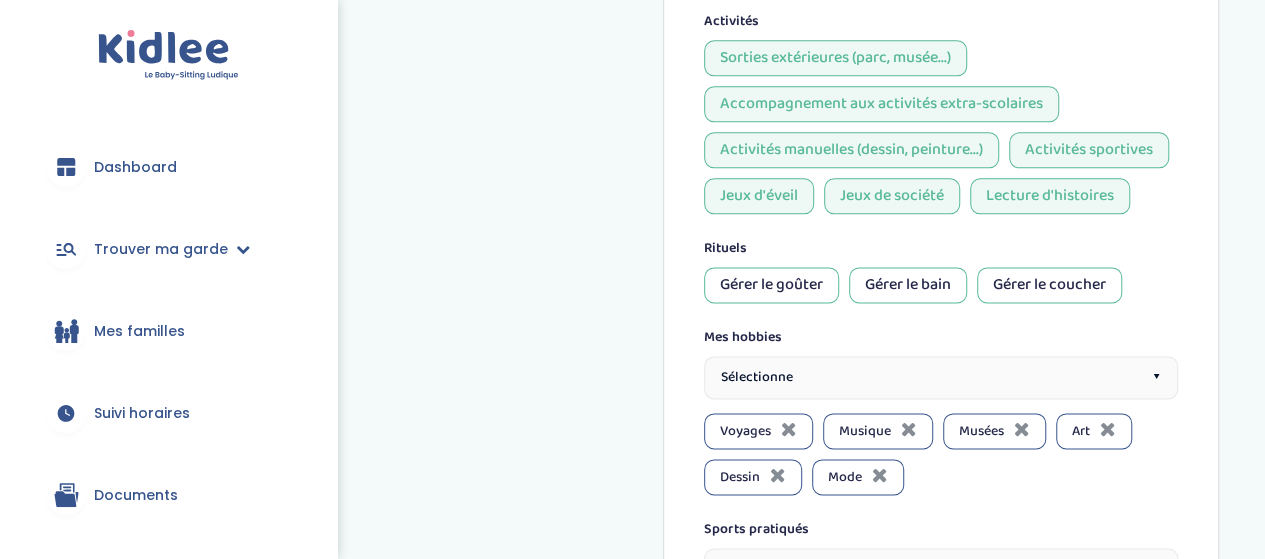 click on "Gérer le goûter" at bounding box center (771, 285) 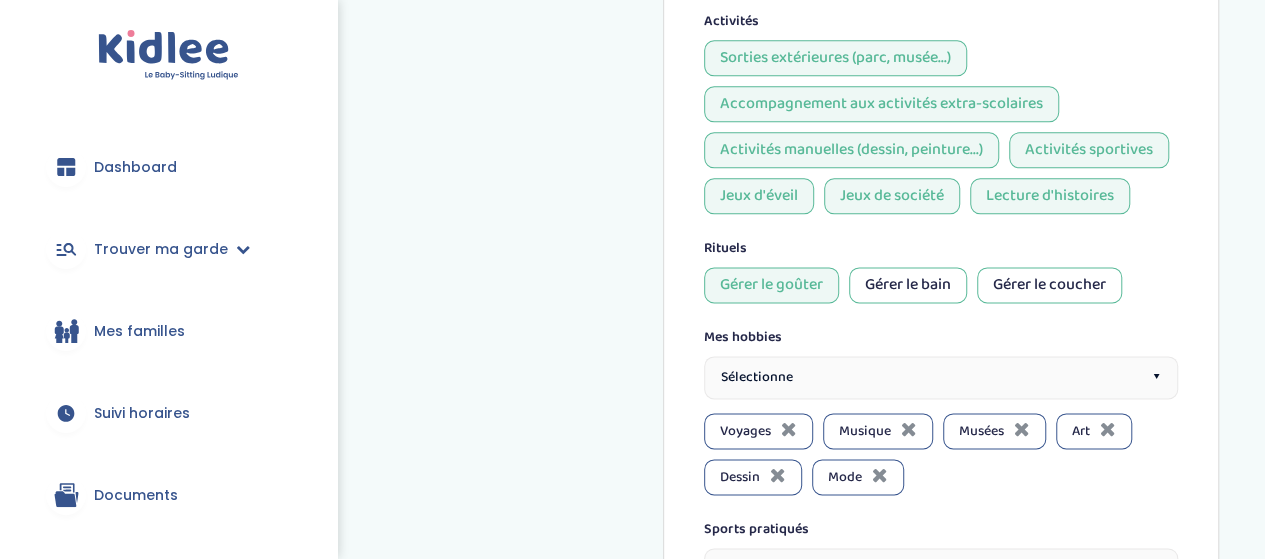 click on "Gérer le bain" at bounding box center [908, 285] 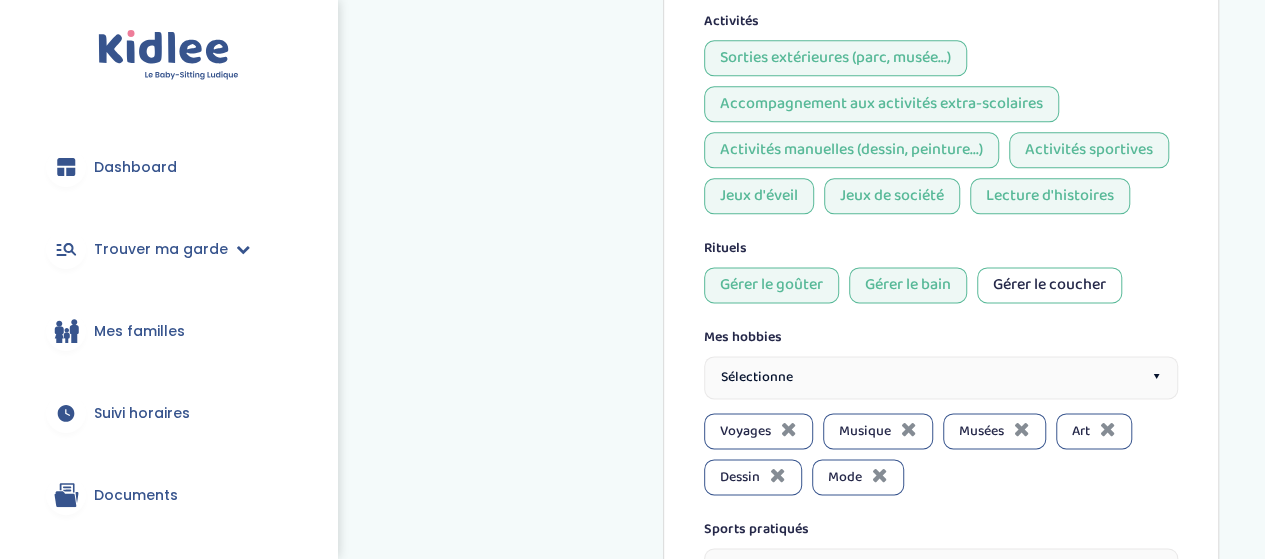 click on "Gérer le coucher" at bounding box center (1049, 285) 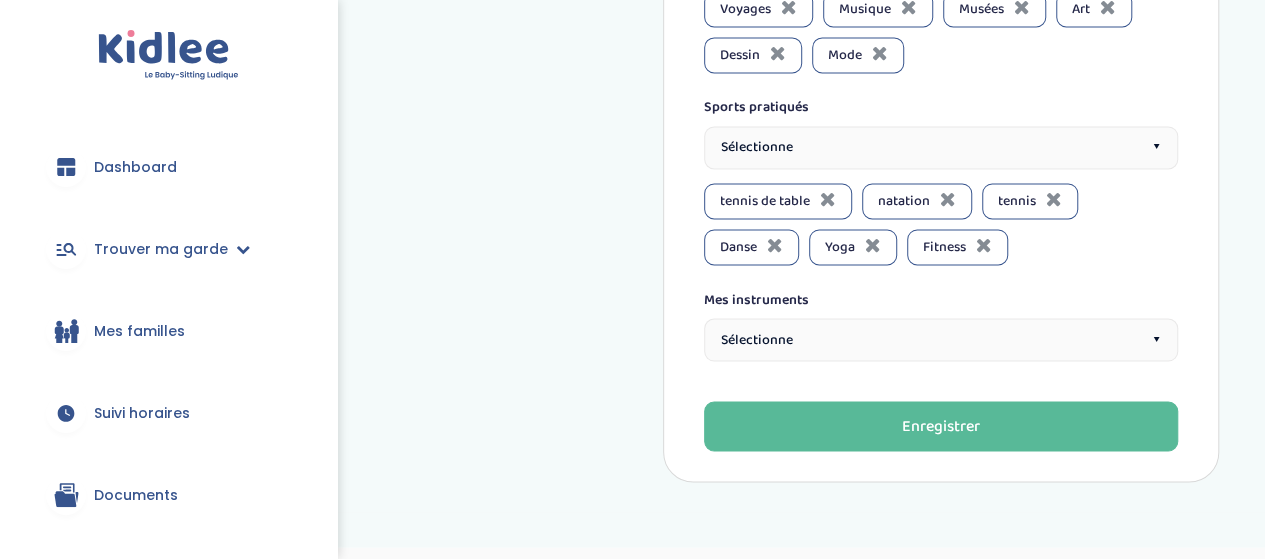 scroll, scrollTop: 1660, scrollLeft: 0, axis: vertical 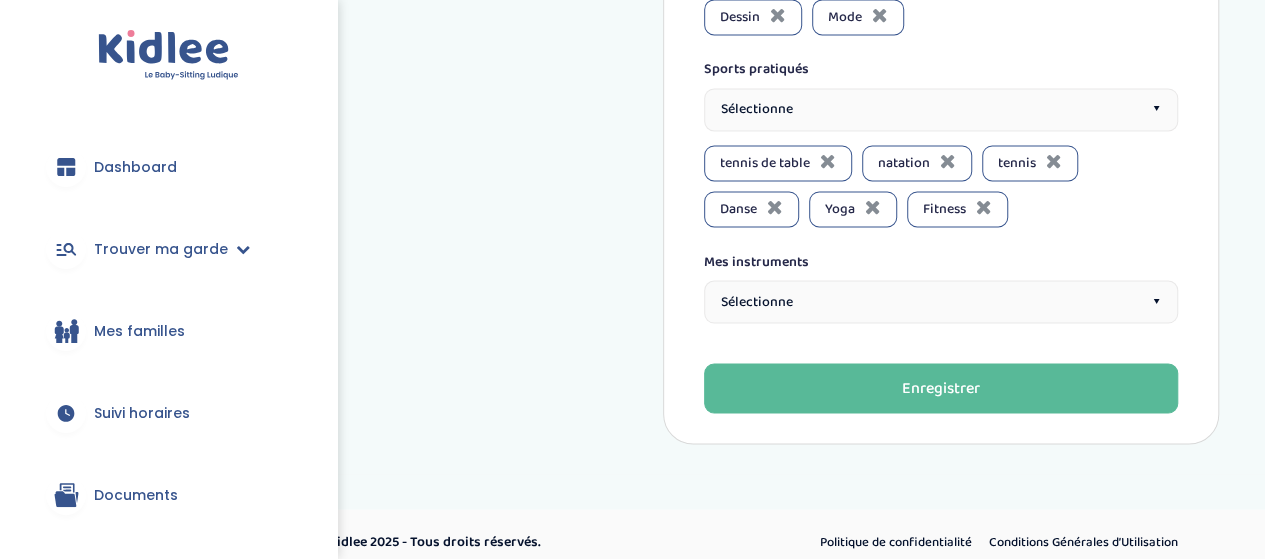 click on "Sélectionne
▾" at bounding box center [941, 301] 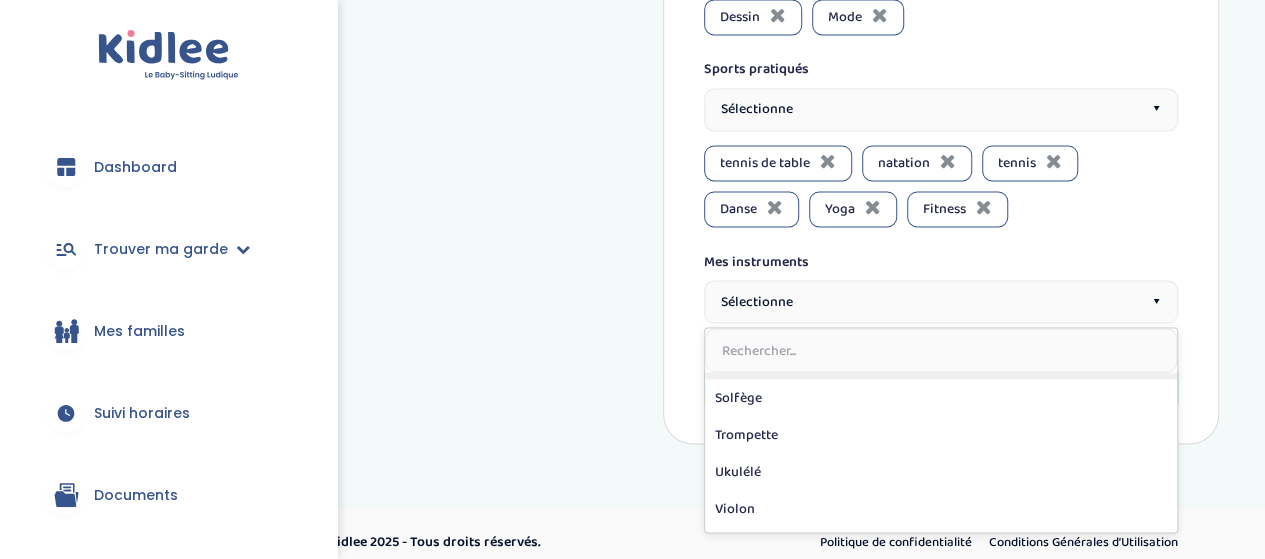 scroll, scrollTop: 468, scrollLeft: 0, axis: vertical 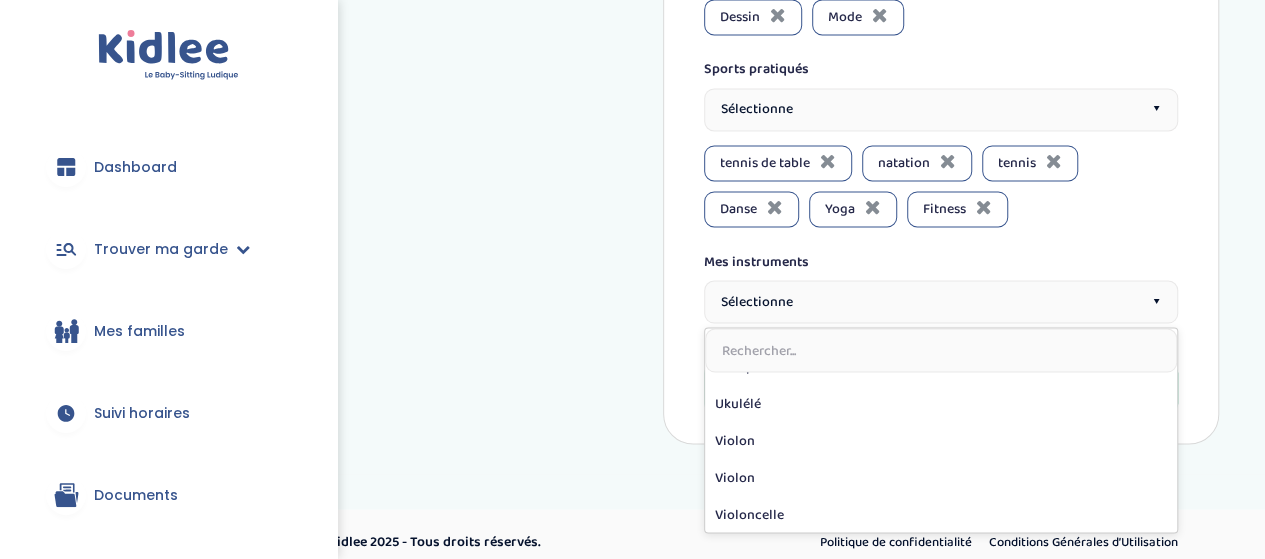 click at bounding box center [941, 350] 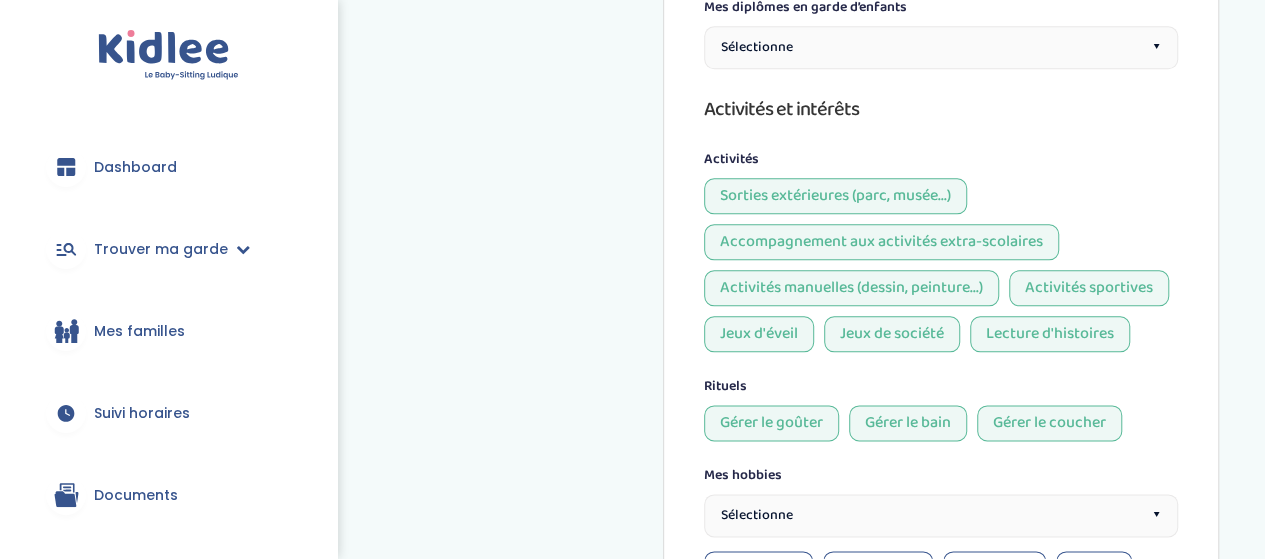 scroll, scrollTop: 1060, scrollLeft: 0, axis: vertical 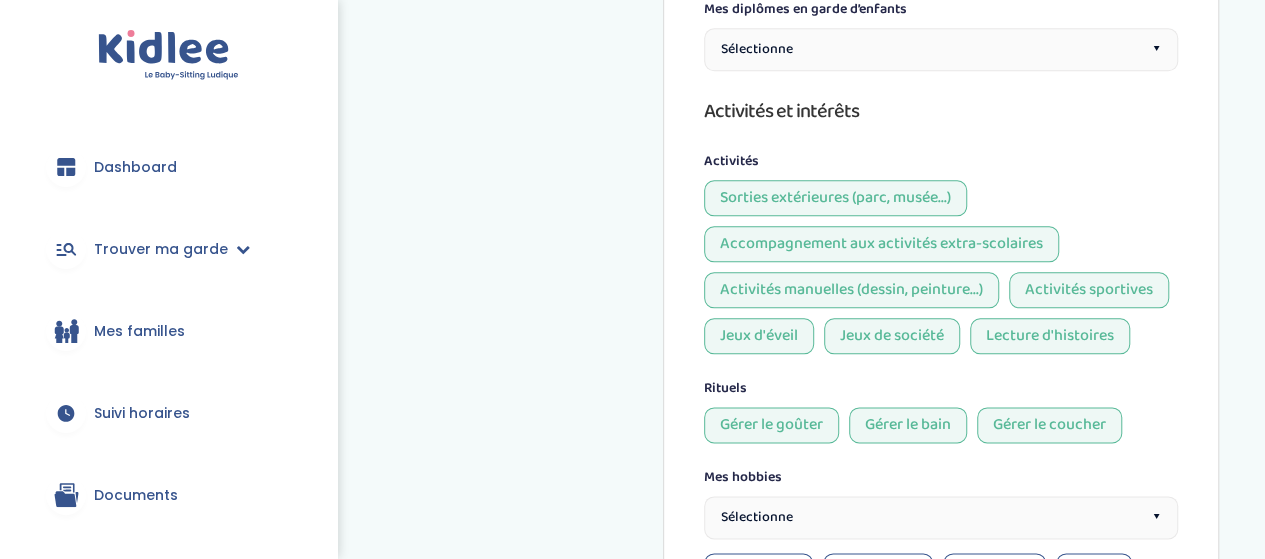 click on "Sorties extérieures (parc, musée...)" at bounding box center [835, 198] 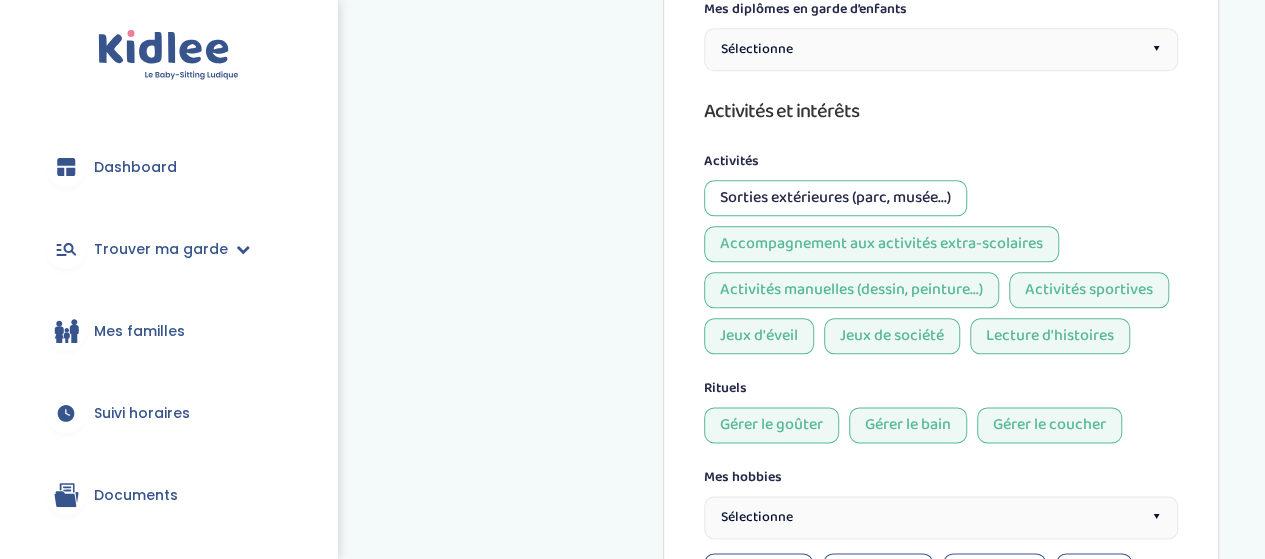 click on "Sorties extérieures (parc, musée...)" at bounding box center (835, 198) 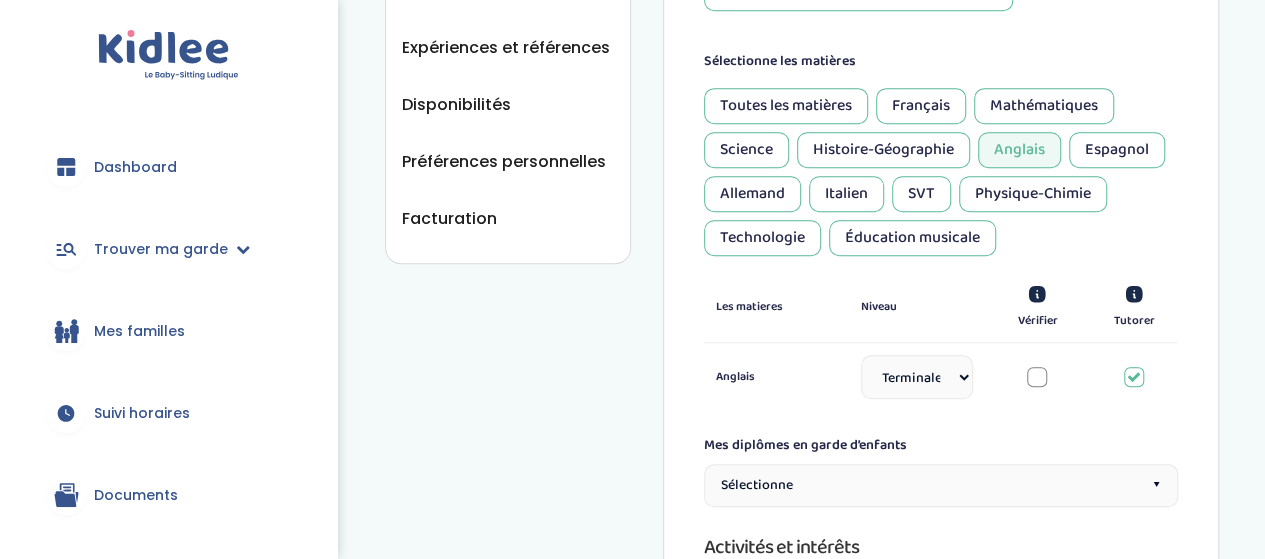 scroll, scrollTop: 560, scrollLeft: 0, axis: vertical 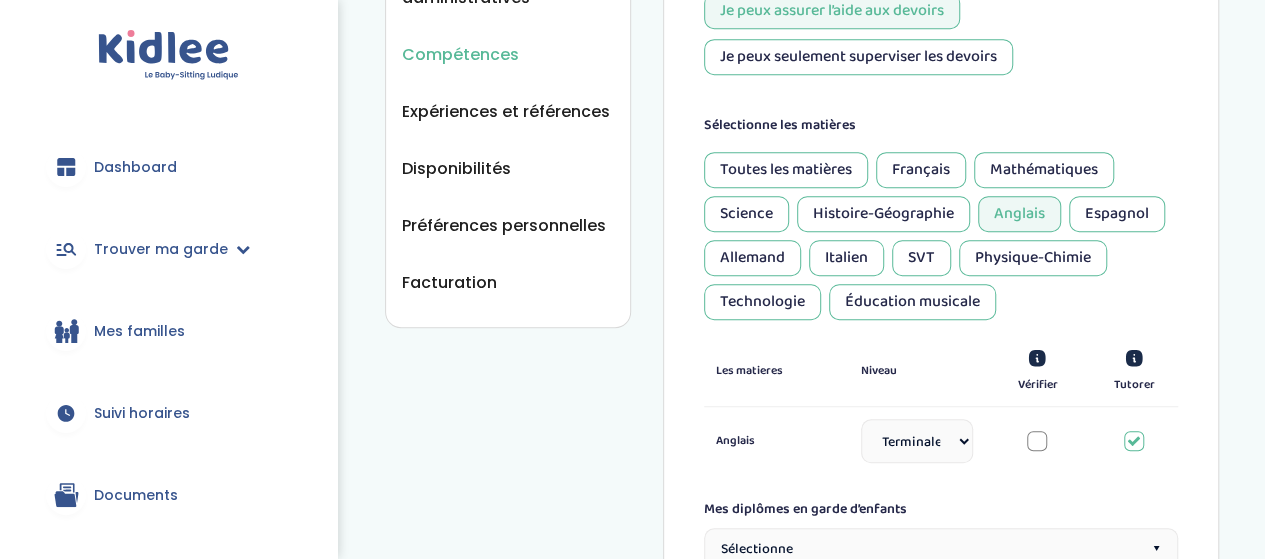 click on "Sélectionne   CP CE1 CE2 CM1 CM2 6eme 5eme 4eme 3eme Seconde Prémière Terminale" at bounding box center [917, 441] 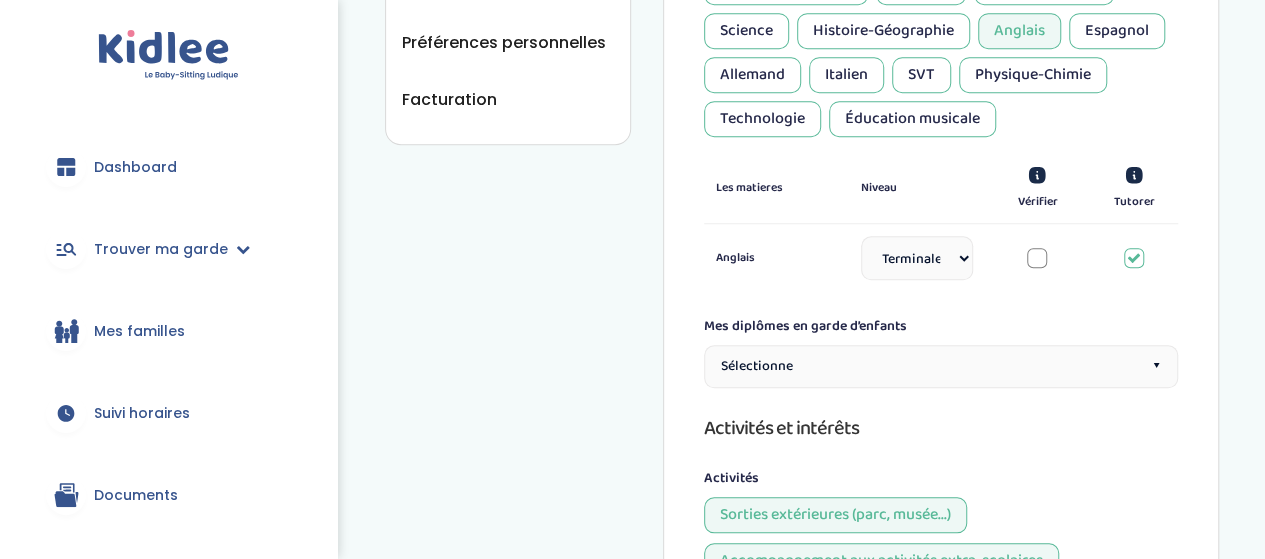 scroll, scrollTop: 500, scrollLeft: 0, axis: vertical 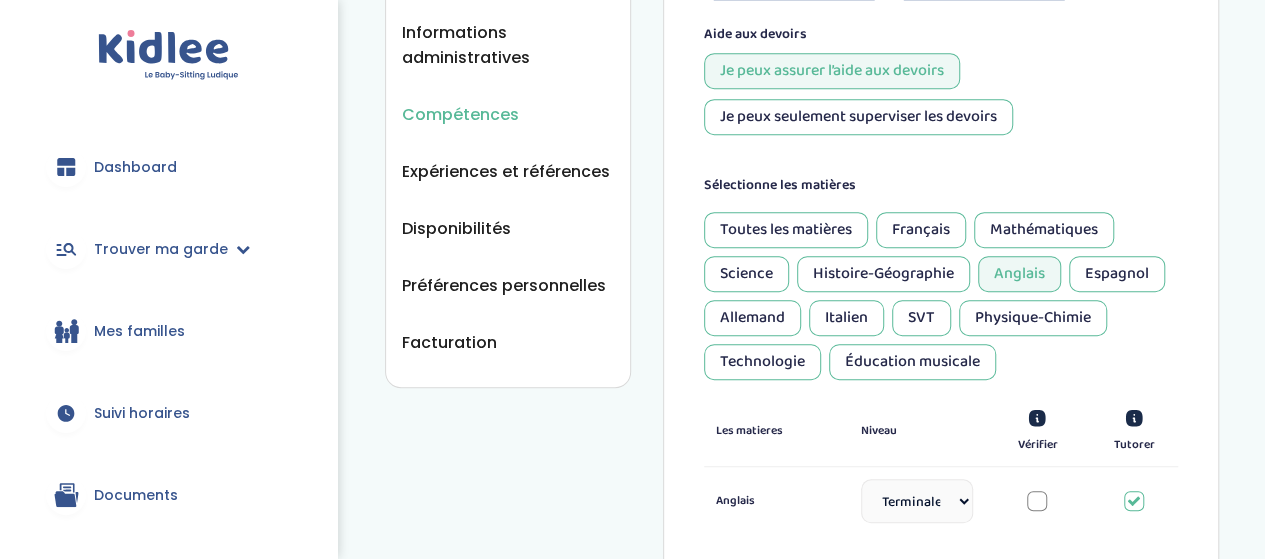 click on "Anglais" at bounding box center (1019, 274) 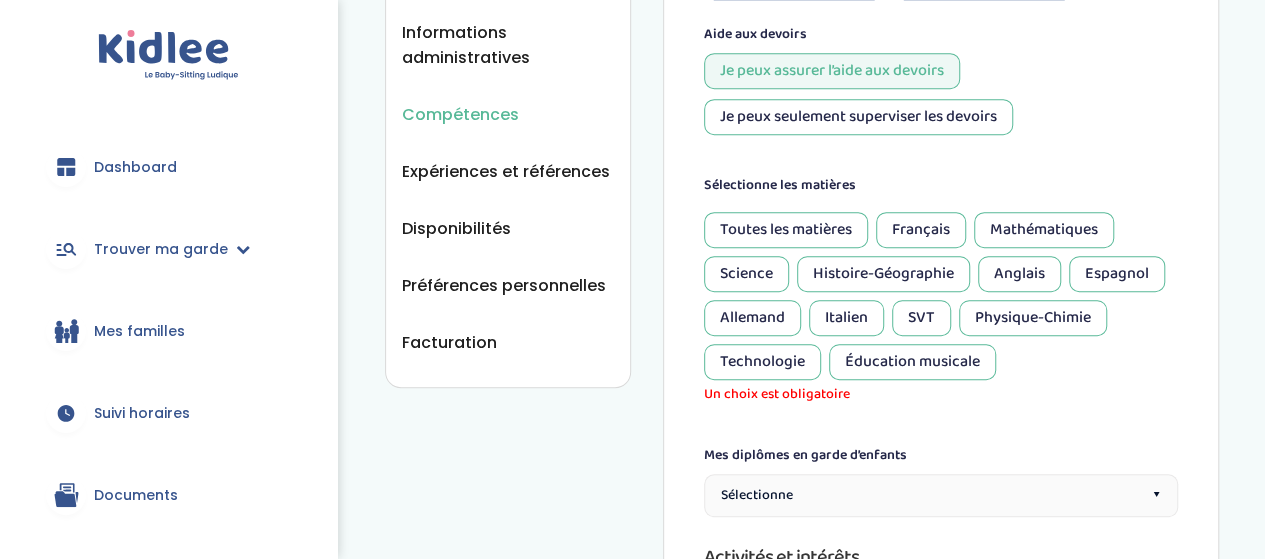 click on "Anglais" at bounding box center (1019, 274) 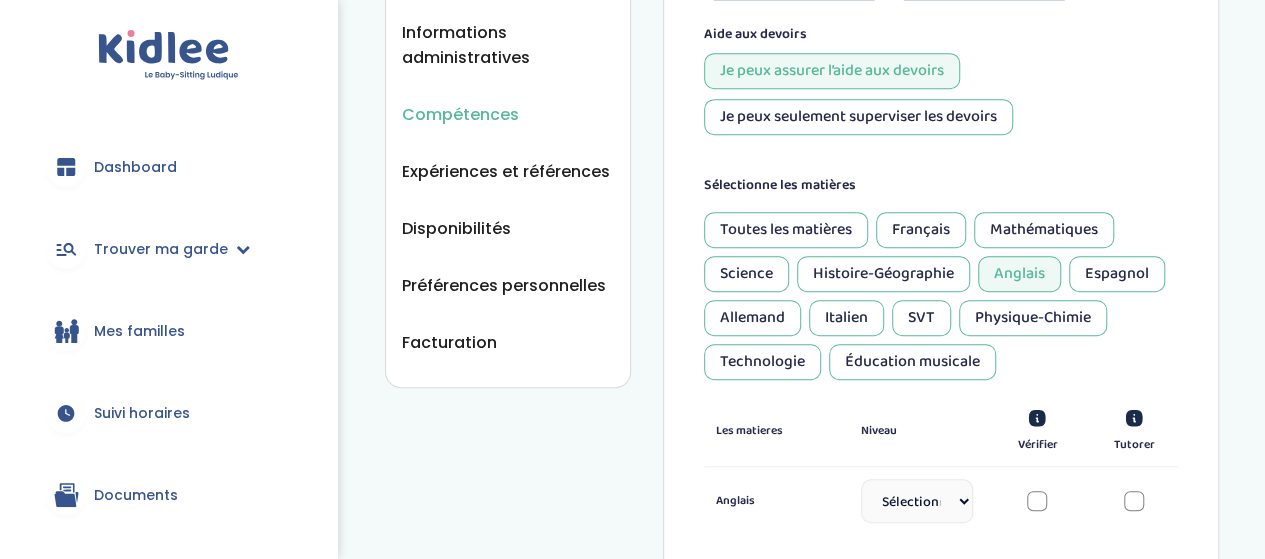 click on "Toutes les matières
Français
Mathématiques
Science
Histoire-Géographie
Anglais
Espagnol
Allemand
Italien
SVT
Physique-Chimie
Technologie
Éducation musicale" at bounding box center (941, 296) 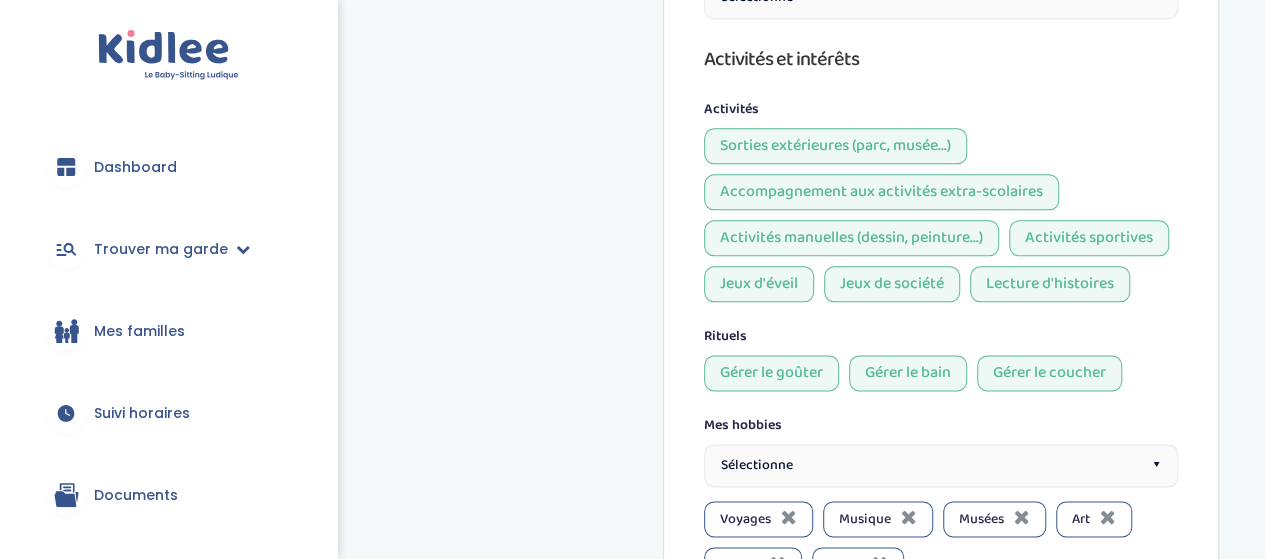 scroll, scrollTop: 1100, scrollLeft: 0, axis: vertical 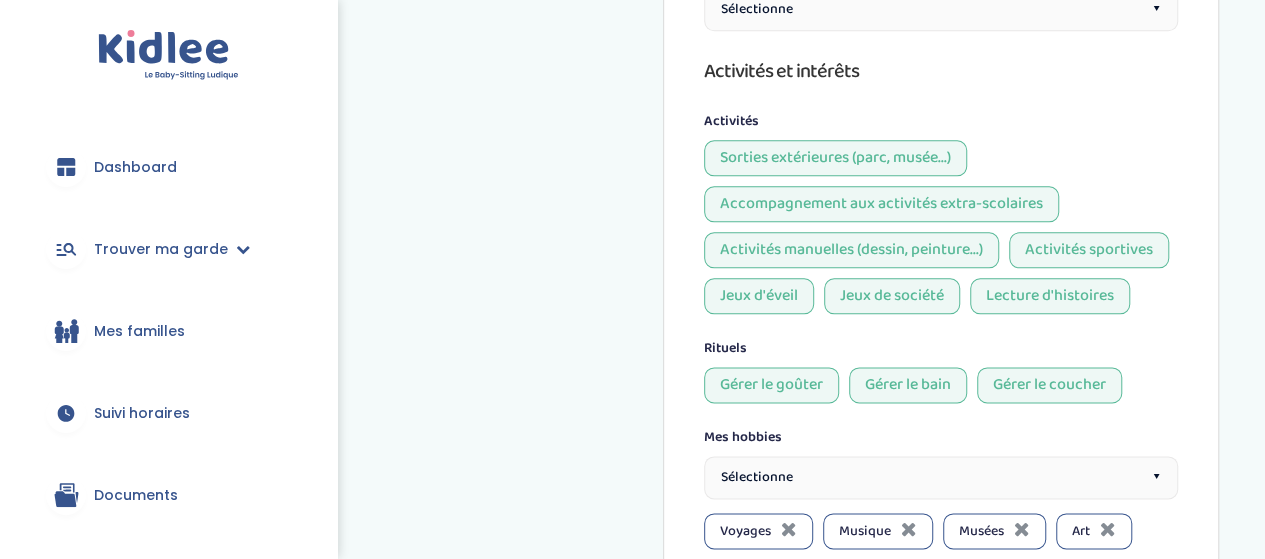 click on "Lecture d'histoires" at bounding box center (1050, 296) 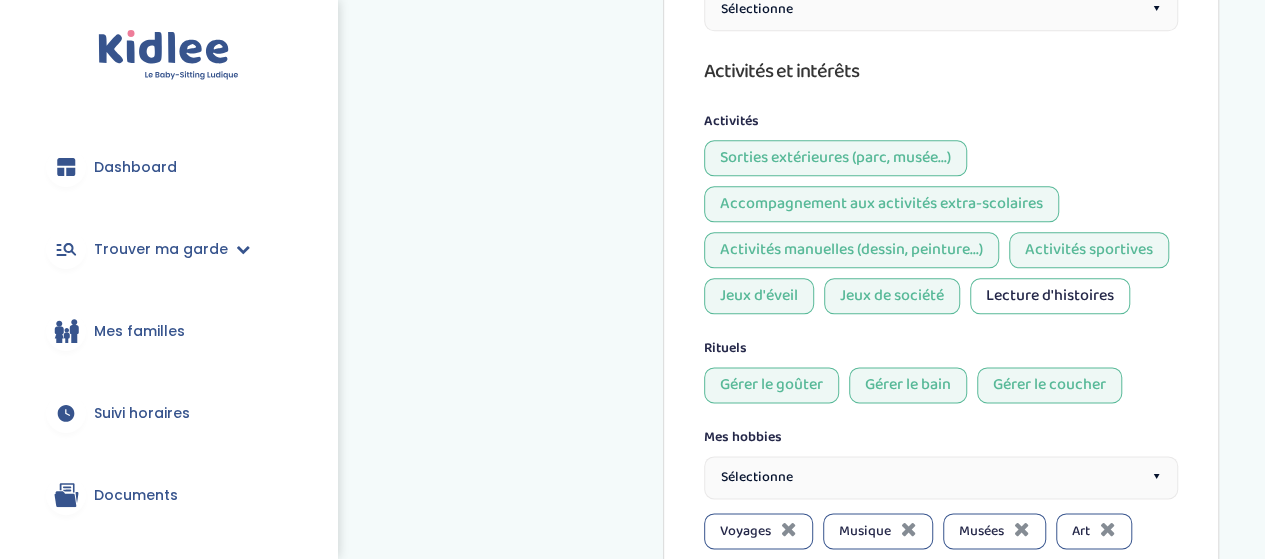 click on "Lecture d'histoires" at bounding box center [1050, 296] 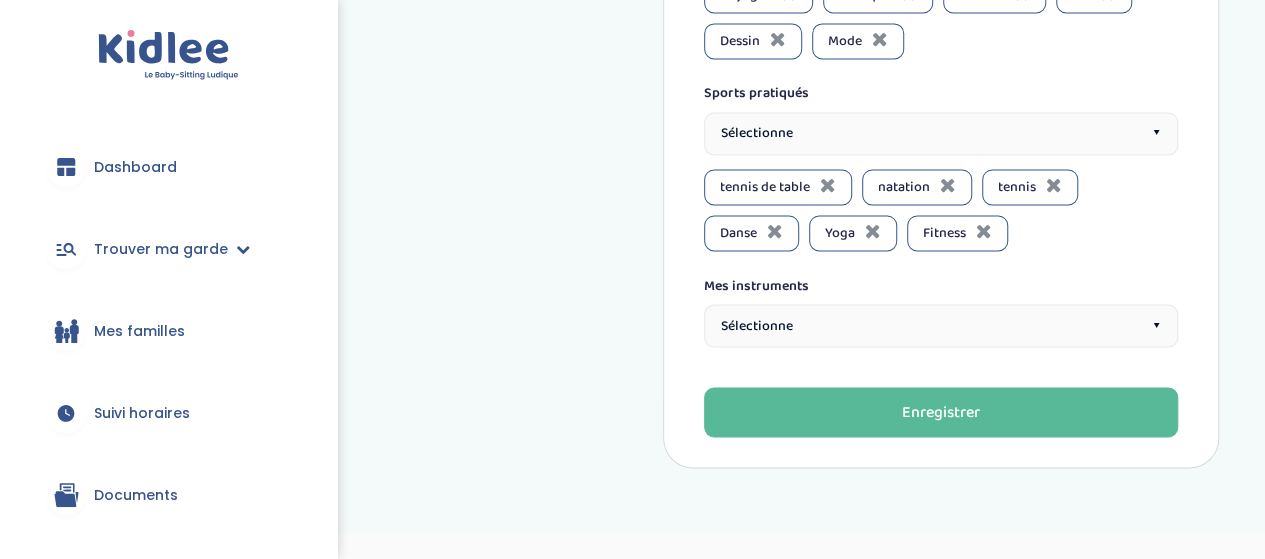 scroll, scrollTop: 1660, scrollLeft: 0, axis: vertical 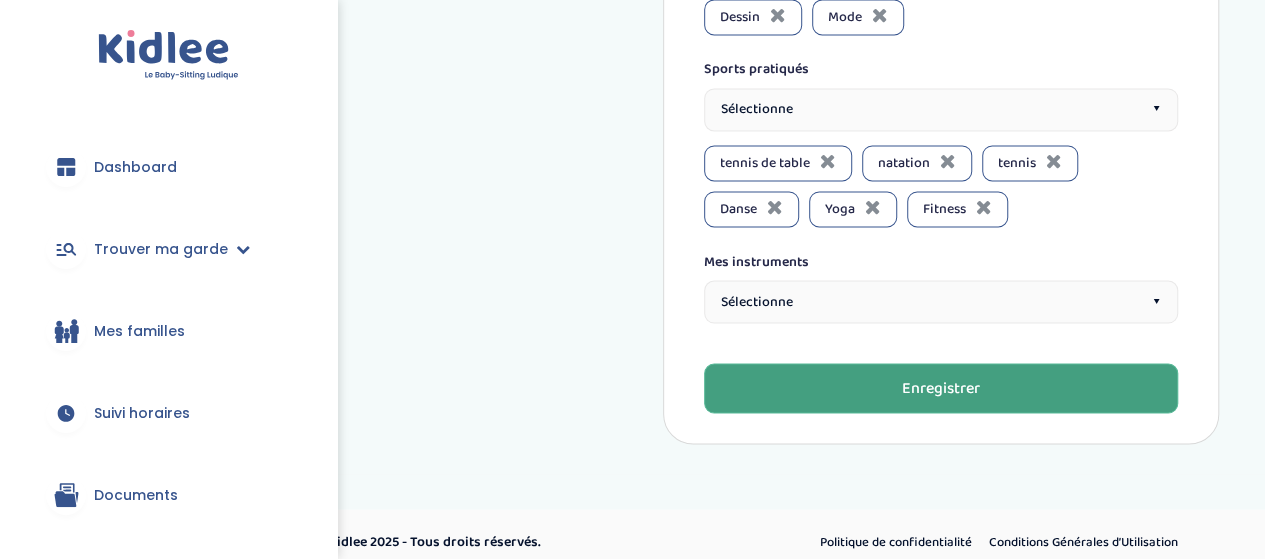 click on "Enregistrer" at bounding box center [941, 388] 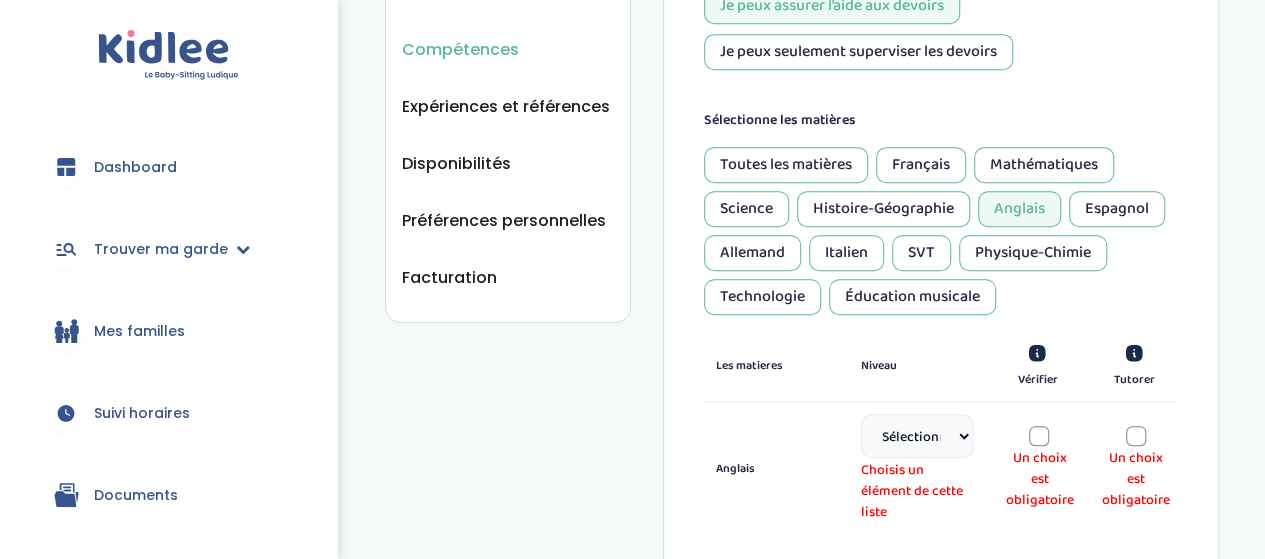 scroll, scrollTop: 765, scrollLeft: 0, axis: vertical 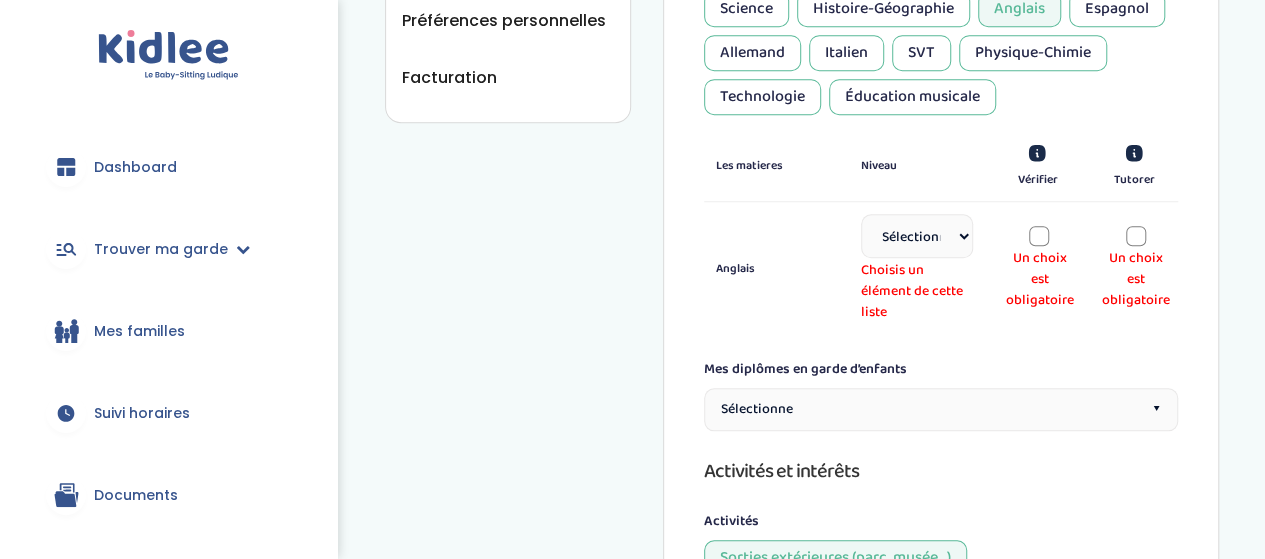 click on "Sélectionne   CP CE1 CE2 CM1 CM2 6eme 5eme 4eme 3eme Seconde Prémière Terminale" at bounding box center (917, 236) 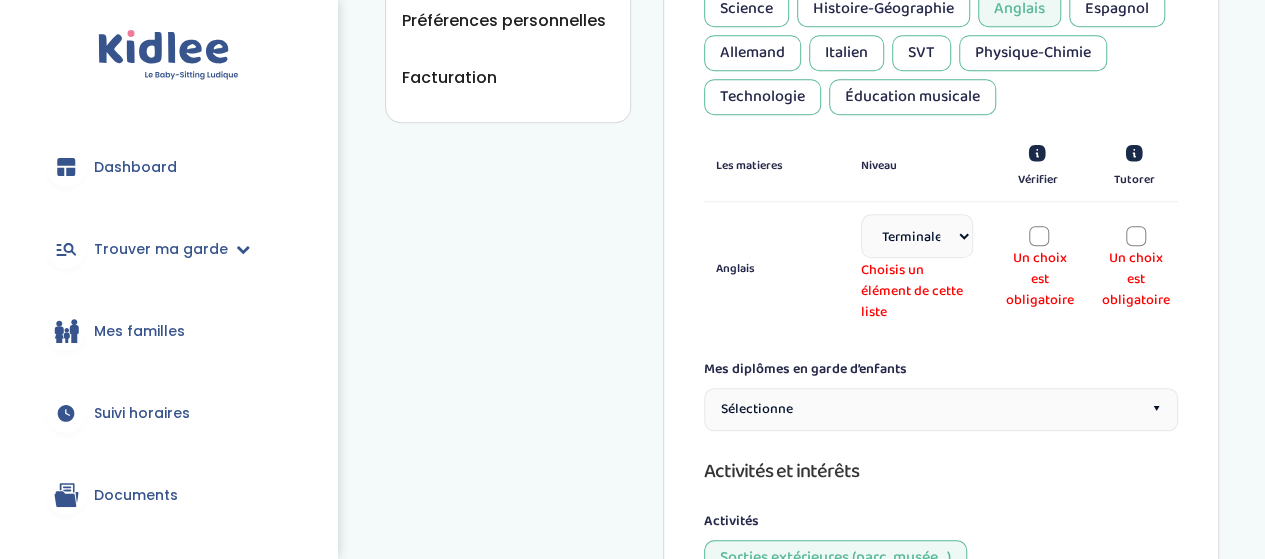 click on "Sélectionne   CP CE1 CE2 CM1 CM2 6eme 5eme 4eme 3eme Seconde Prémière Terminale" at bounding box center [917, 236] 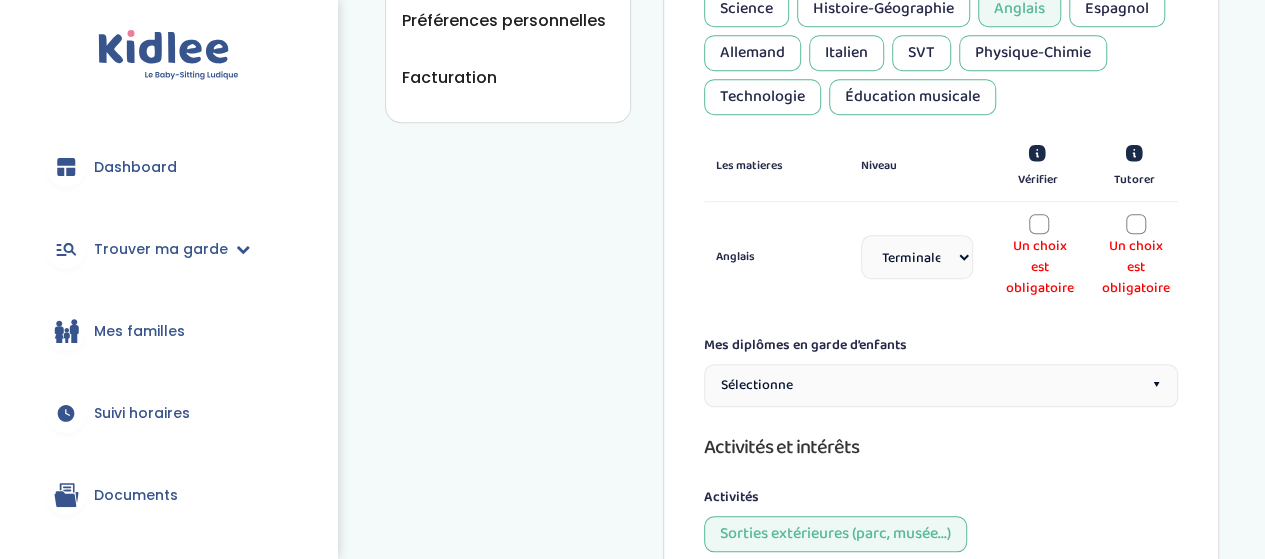 click at bounding box center (1039, 224) 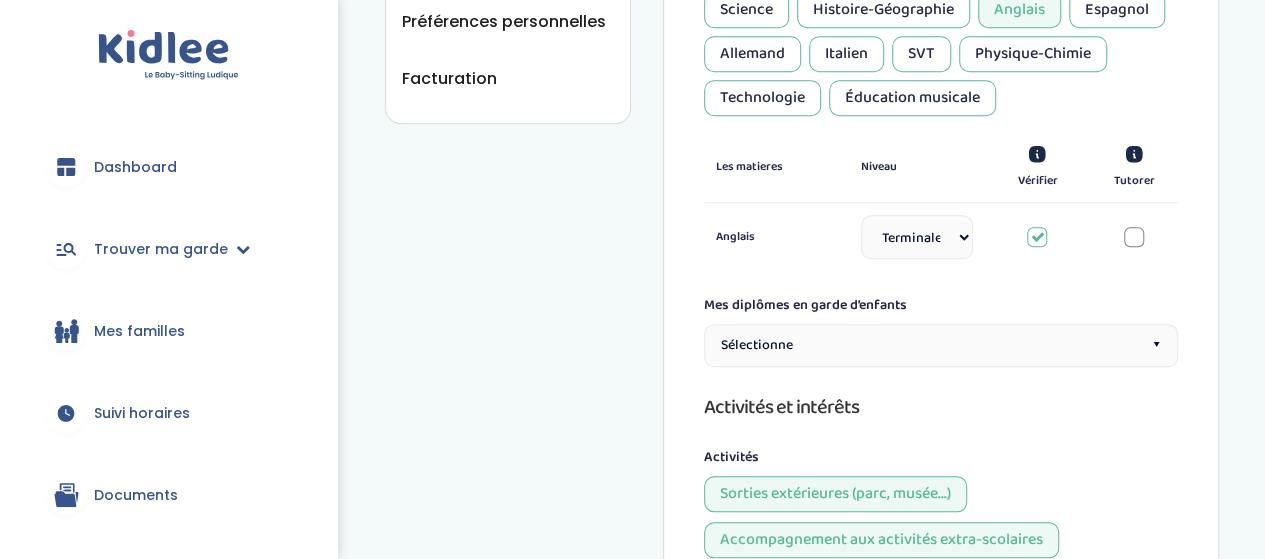 scroll, scrollTop: 760, scrollLeft: 0, axis: vertical 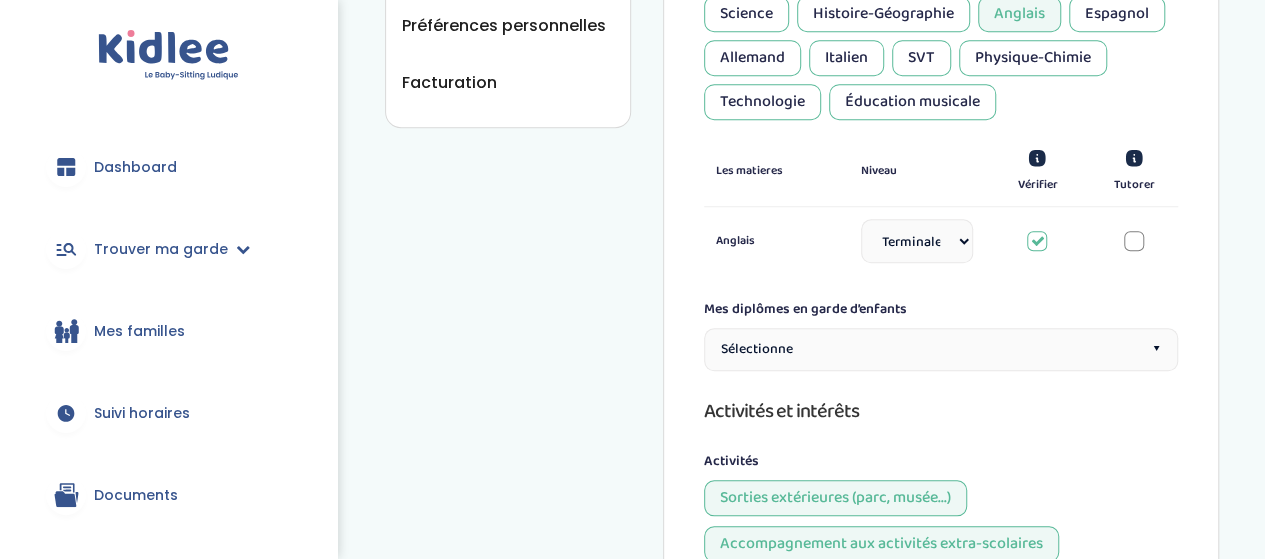 click at bounding box center (1037, 241) 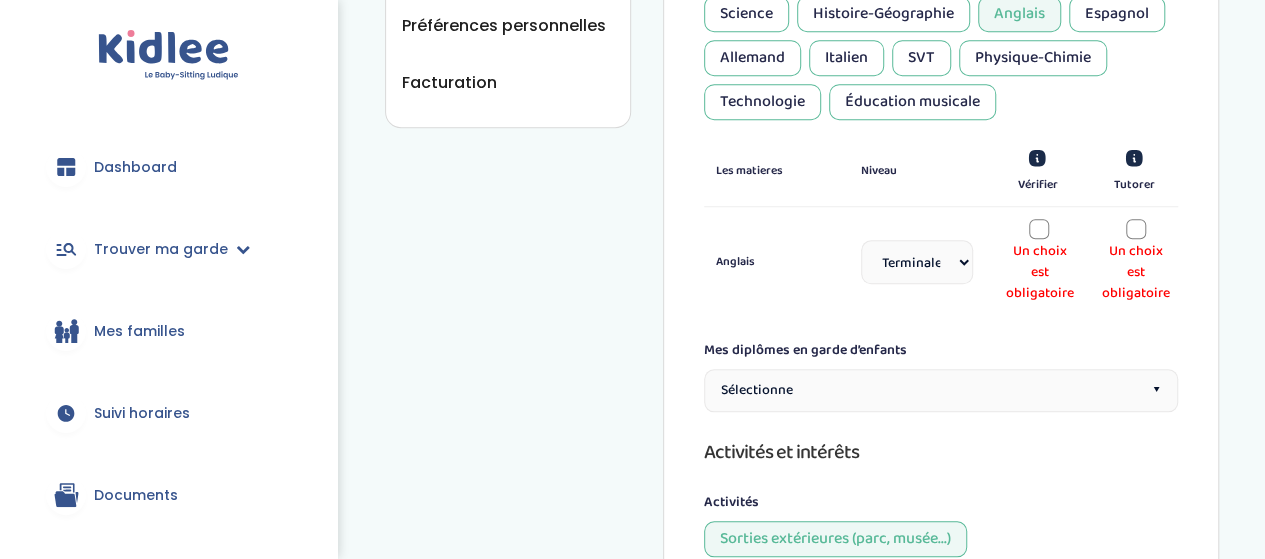 click at bounding box center (1039, 229) 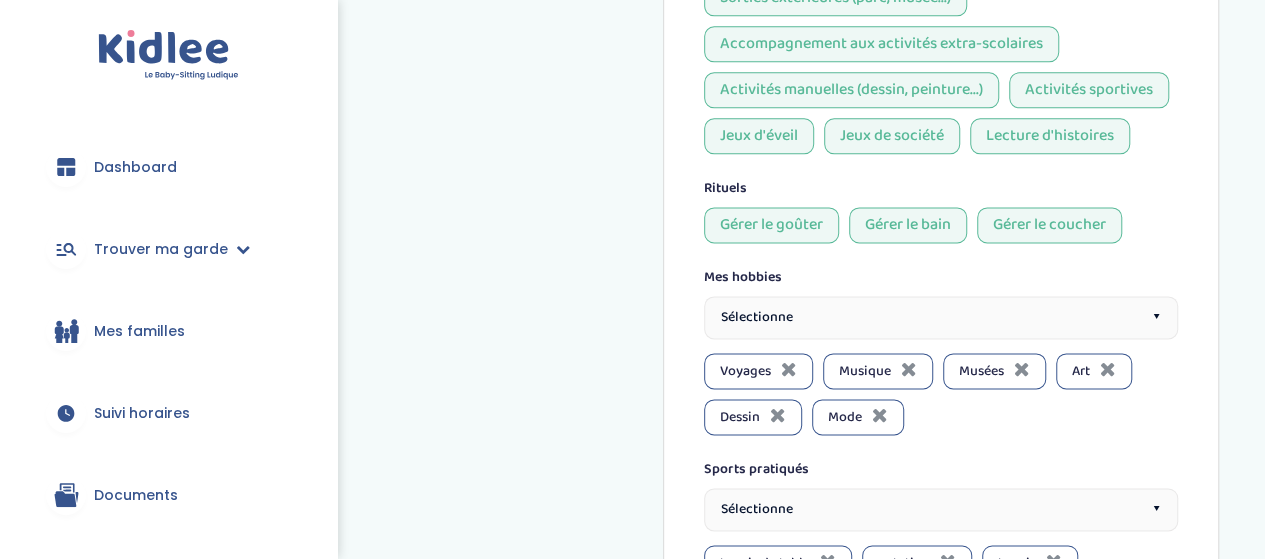 scroll, scrollTop: 1660, scrollLeft: 0, axis: vertical 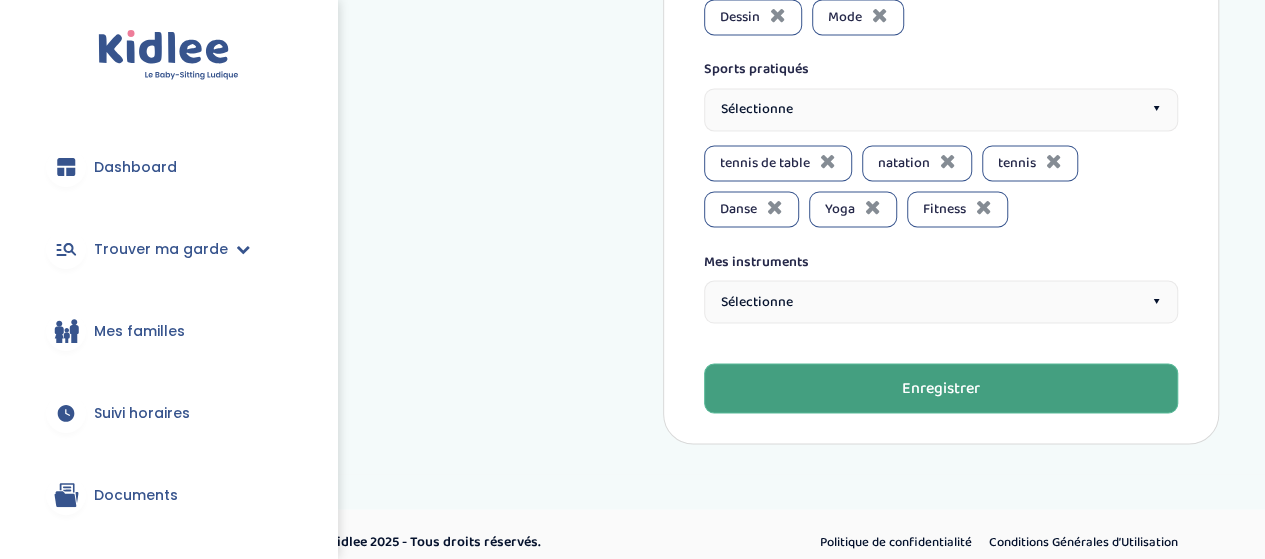 click on "Enregistrer" at bounding box center (941, 388) 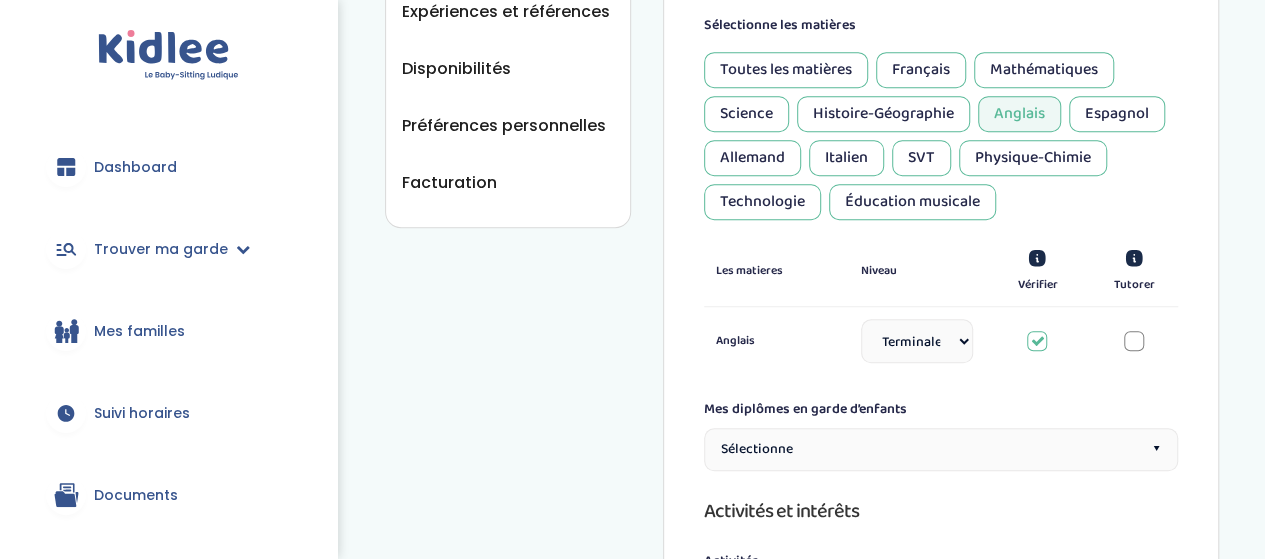 scroll, scrollTop: 360, scrollLeft: 0, axis: vertical 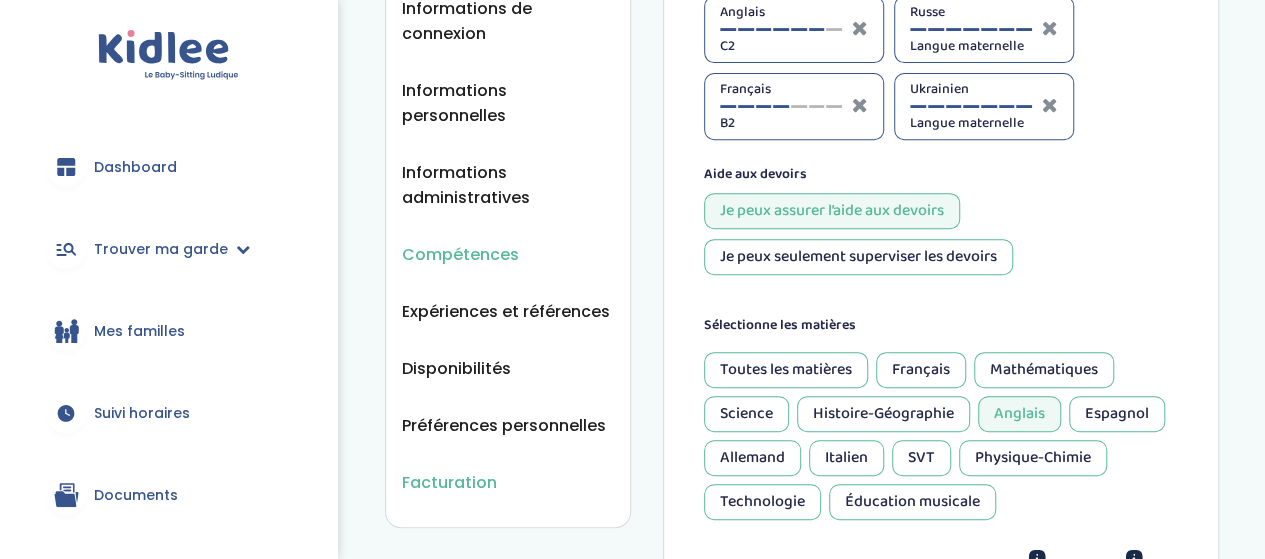 click on "Facturation" at bounding box center [508, 482] 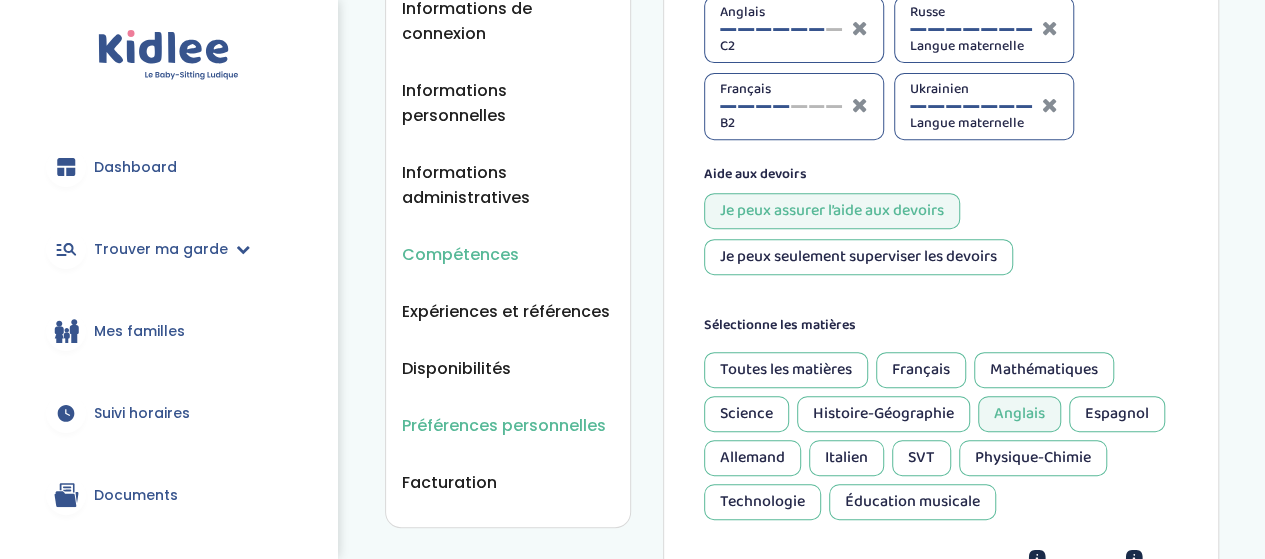 click on "Préférences personnelles" at bounding box center (504, 425) 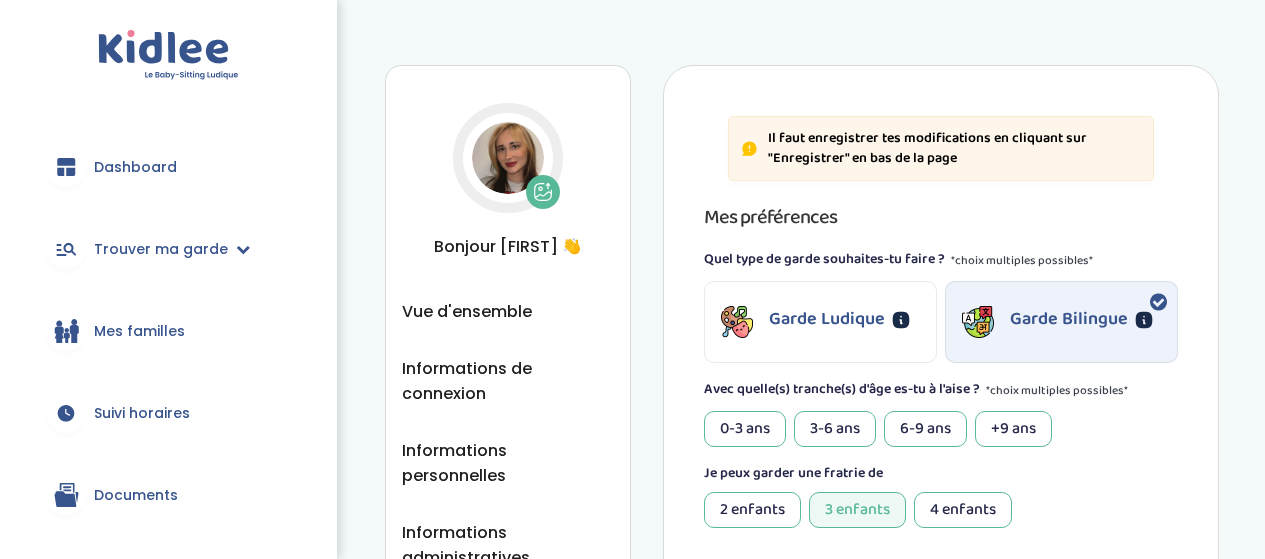 scroll, scrollTop: 0, scrollLeft: 0, axis: both 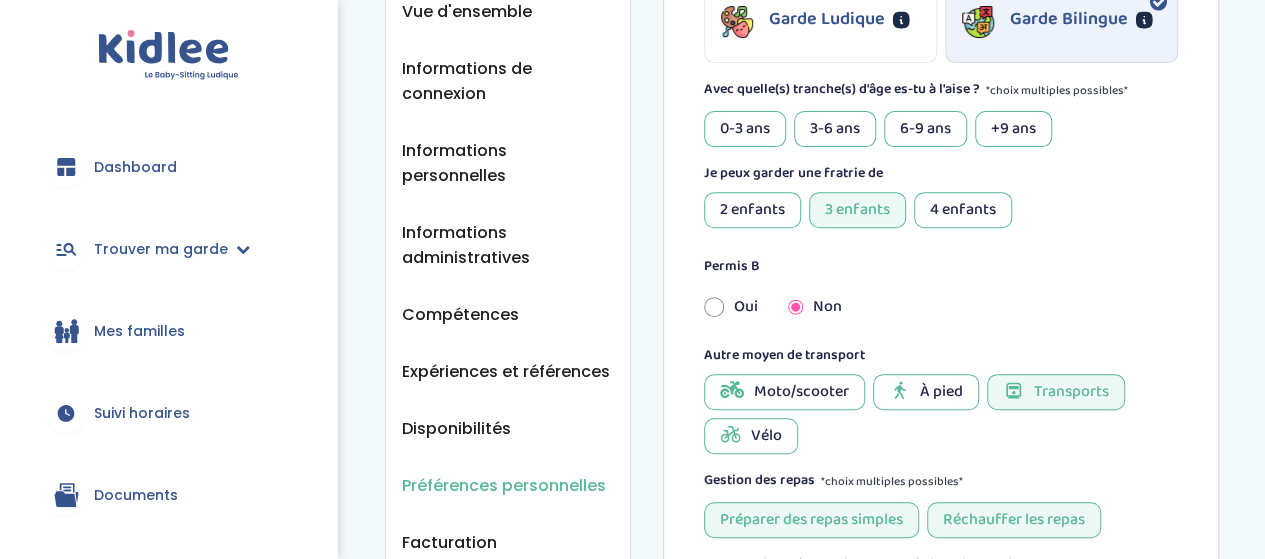 click on "2 enfants" at bounding box center [752, 210] 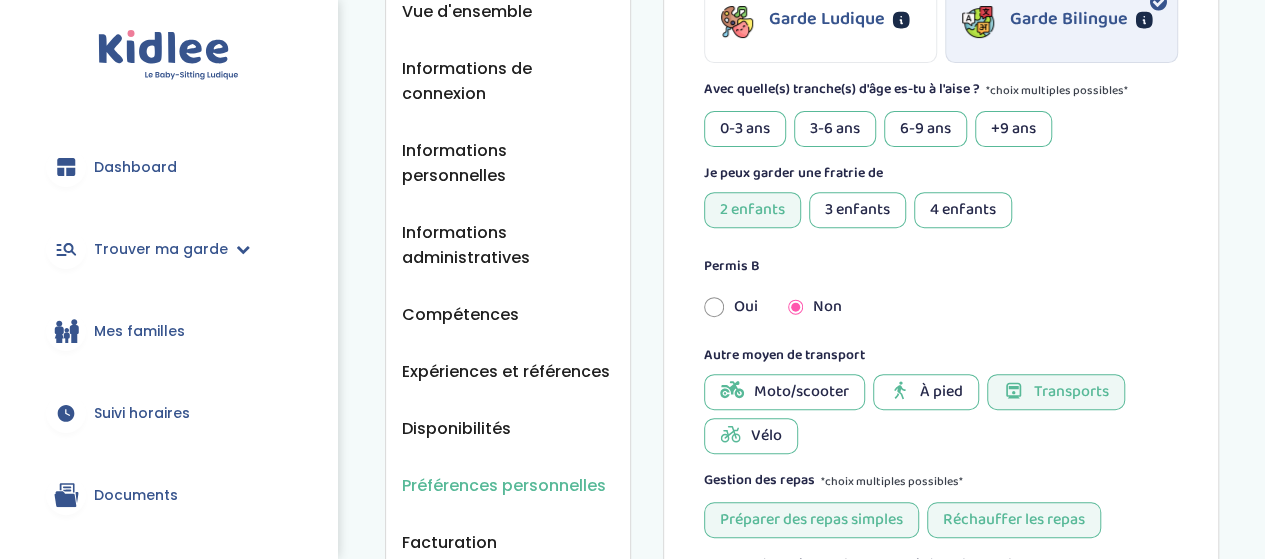 click on "0-3 ans" at bounding box center [745, 129] 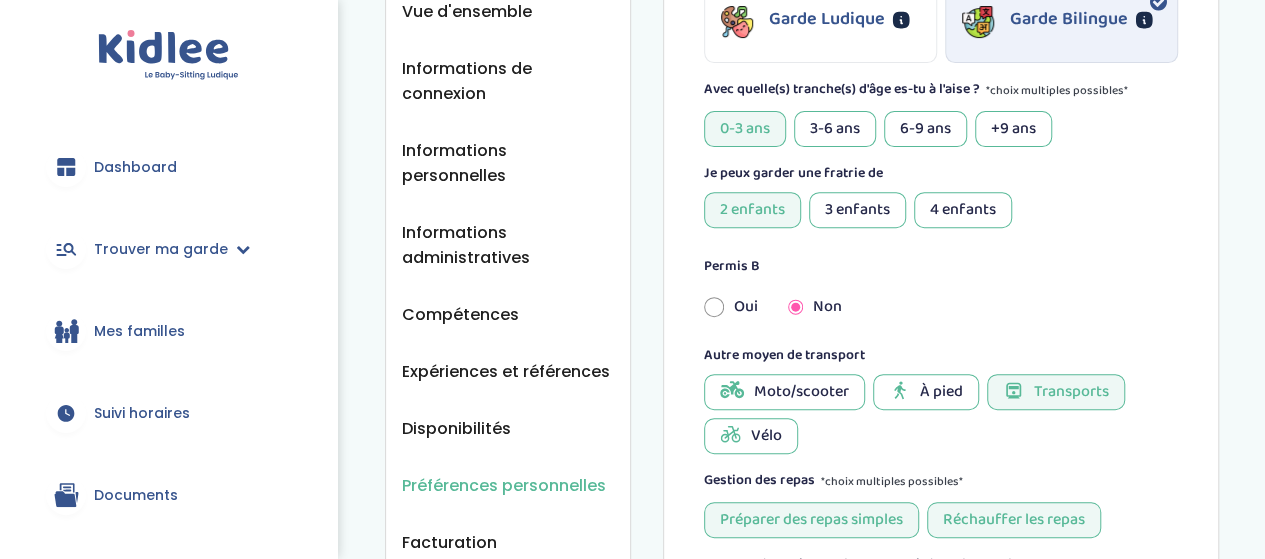 click on "3-6 ans" at bounding box center [835, 129] 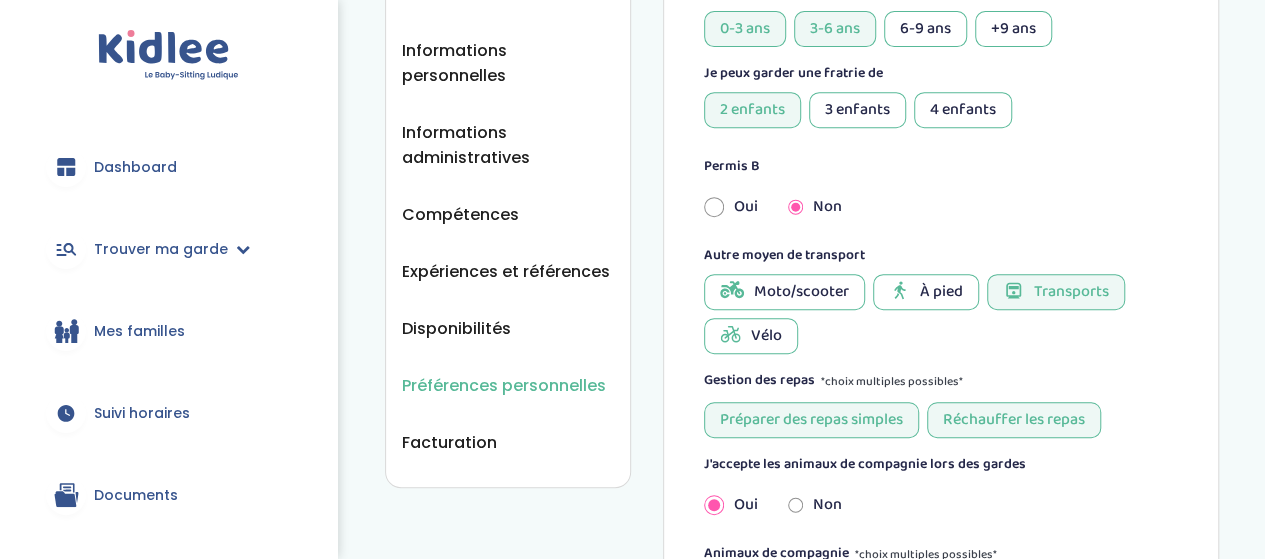 scroll, scrollTop: 500, scrollLeft: 0, axis: vertical 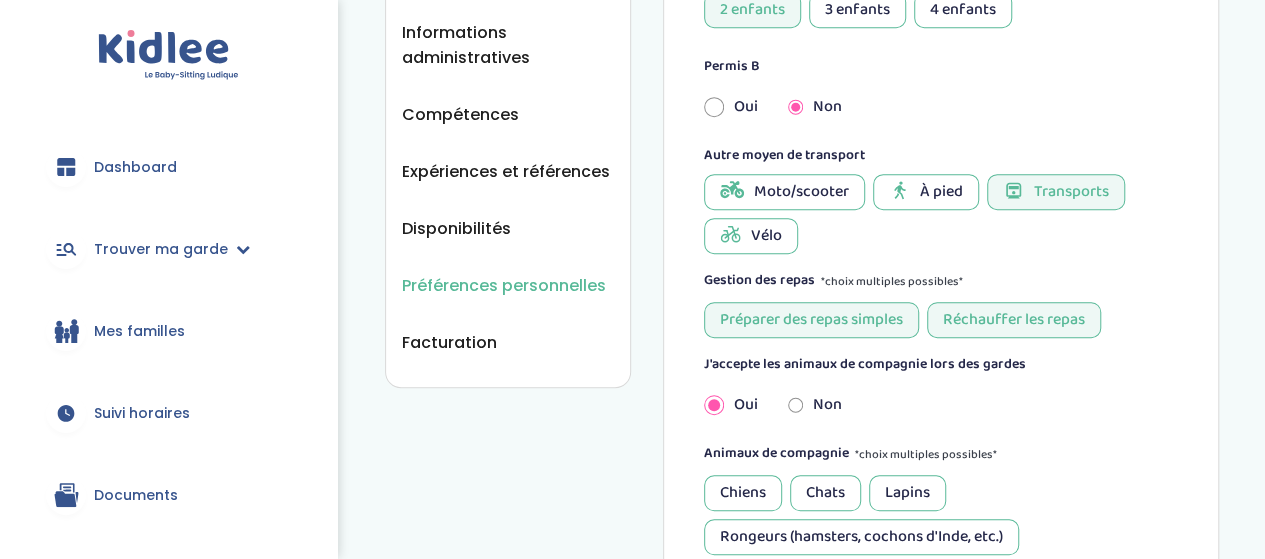 click on "À pied" at bounding box center (941, 192) 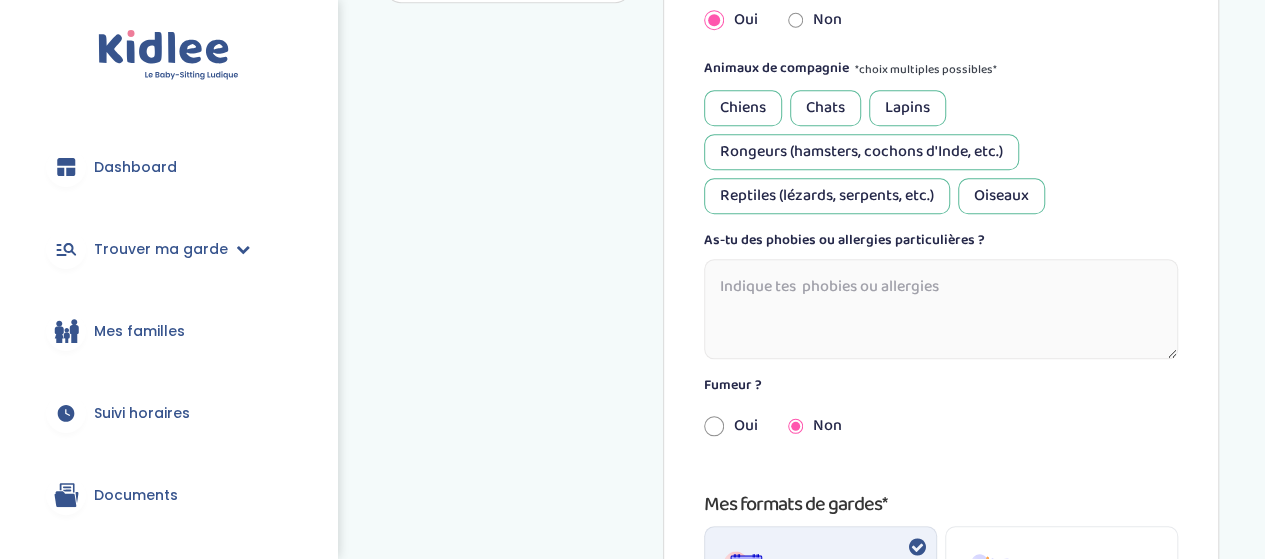 scroll, scrollTop: 800, scrollLeft: 0, axis: vertical 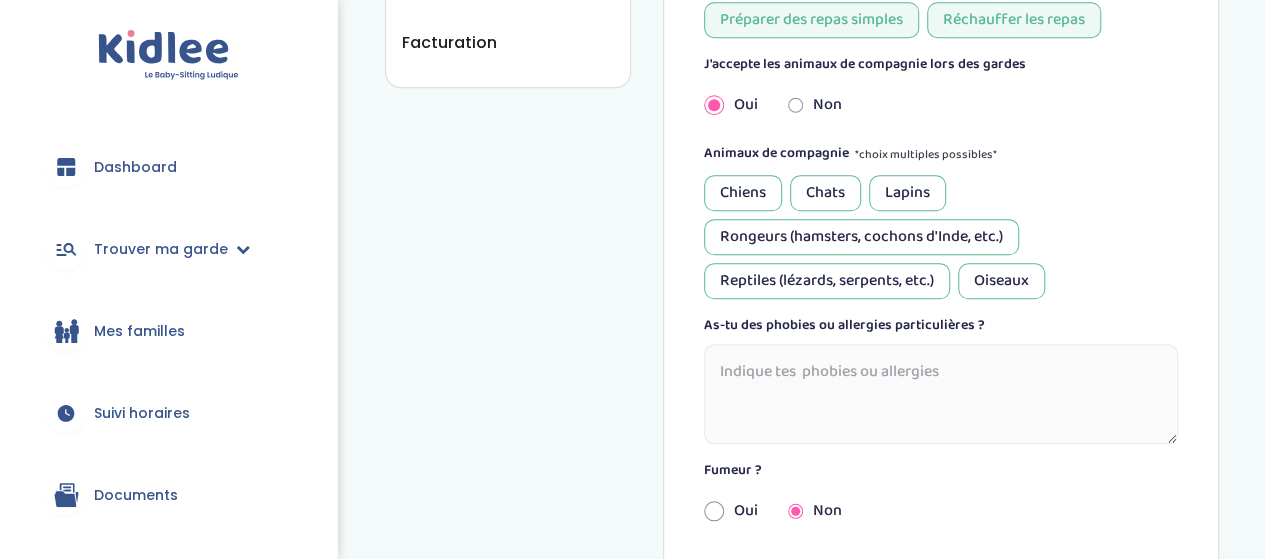 click on "Lapins" at bounding box center (907, 193) 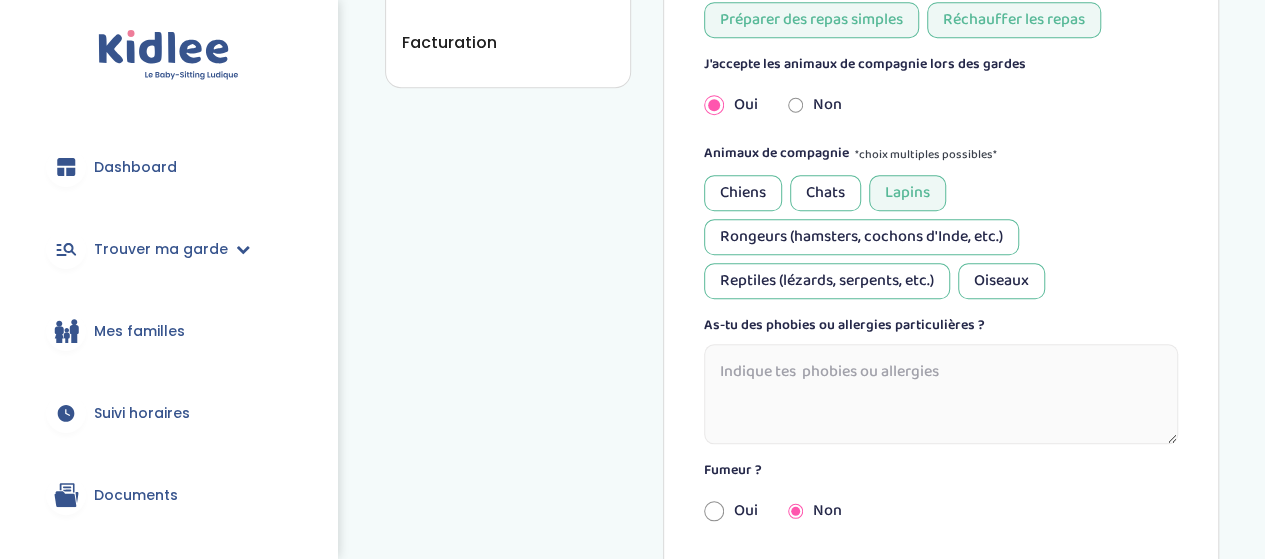 click on "Chats" at bounding box center (825, 193) 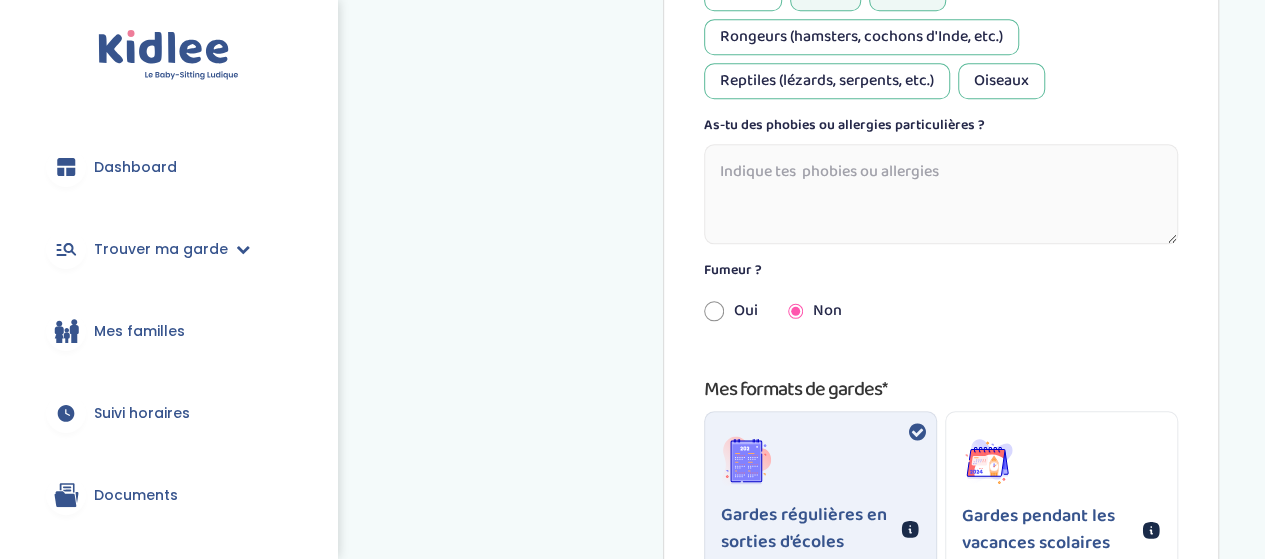 scroll, scrollTop: 900, scrollLeft: 0, axis: vertical 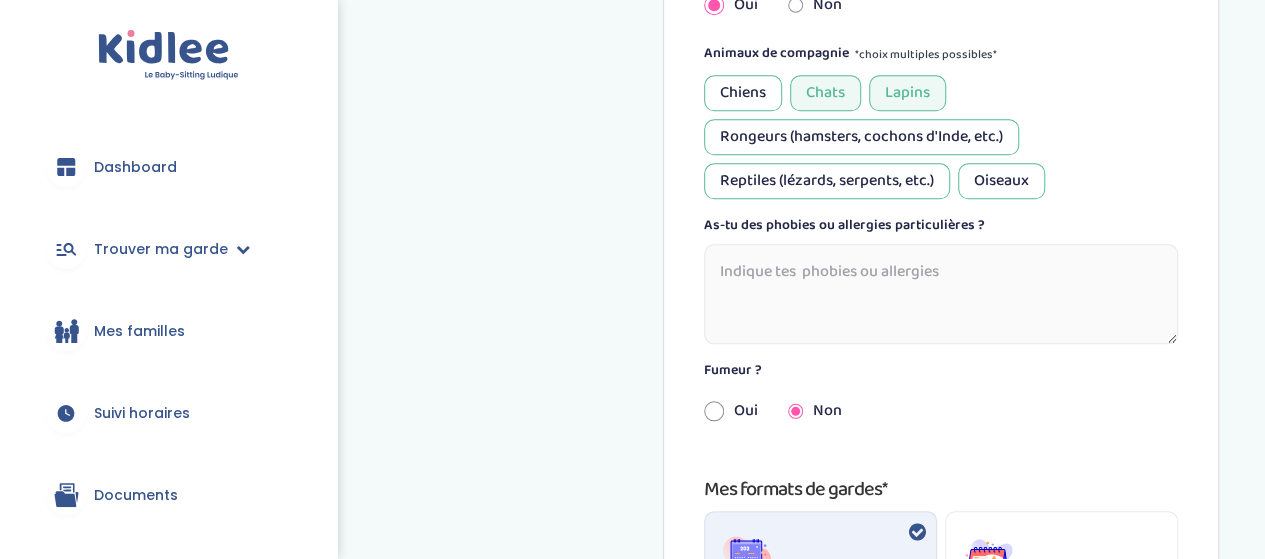 click on "Oiseaux" at bounding box center (1001, 181) 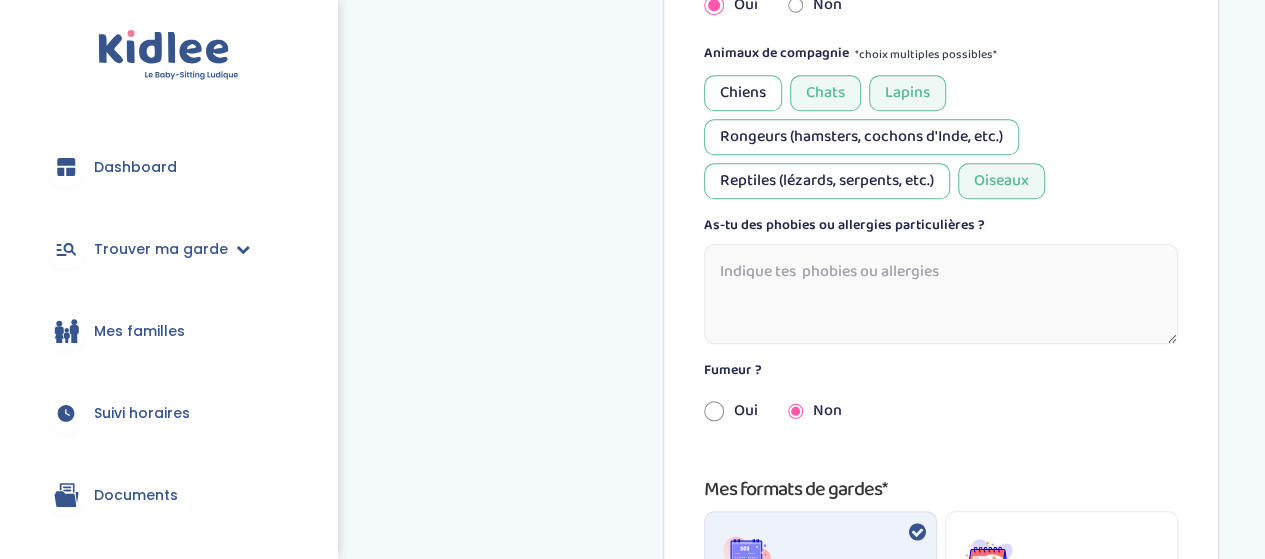 scroll, scrollTop: 800, scrollLeft: 0, axis: vertical 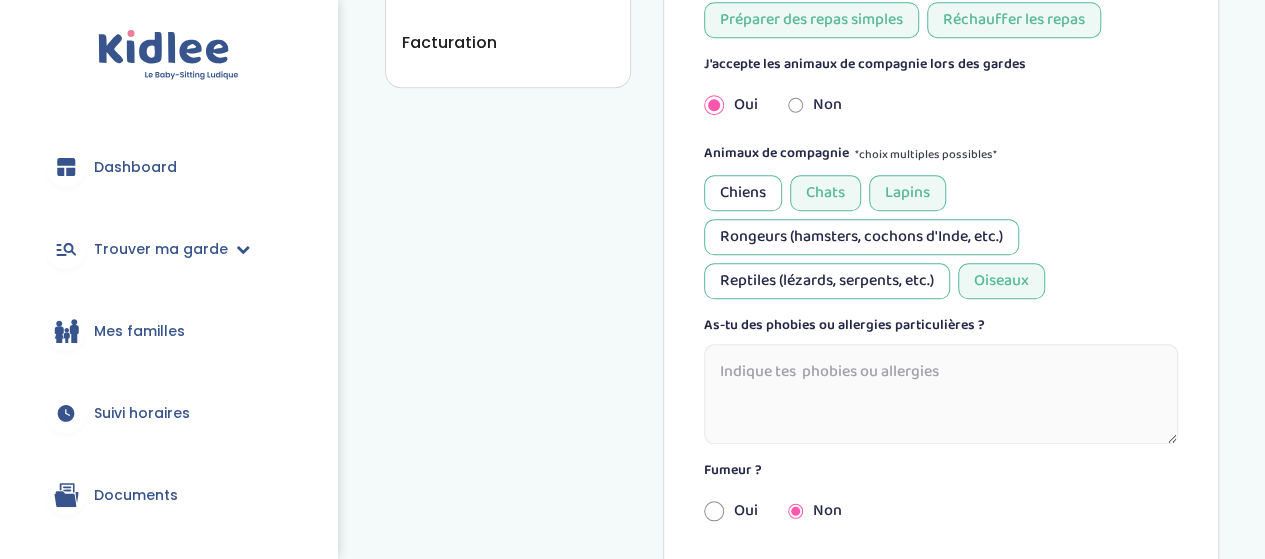 click on "Chiens" at bounding box center [743, 193] 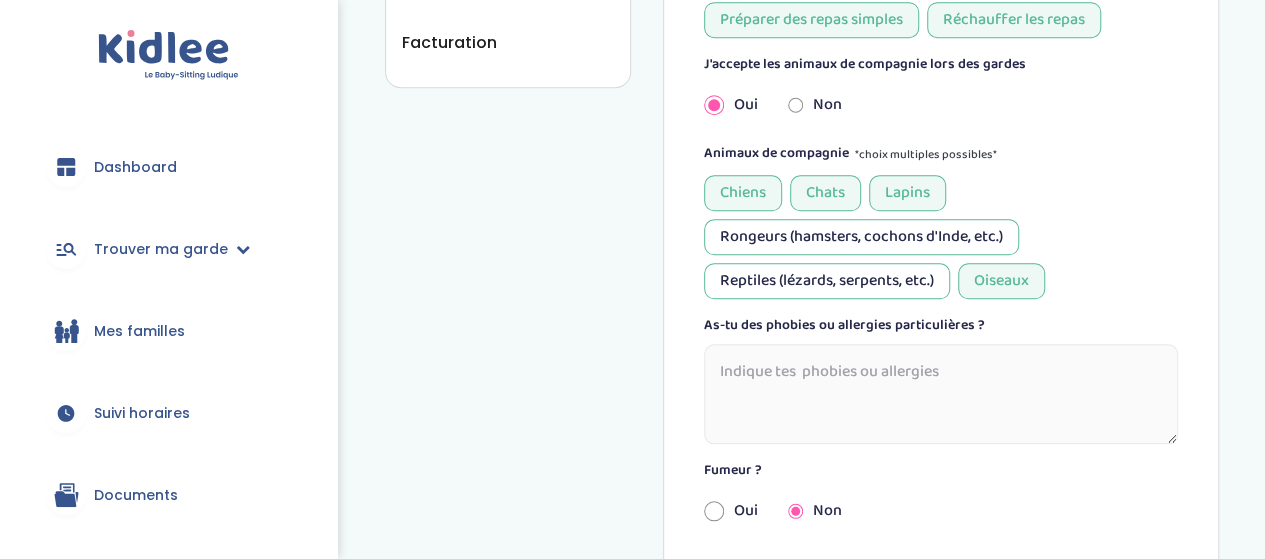 click on "Chiens" at bounding box center (743, 193) 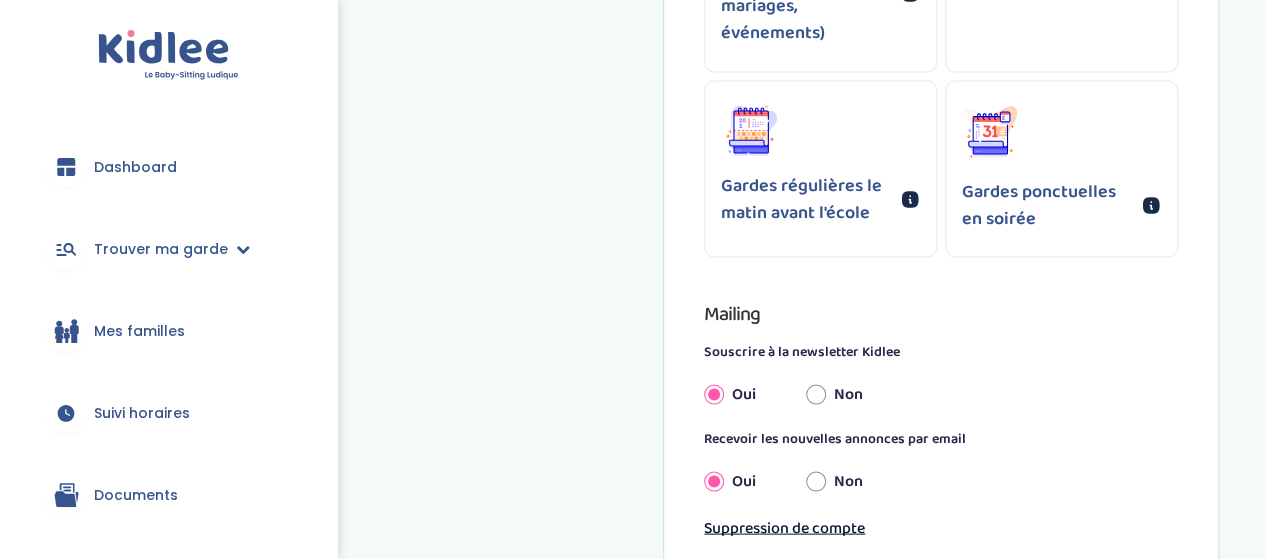 scroll, scrollTop: 1900, scrollLeft: 0, axis: vertical 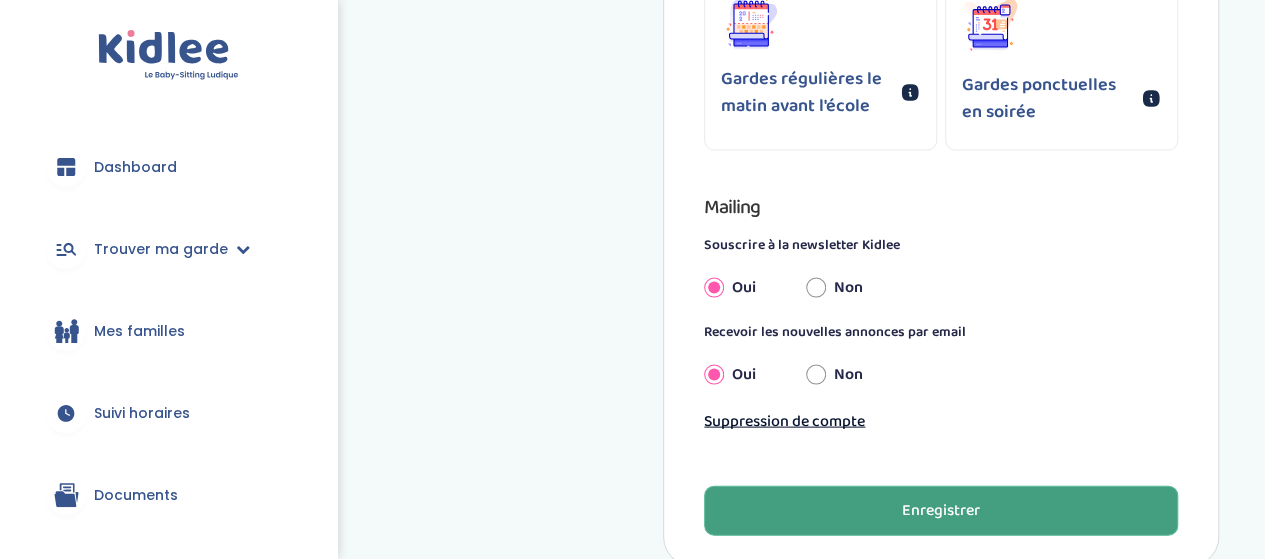 click on "Enregistrer" at bounding box center (941, 511) 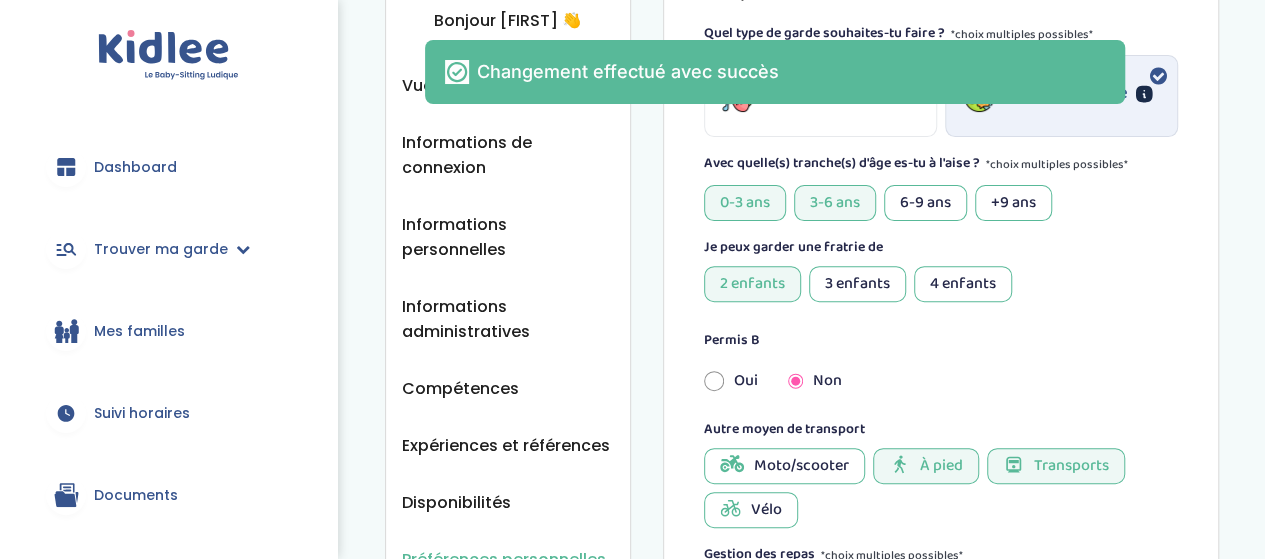 scroll, scrollTop: 100, scrollLeft: 0, axis: vertical 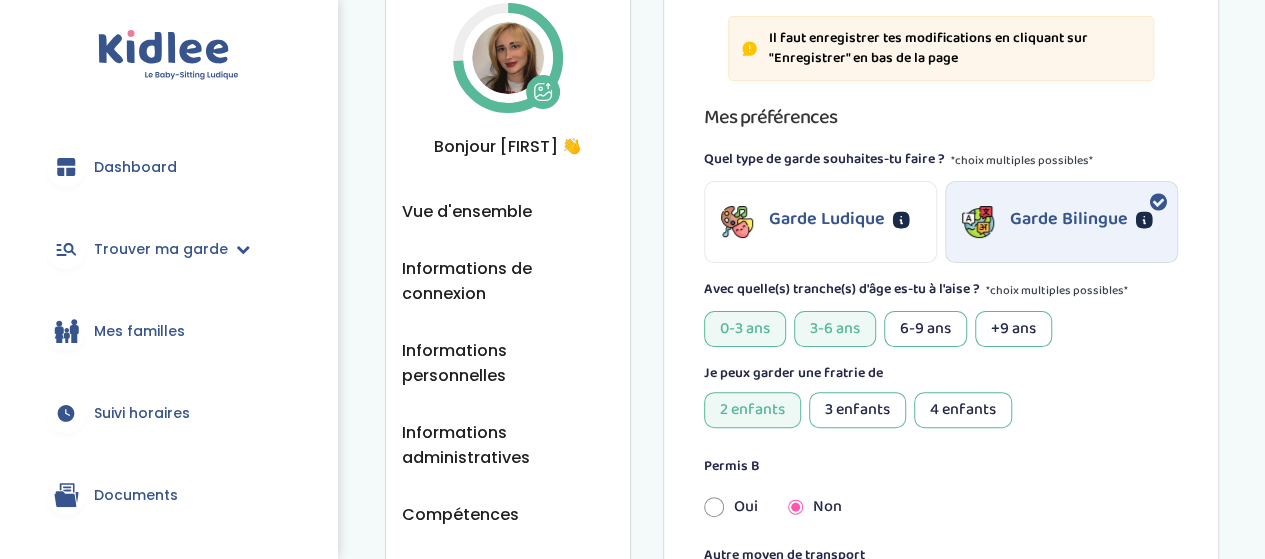 click on "6-9 ans" at bounding box center [925, 329] 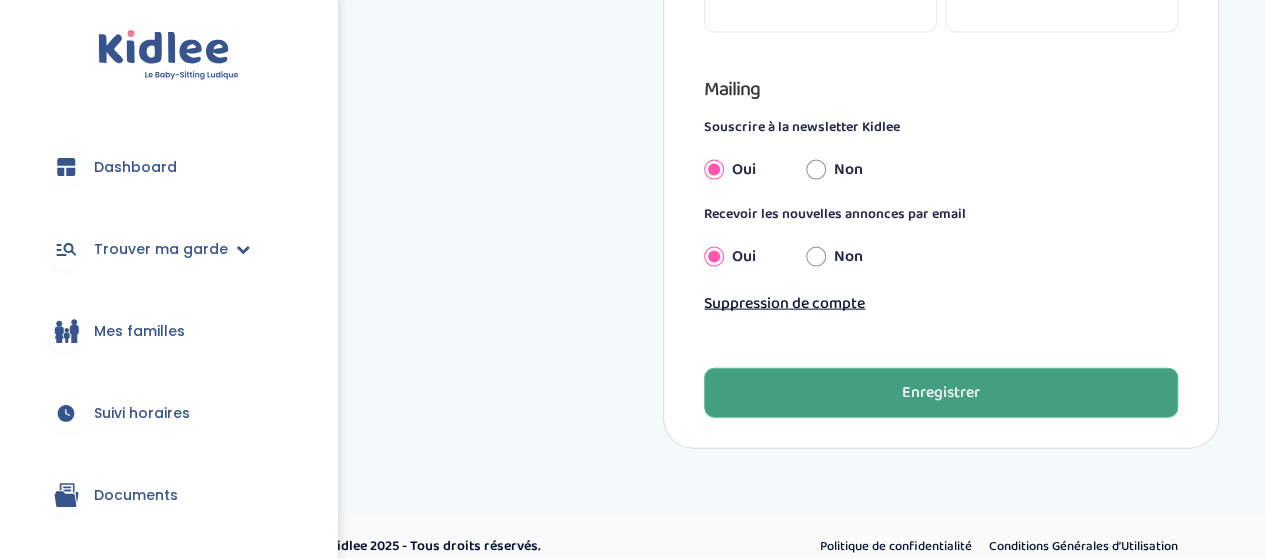 scroll, scrollTop: 2029, scrollLeft: 0, axis: vertical 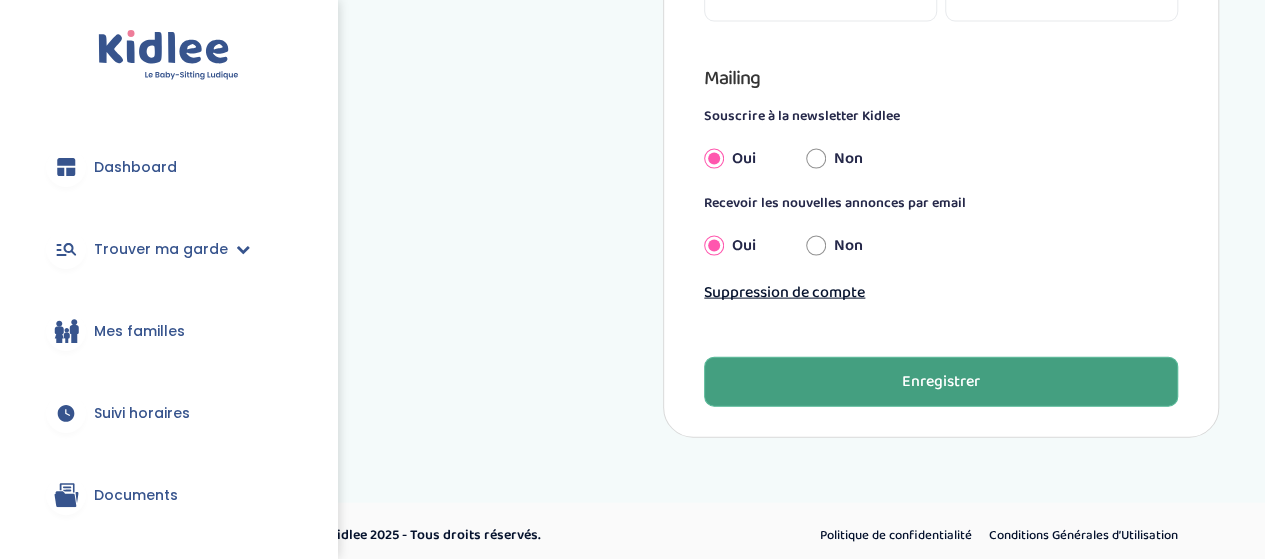click on "Enregistrer" at bounding box center [941, 382] 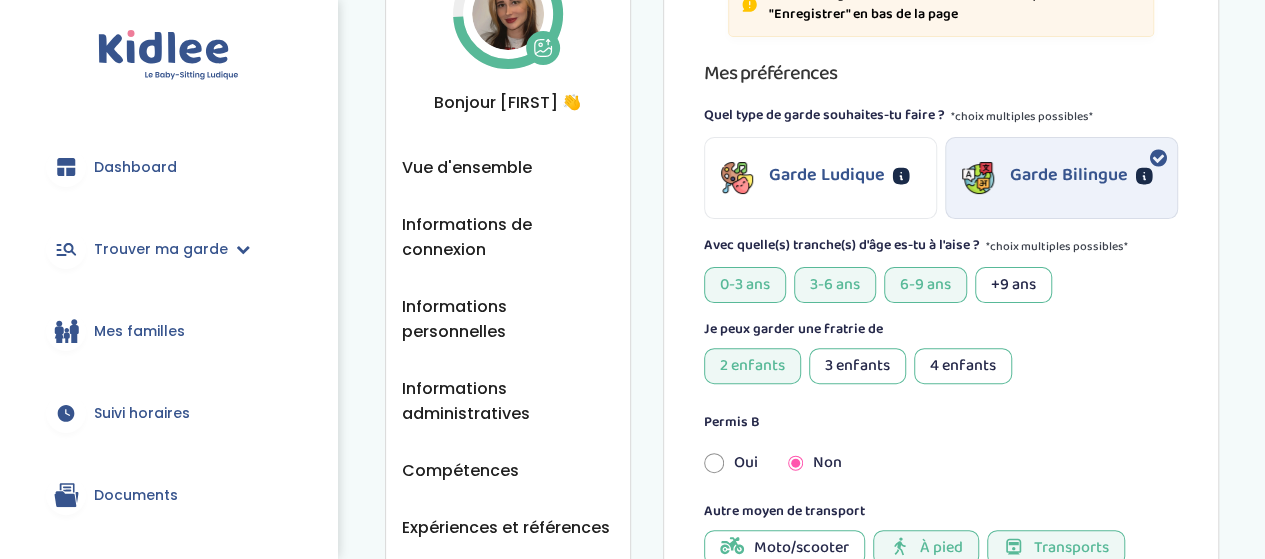 scroll, scrollTop: 0, scrollLeft: 0, axis: both 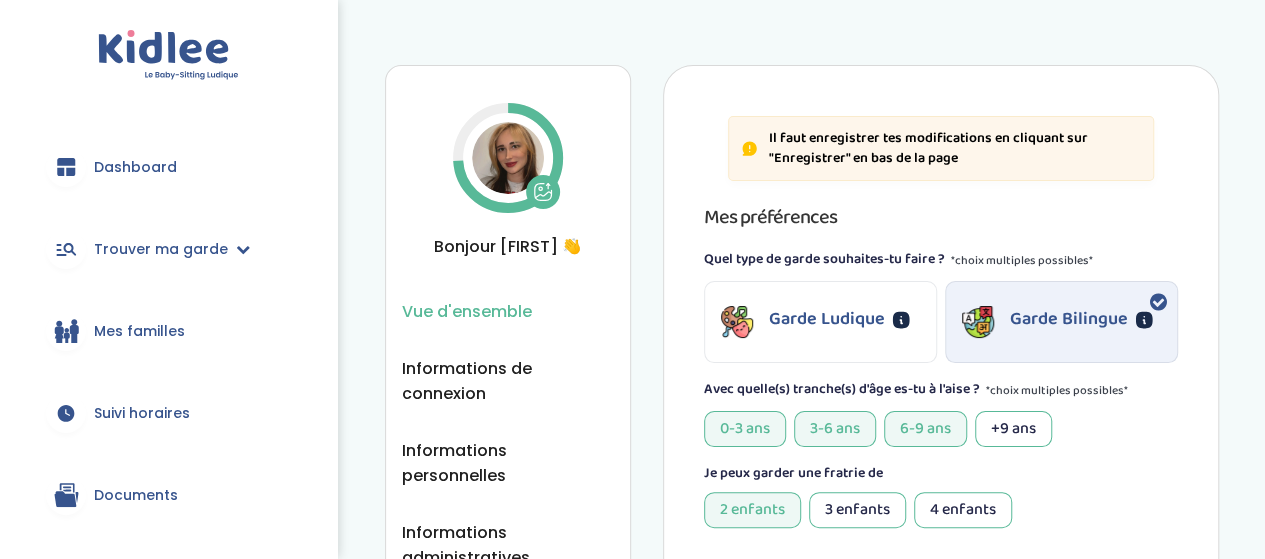 click on "Vue d'ensemble" at bounding box center (467, 311) 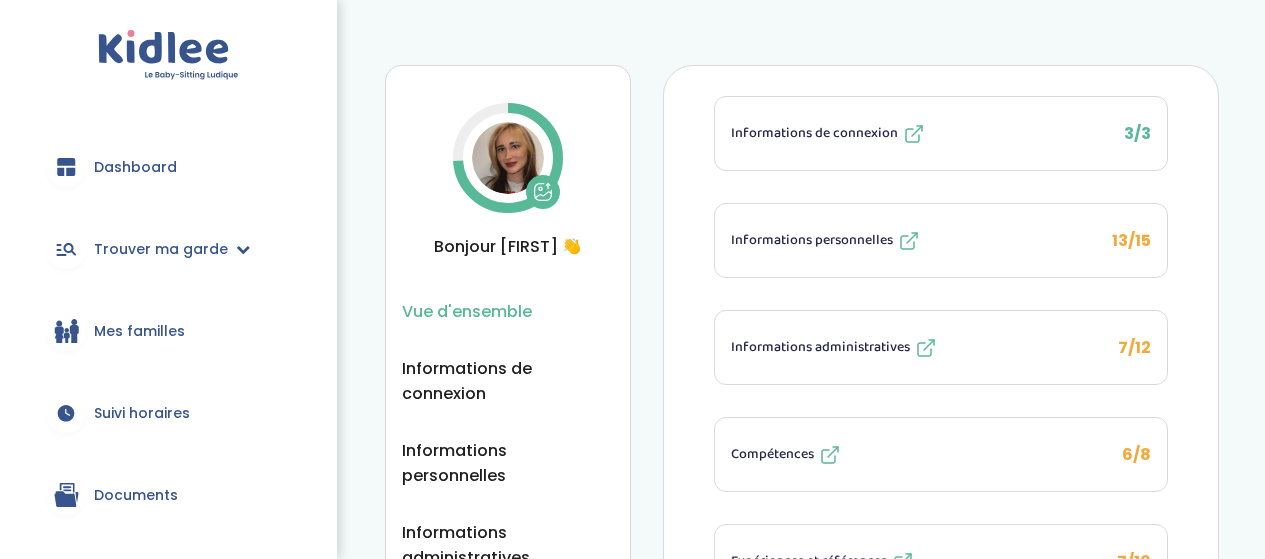 scroll, scrollTop: 0, scrollLeft: 0, axis: both 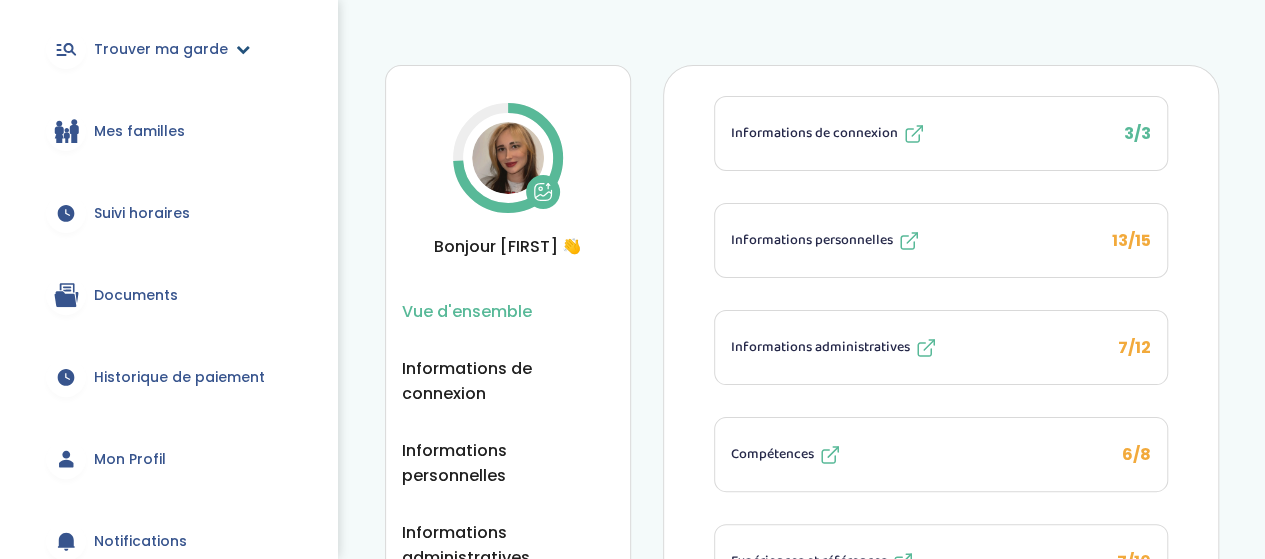click on "Trouver ma garde" at bounding box center (161, 49) 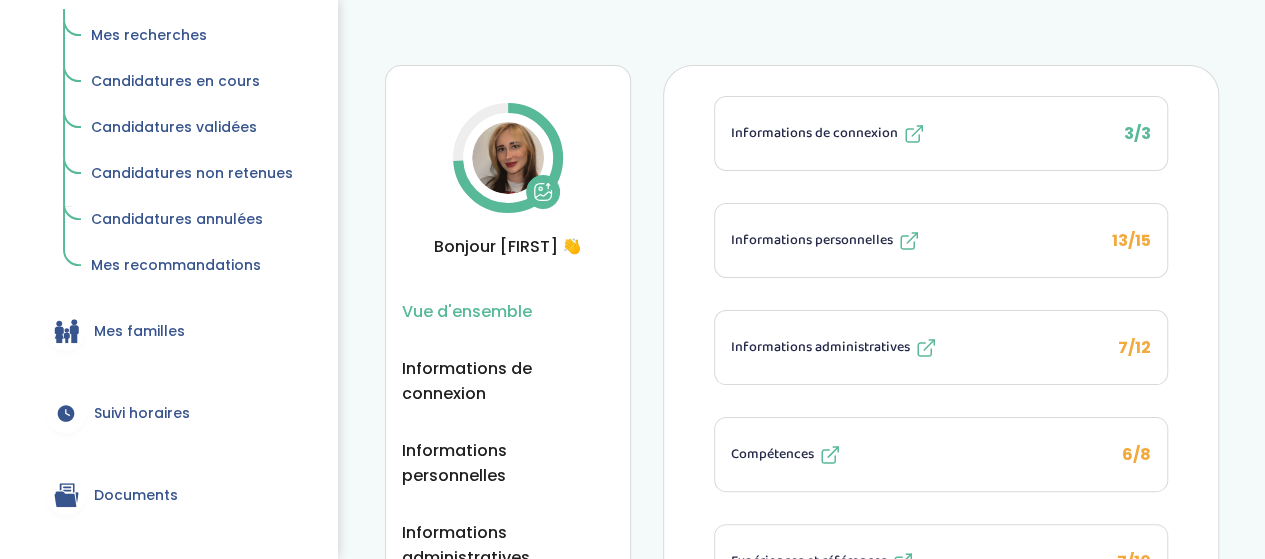 scroll, scrollTop: 400, scrollLeft: 0, axis: vertical 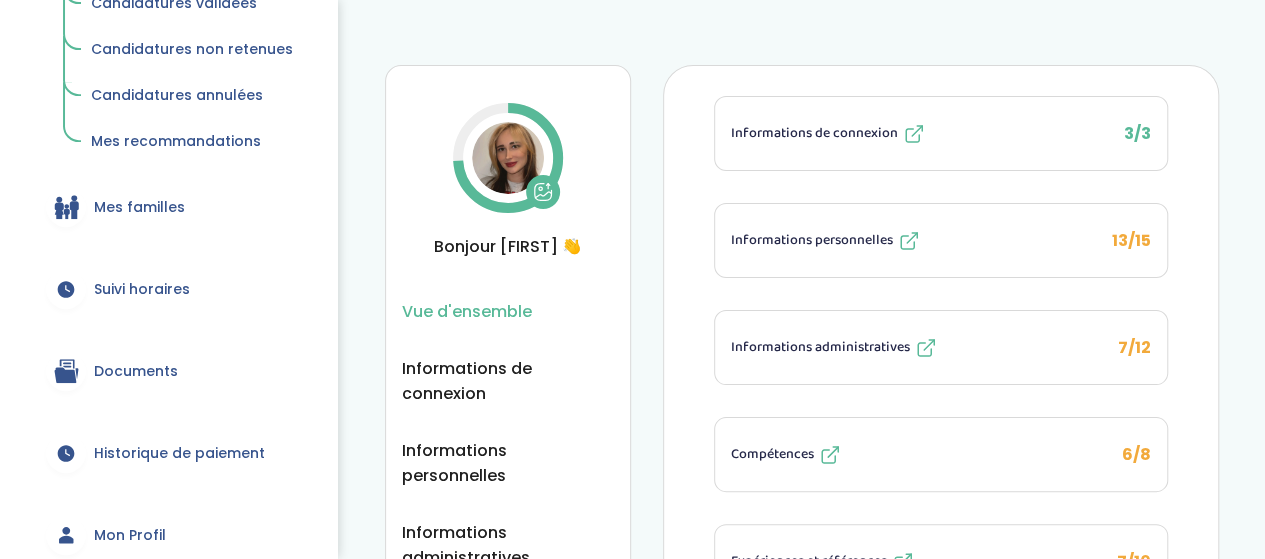 click on "Mes familles" at bounding box center (168, 207) 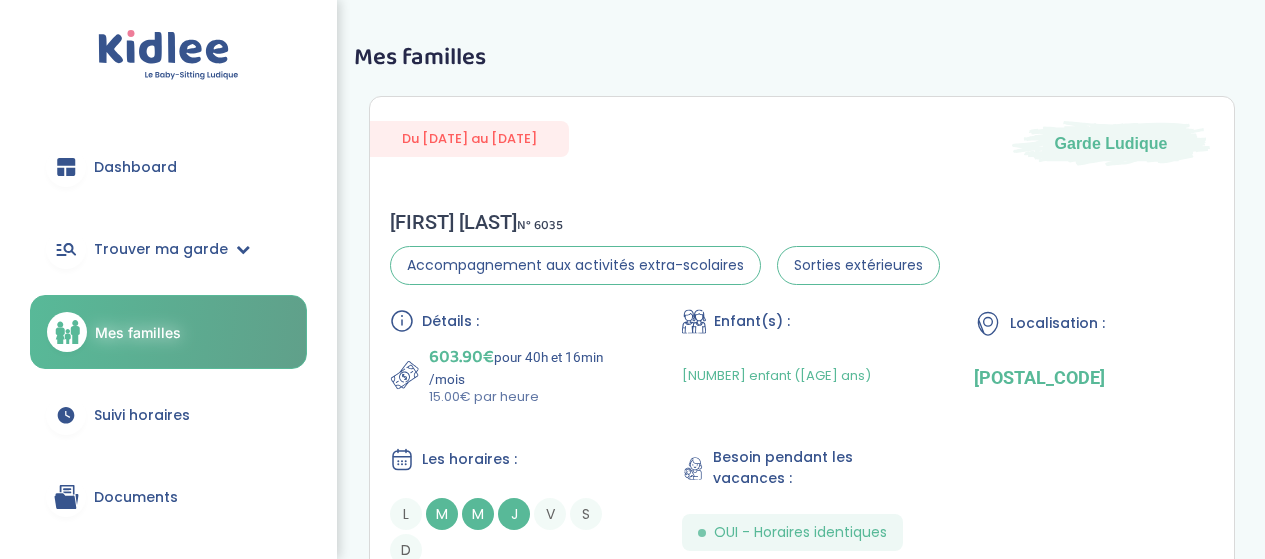scroll, scrollTop: 0, scrollLeft: 0, axis: both 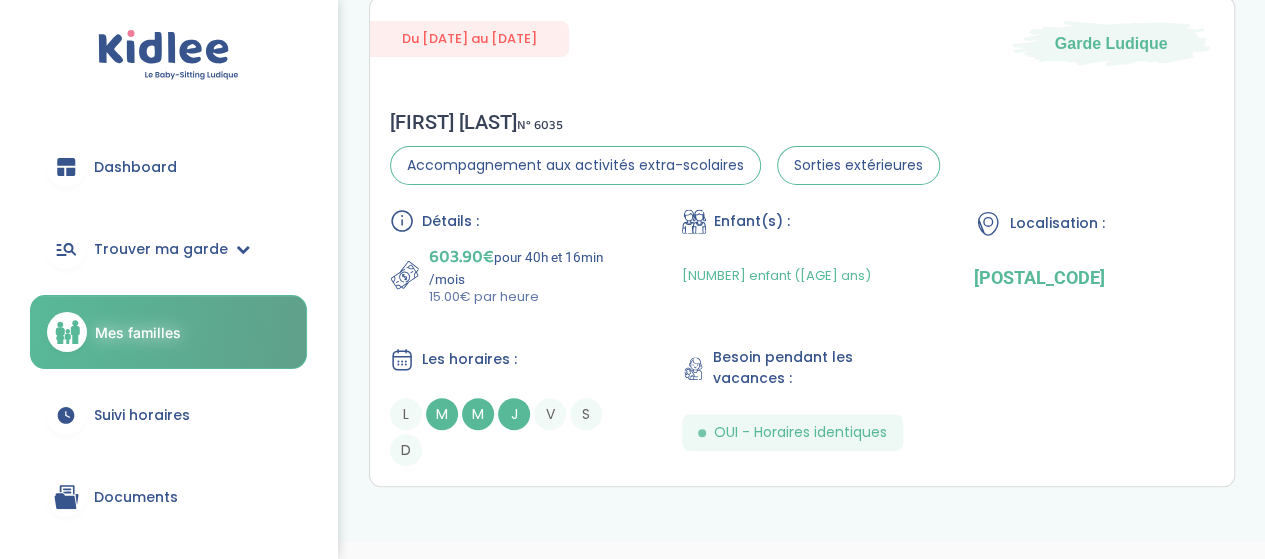 click on "Dashboard" at bounding box center (135, 167) 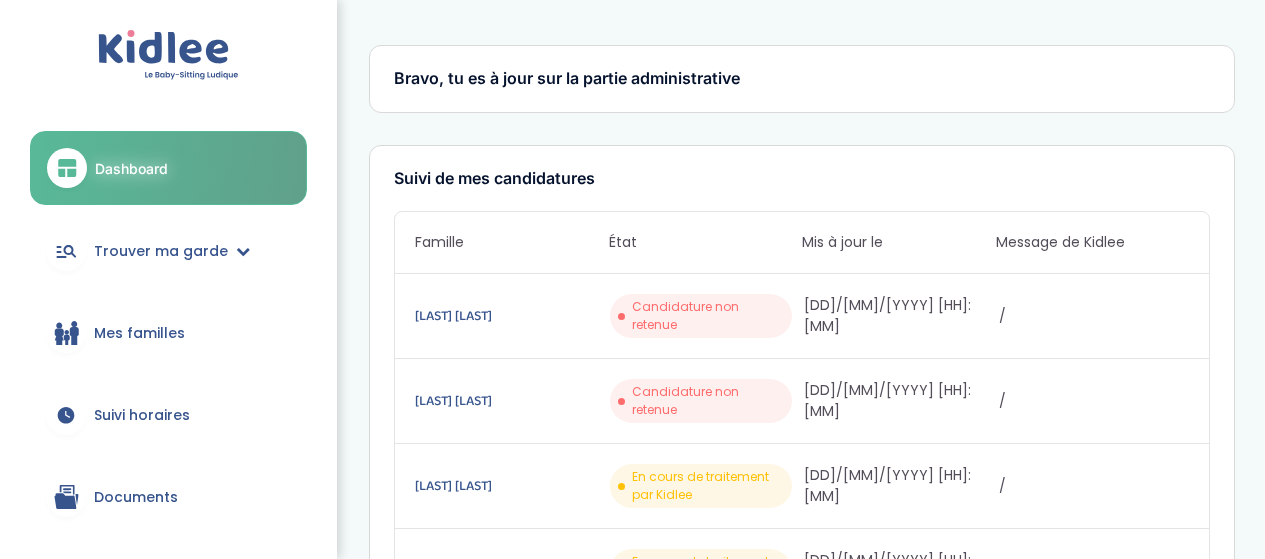 scroll, scrollTop: 0, scrollLeft: 0, axis: both 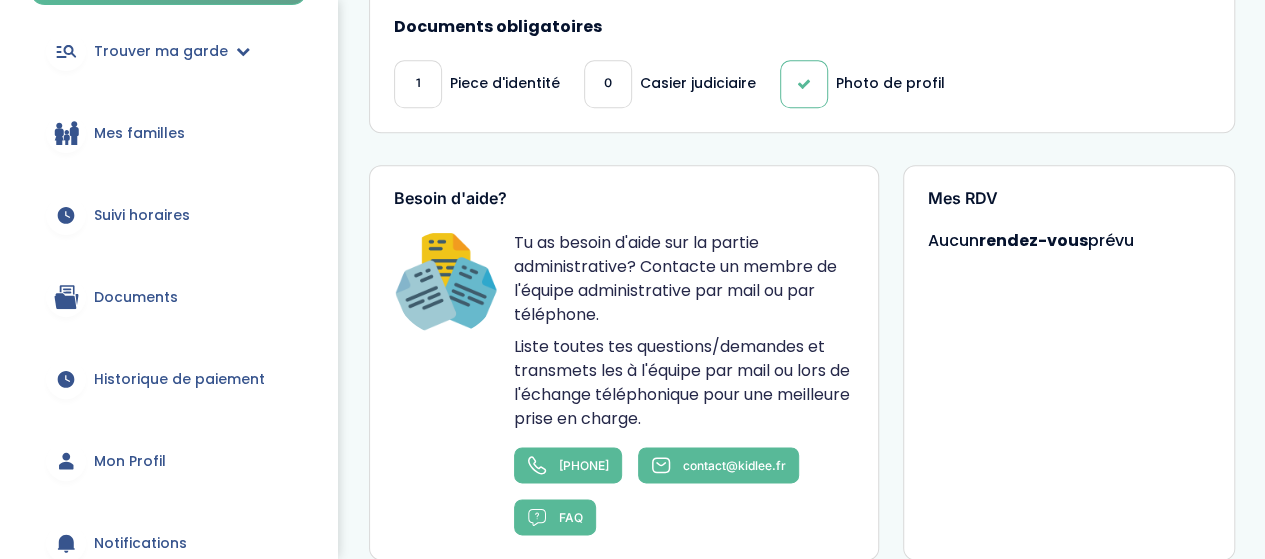 click on "Mes familles" at bounding box center [139, 133] 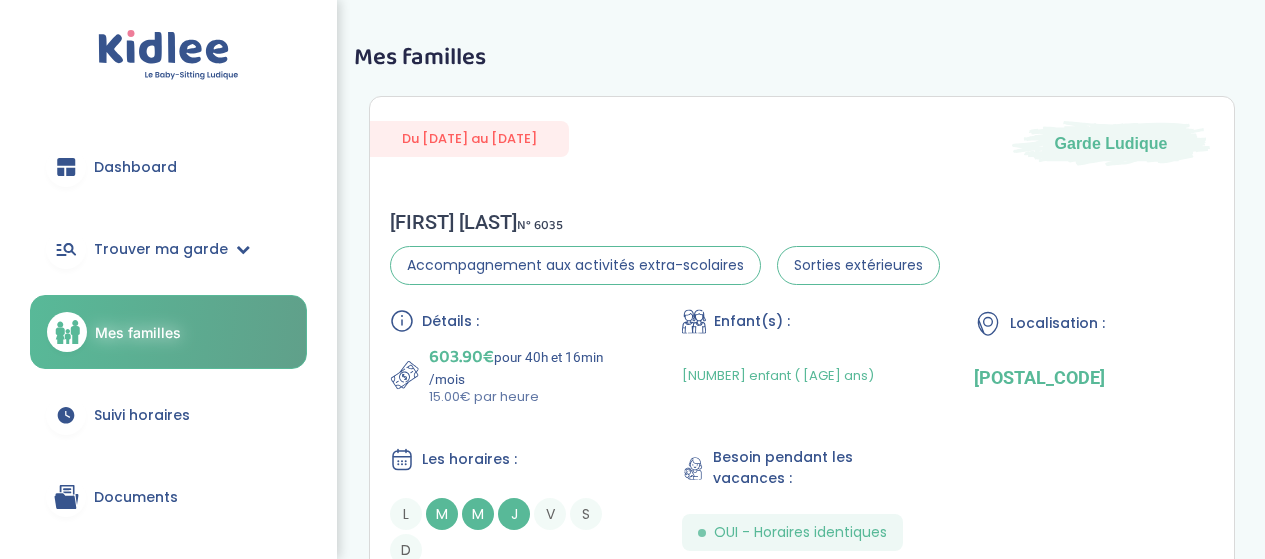 scroll, scrollTop: 0, scrollLeft: 0, axis: both 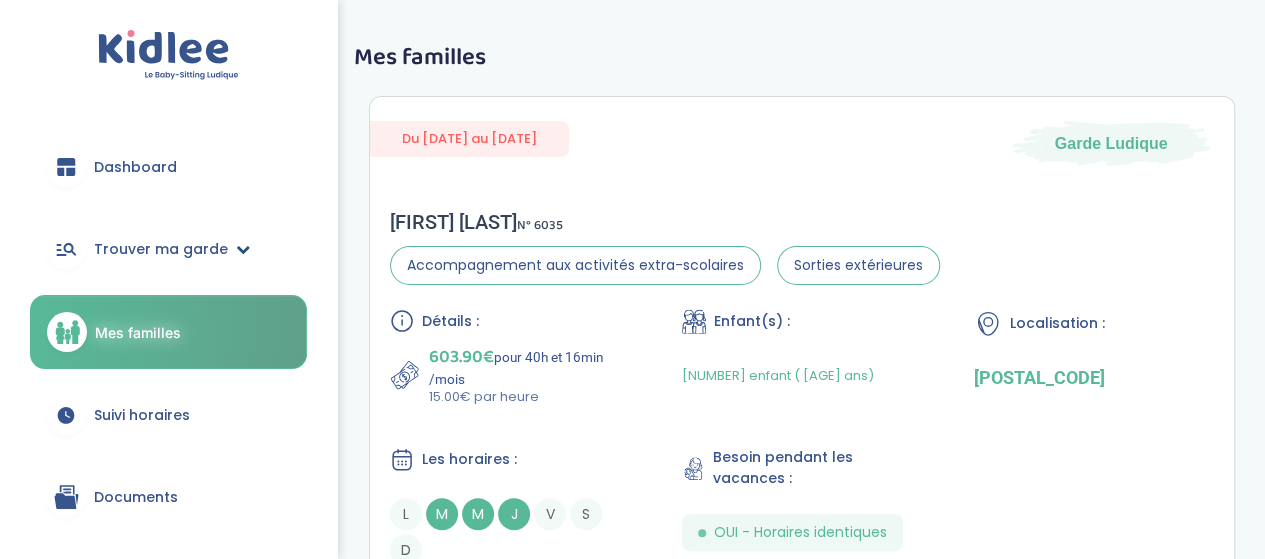 click on "Trouver ma garde" at bounding box center [161, 249] 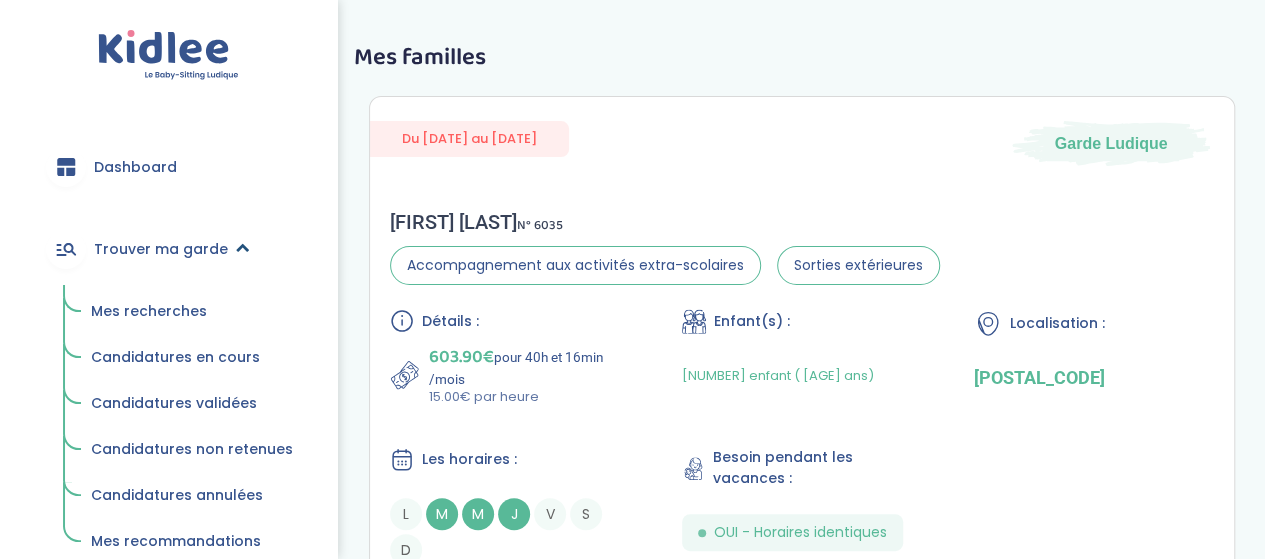 scroll, scrollTop: 100, scrollLeft: 0, axis: vertical 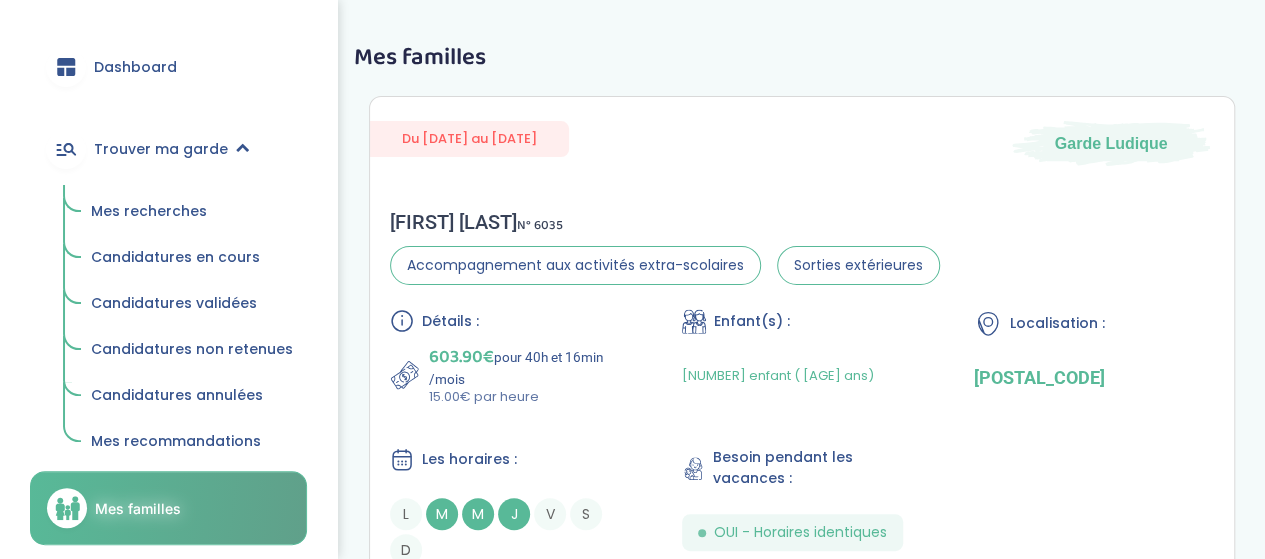 click on "Mes recommandations" at bounding box center (176, 441) 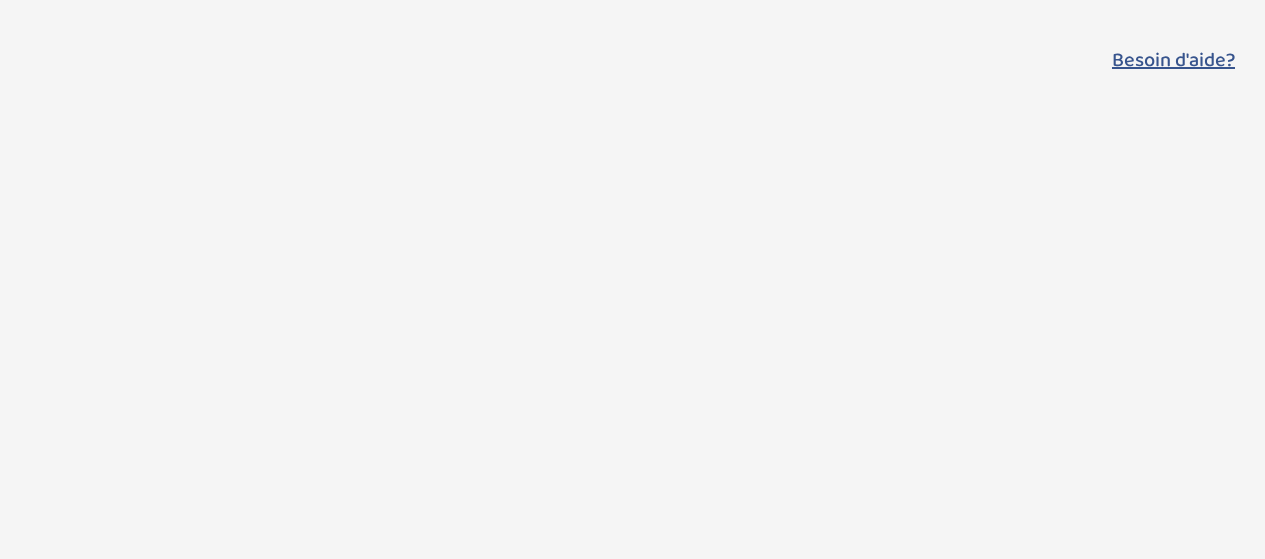 scroll, scrollTop: 0, scrollLeft: 0, axis: both 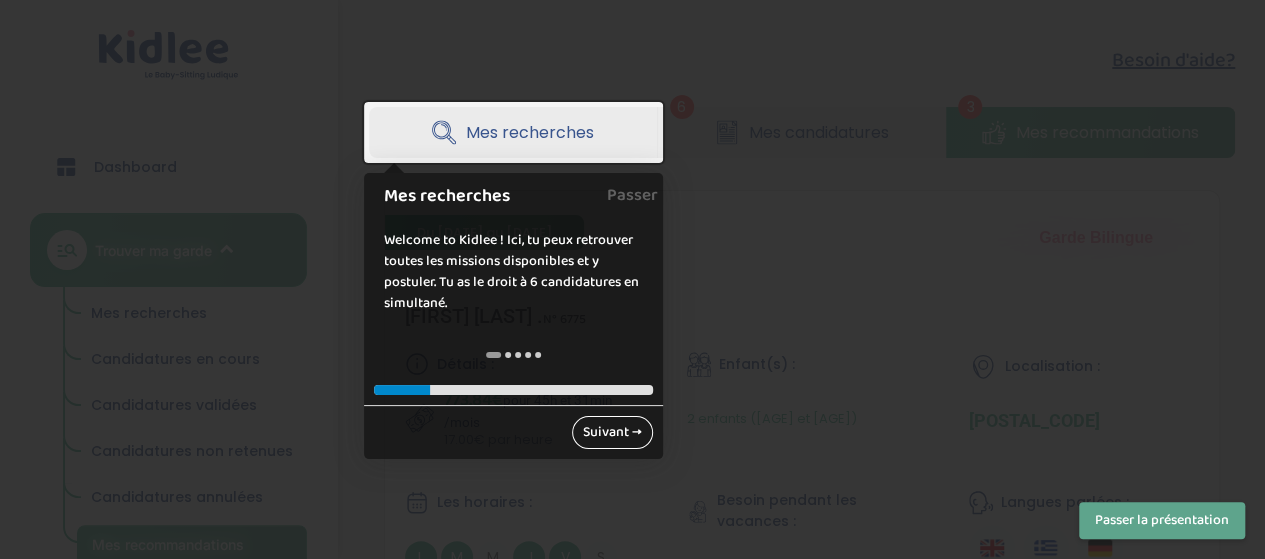 click on "Suivant →" at bounding box center [612, 432] 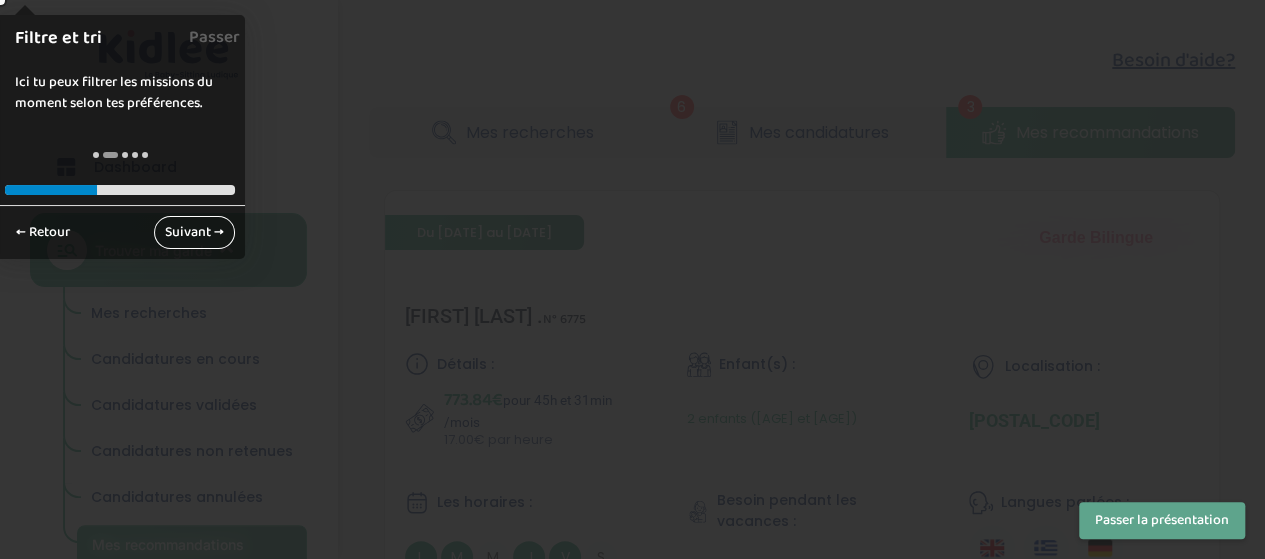 click on "Suivant →" at bounding box center (194, 232) 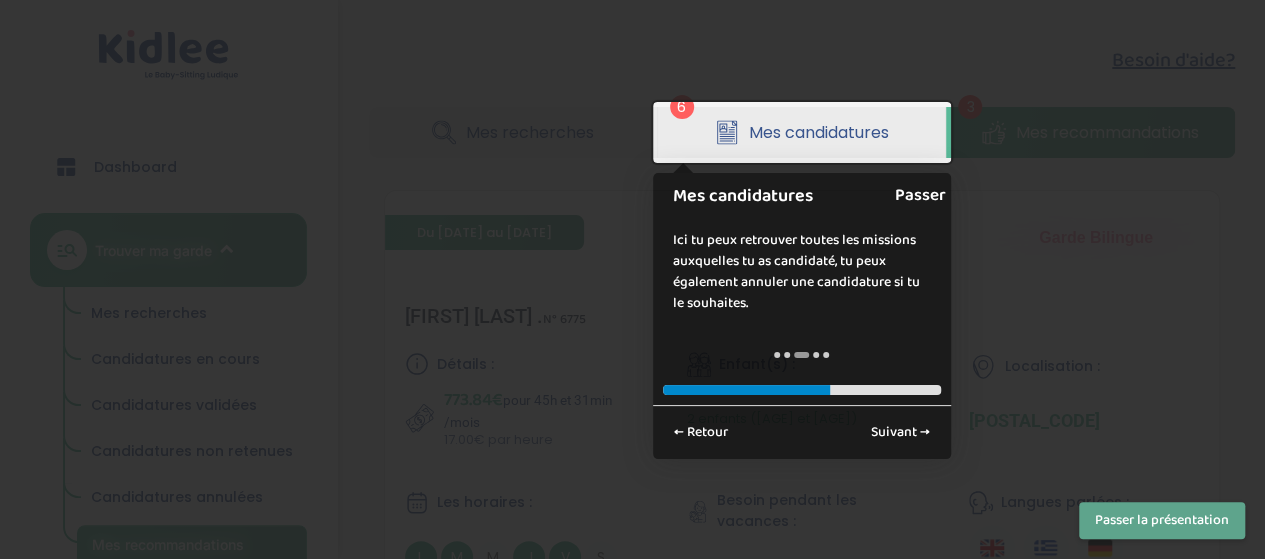 click on "Passer" at bounding box center [920, 195] 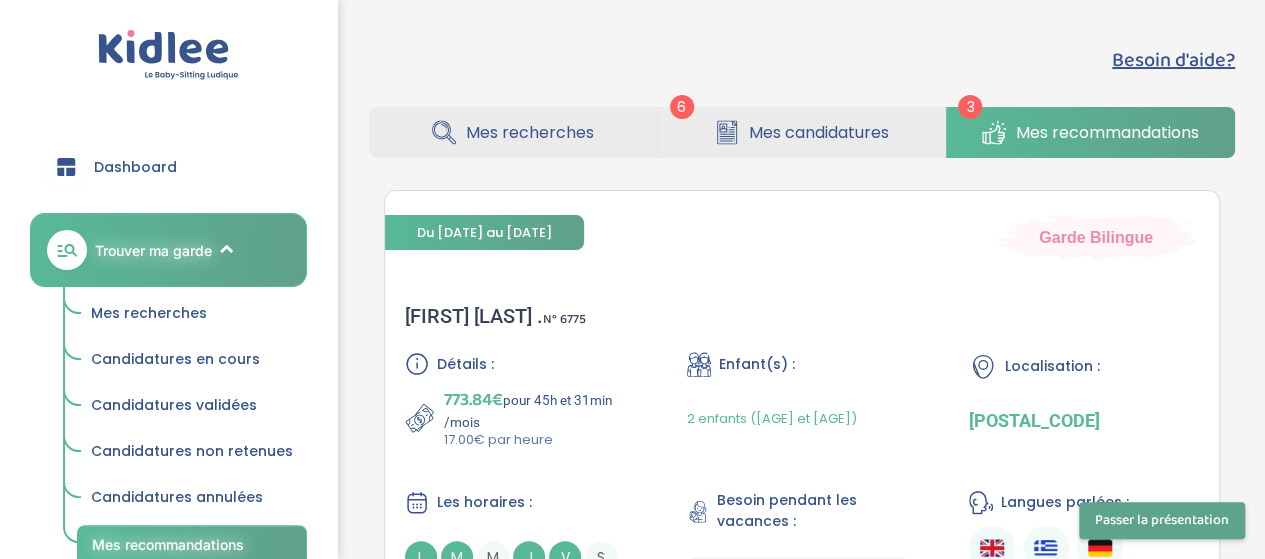 click on "Mes recommandations" at bounding box center [1107, 132] 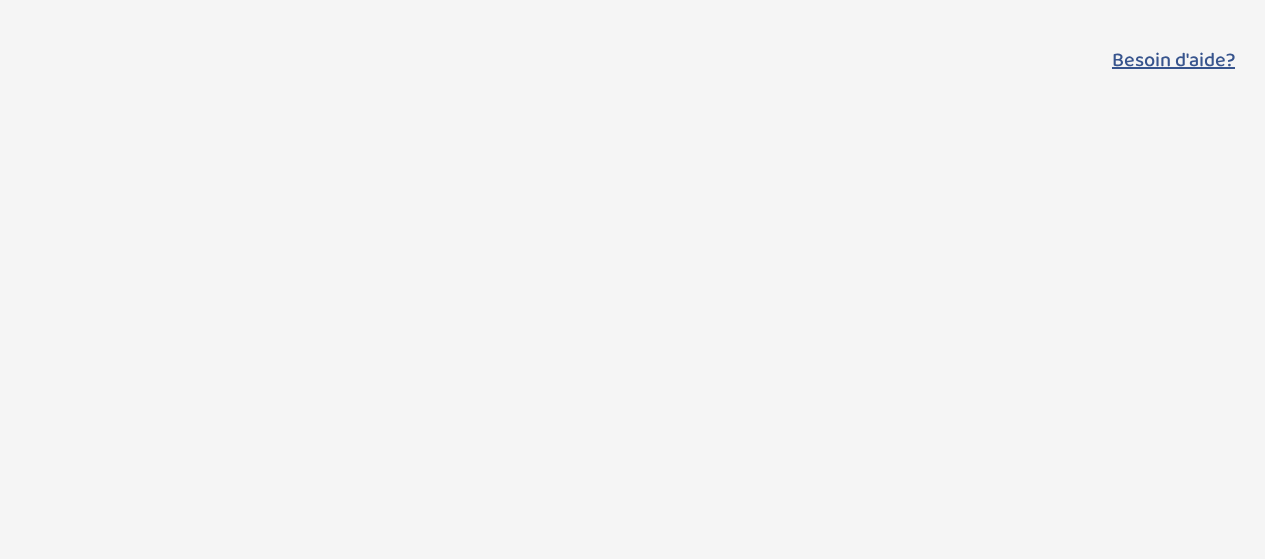 scroll, scrollTop: 0, scrollLeft: 0, axis: both 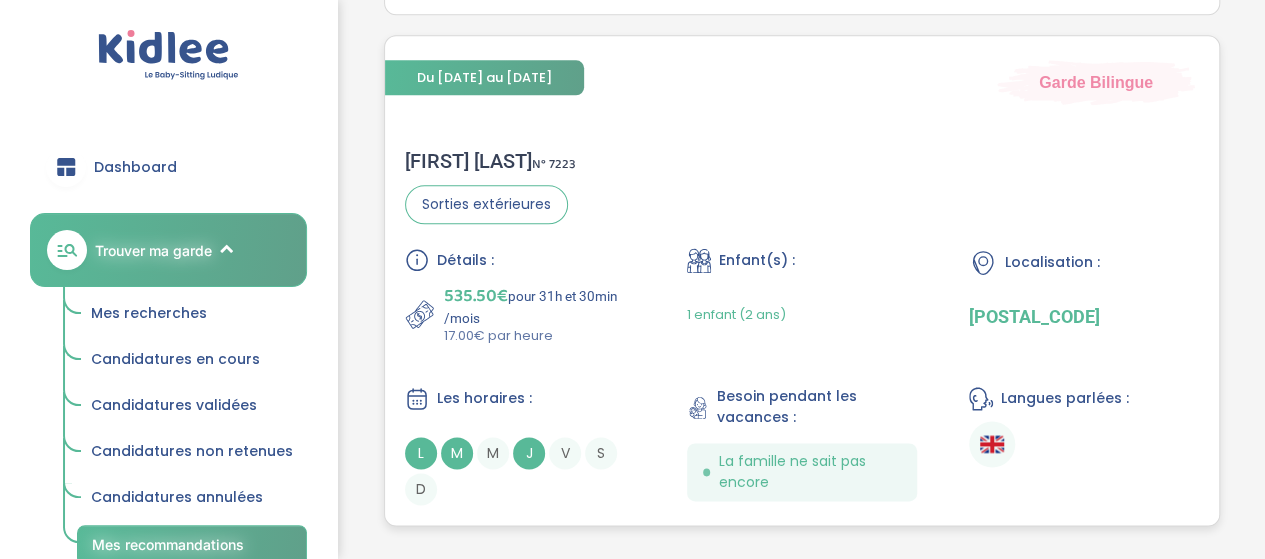 click on "Yohann P .
N° 7223   Sorties extérieures         Détails :               535.50€  pour
31h et 30min /mois
17.00€ par heure       Enfant(s) :
1 enfant  (2 ans)
Localisation :   75012                       Les horaires :   L M M J V S D                 Besoin pendant les vacances :     La famille ne sait pas encore             Langues parlées :" at bounding box center [802, 327] 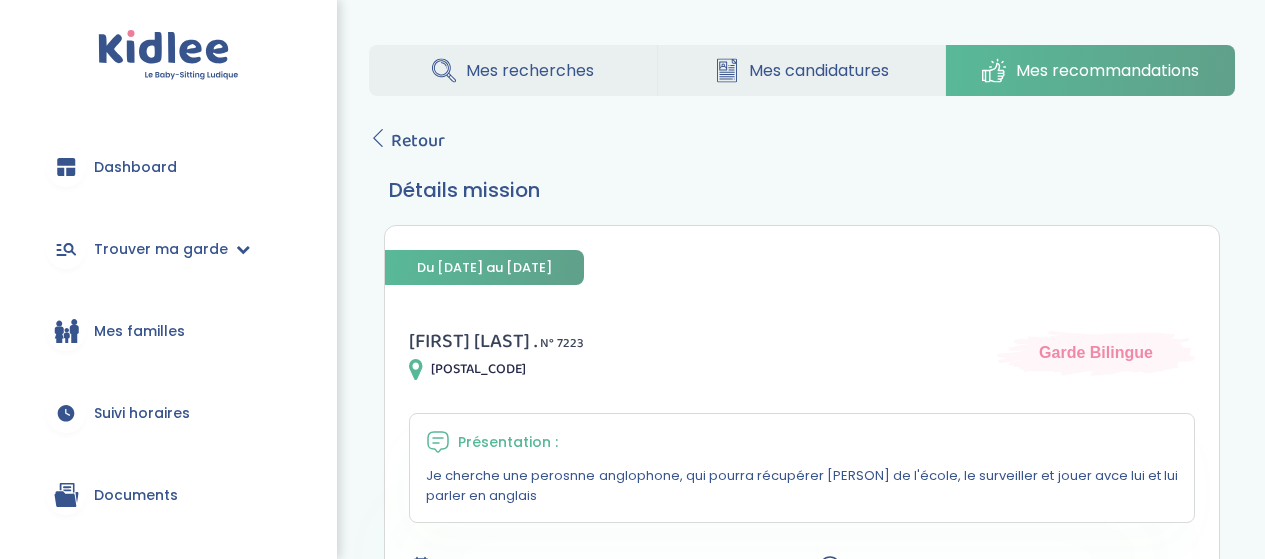 scroll, scrollTop: 0, scrollLeft: 0, axis: both 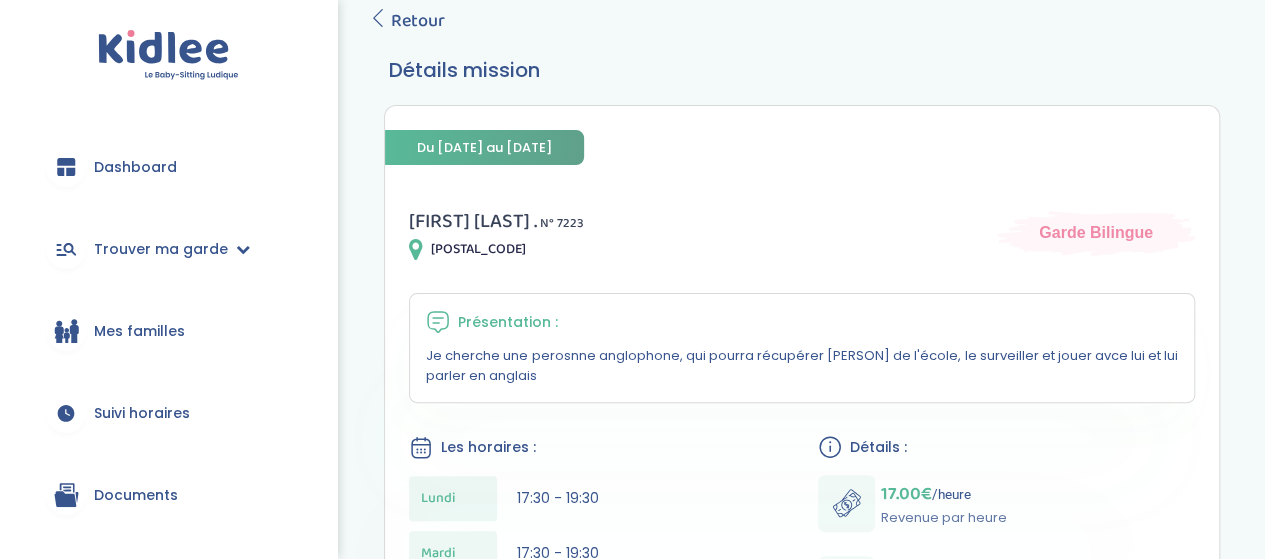 click on "Yohann P .   N° 7223     75012     Garde Bilingue" at bounding box center [802, 233] 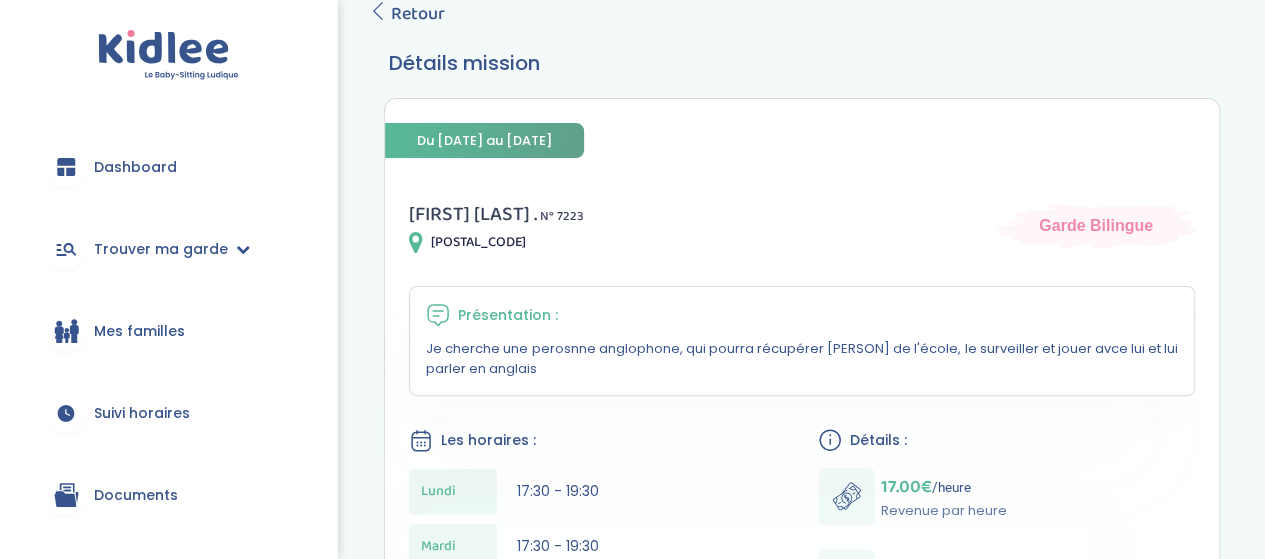 scroll, scrollTop: 220, scrollLeft: 0, axis: vertical 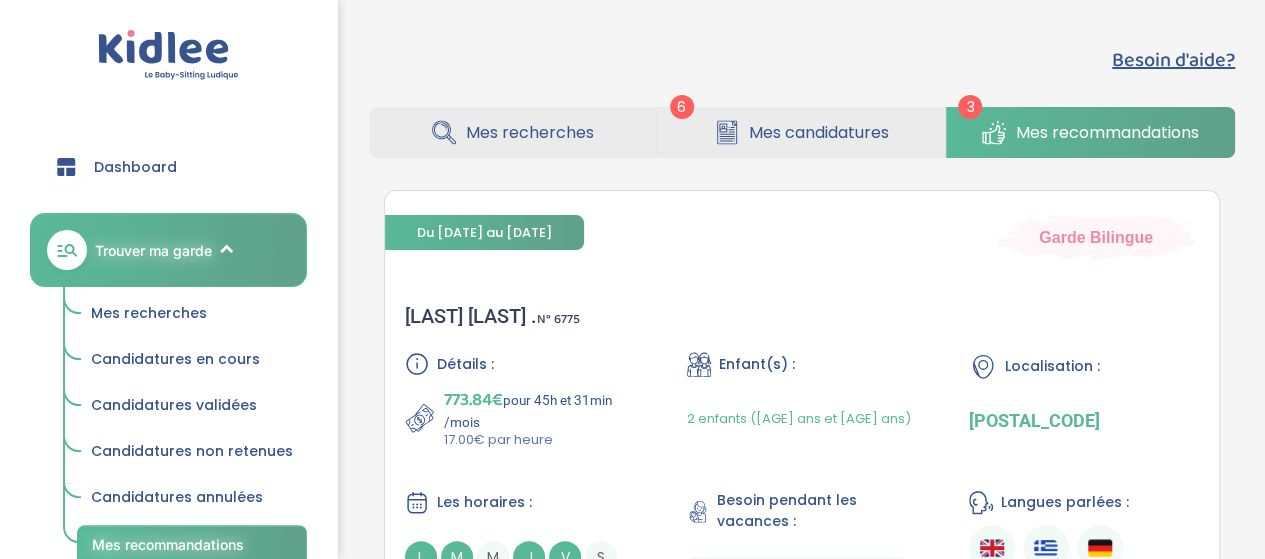 click on "Mes recherches" at bounding box center (513, 132) 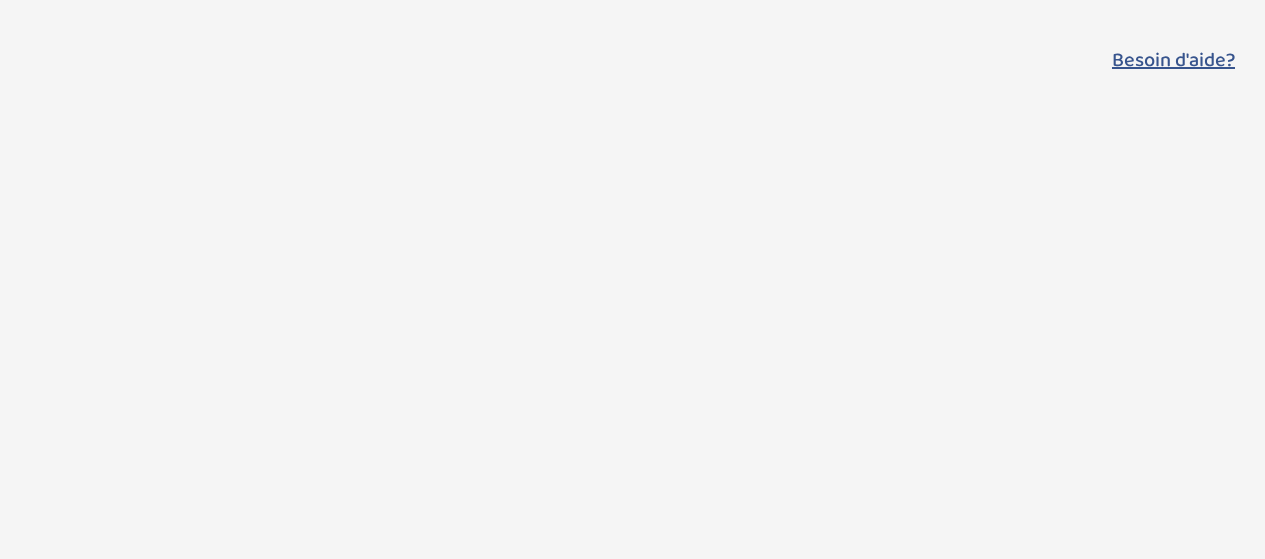 scroll, scrollTop: 0, scrollLeft: 0, axis: both 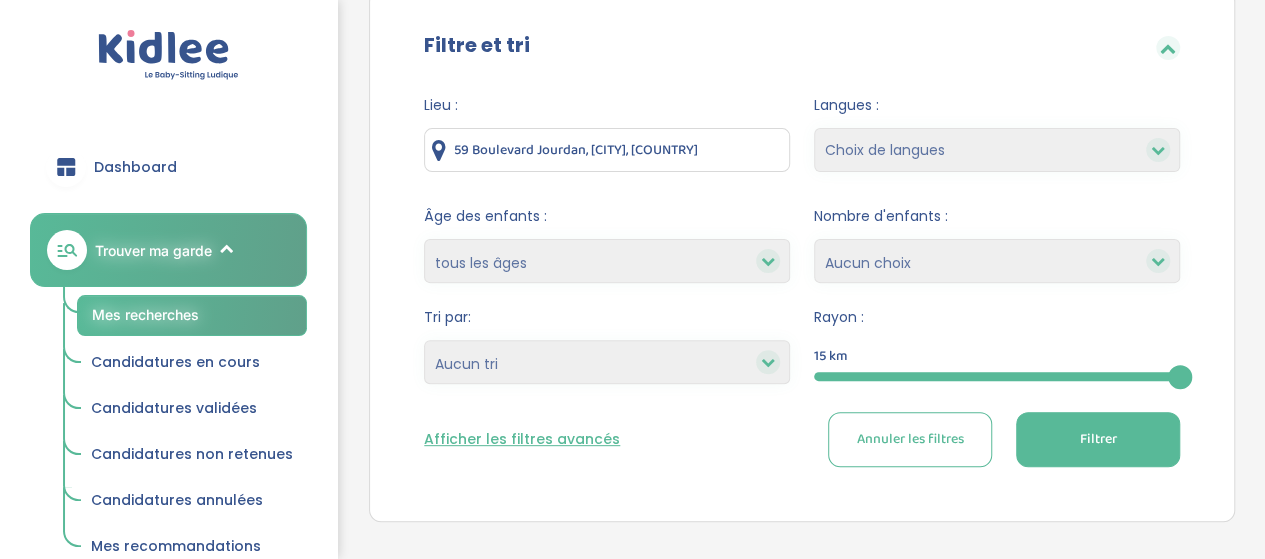 click on "1   2   3   4   Aucun choix" at bounding box center (997, 261) 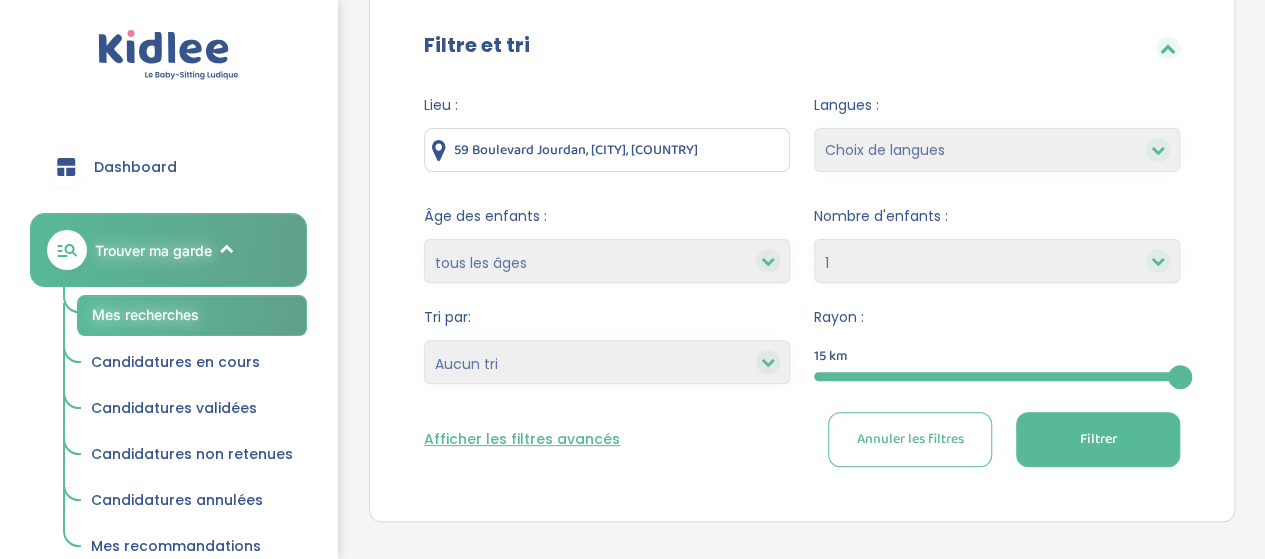 click on "1   2   3   4   Aucun choix" at bounding box center (997, 261) 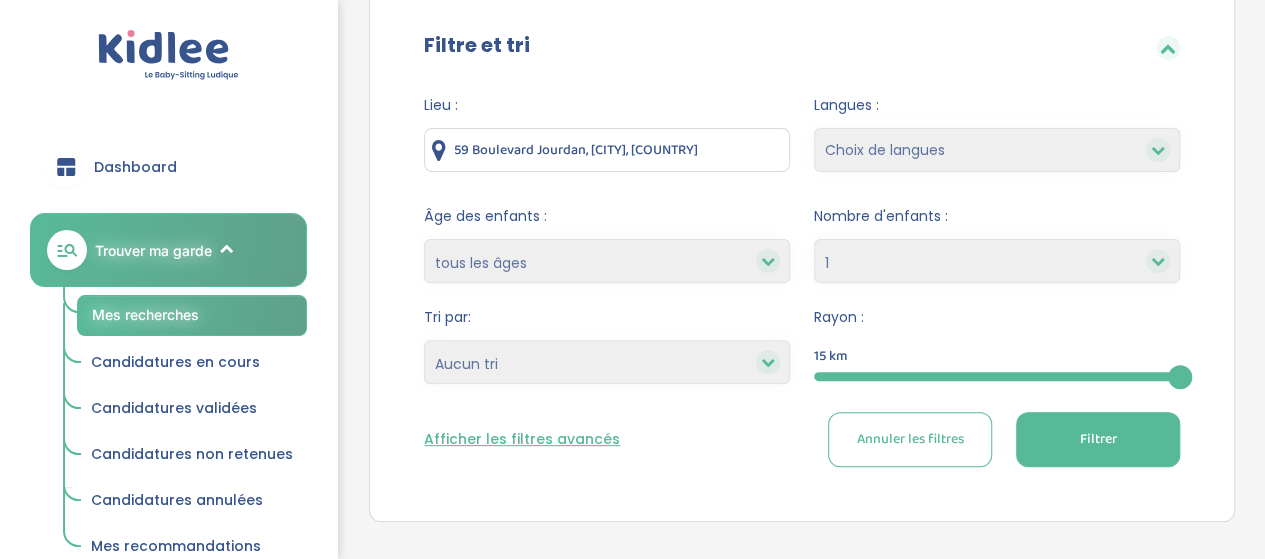 click on "Choix de langues   Allemand
Anglais
Espagnol
Grec
Italien
Russe
Français
Coréen" at bounding box center [997, 150] 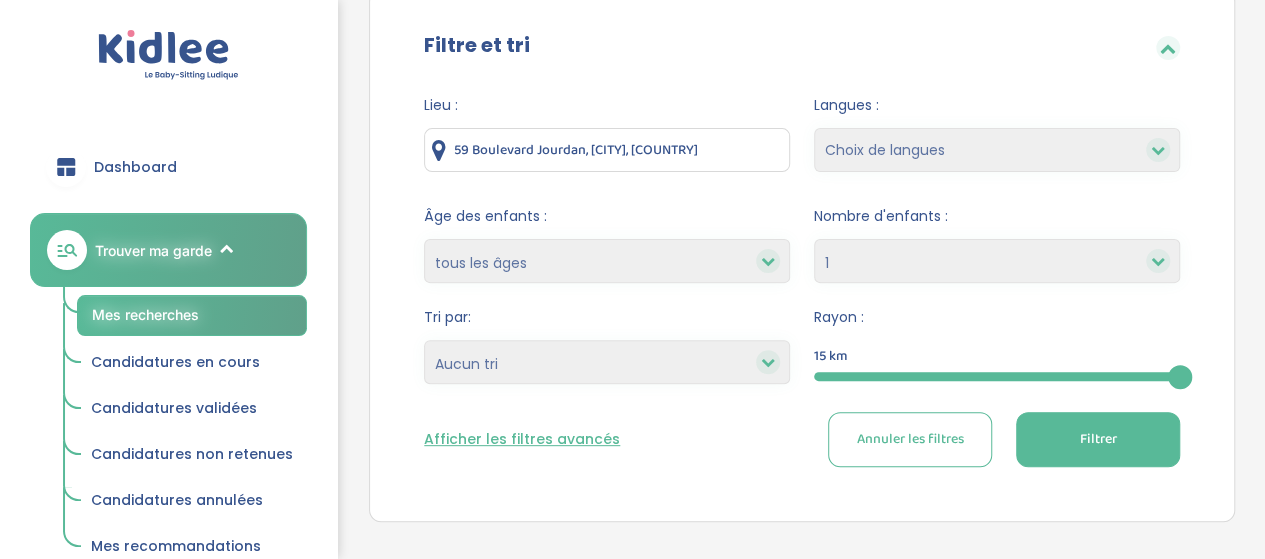 select on "1" 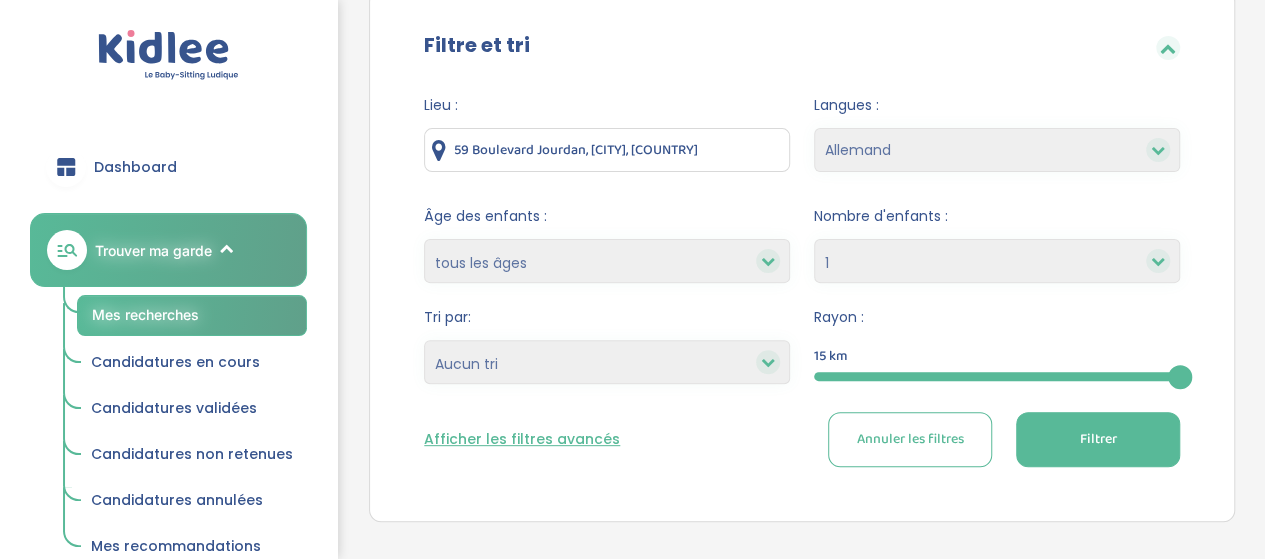 click on "Choix de langues   Allemand
Anglais
Espagnol
Grec
Italien
Russe
Français
Coréen" at bounding box center [997, 150] 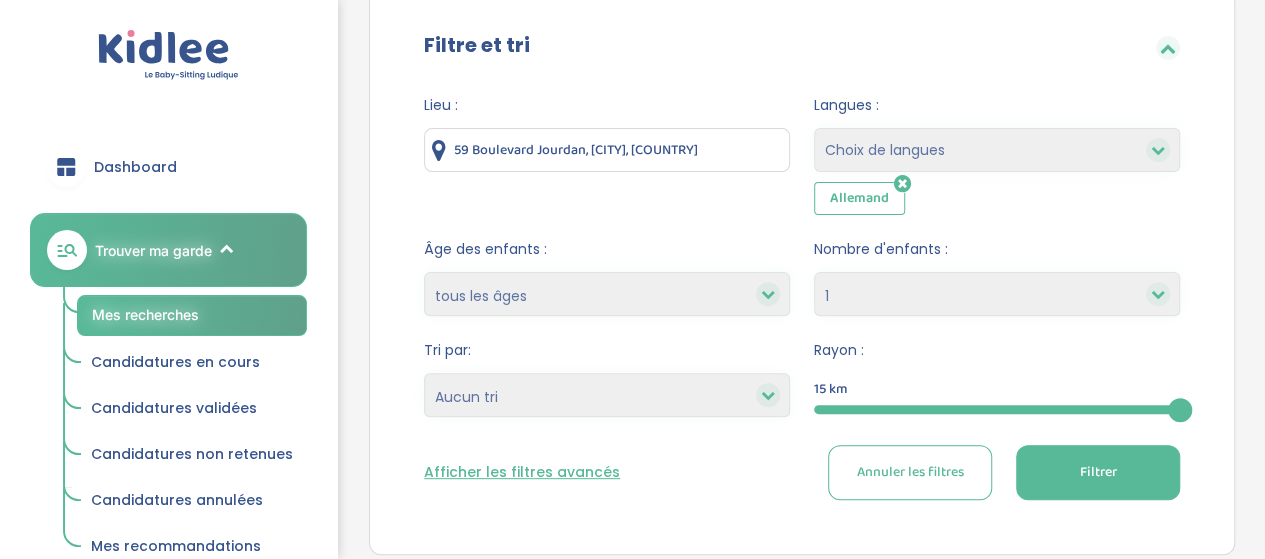click at bounding box center [902, 184] 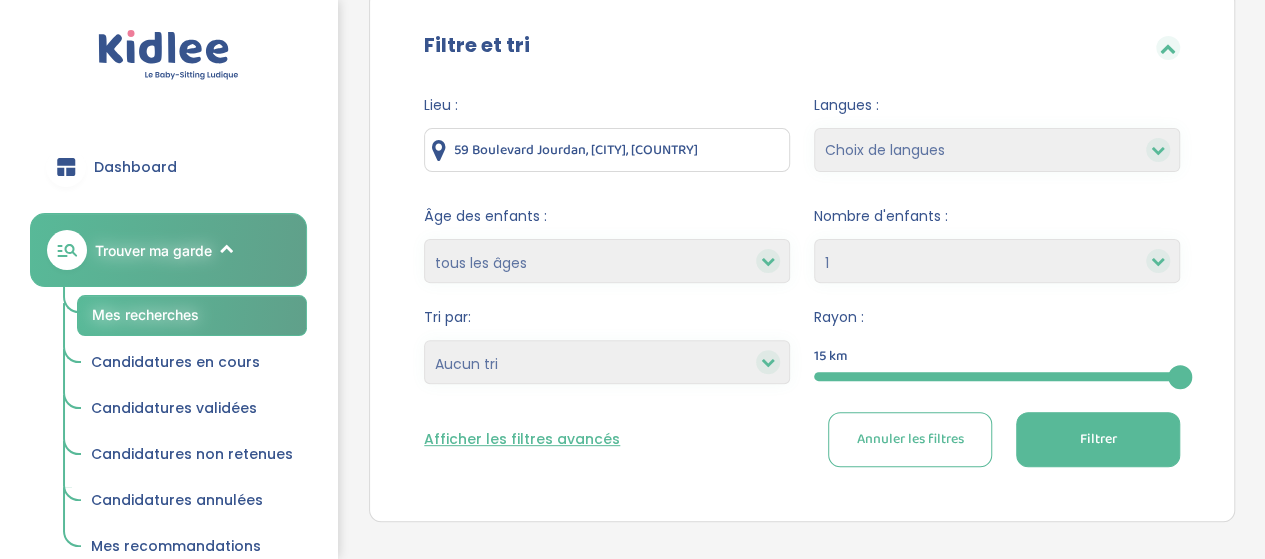 click on "Choix de langues   Allemand
Anglais
Espagnol
Grec
Italien
Russe
Français
Coréen" at bounding box center (997, 150) 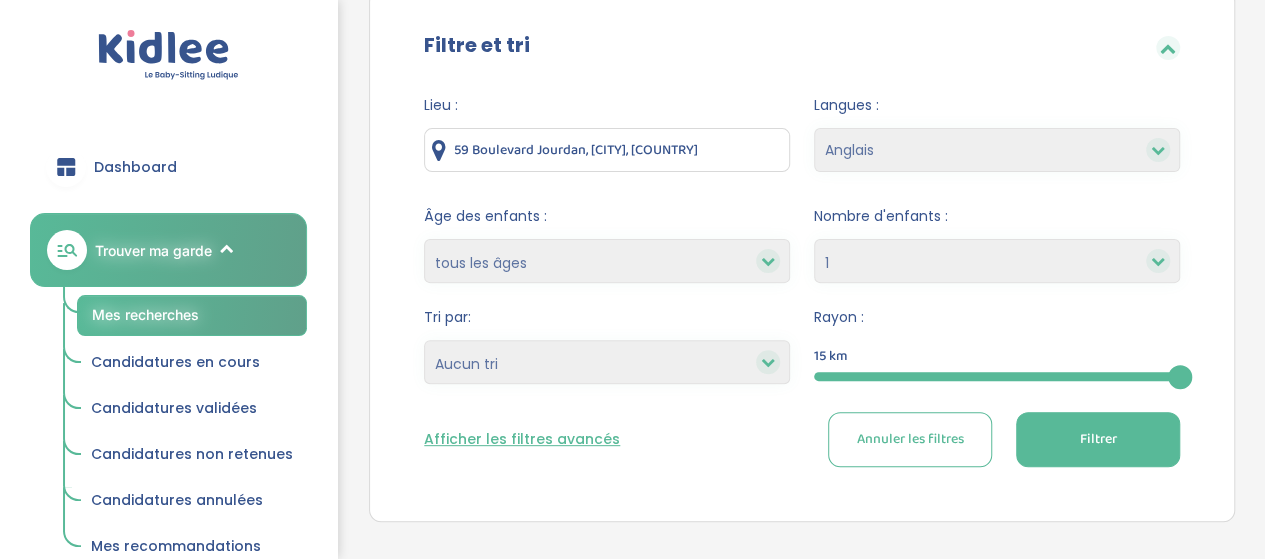 click on "Choix de langues   Allemand
Anglais
Espagnol
Grec
Italien
Russe
Français
Coréen" at bounding box center [997, 150] 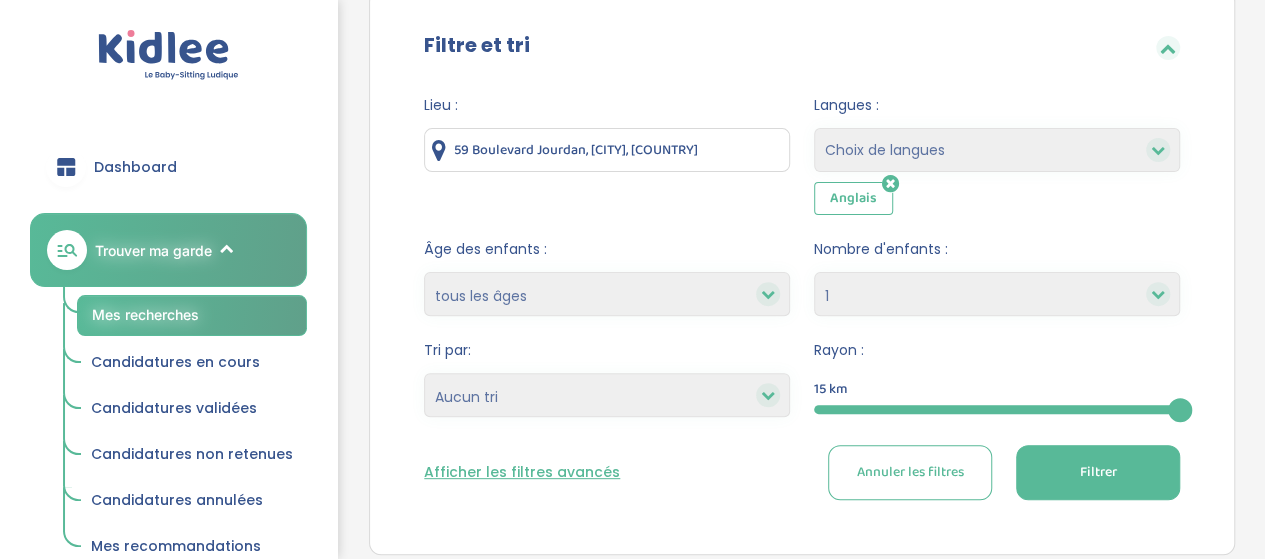 click on "Choix de langues   Allemand
Anglais
Espagnol
Grec
Italien
Russe
Français
Coréen" at bounding box center [997, 150] 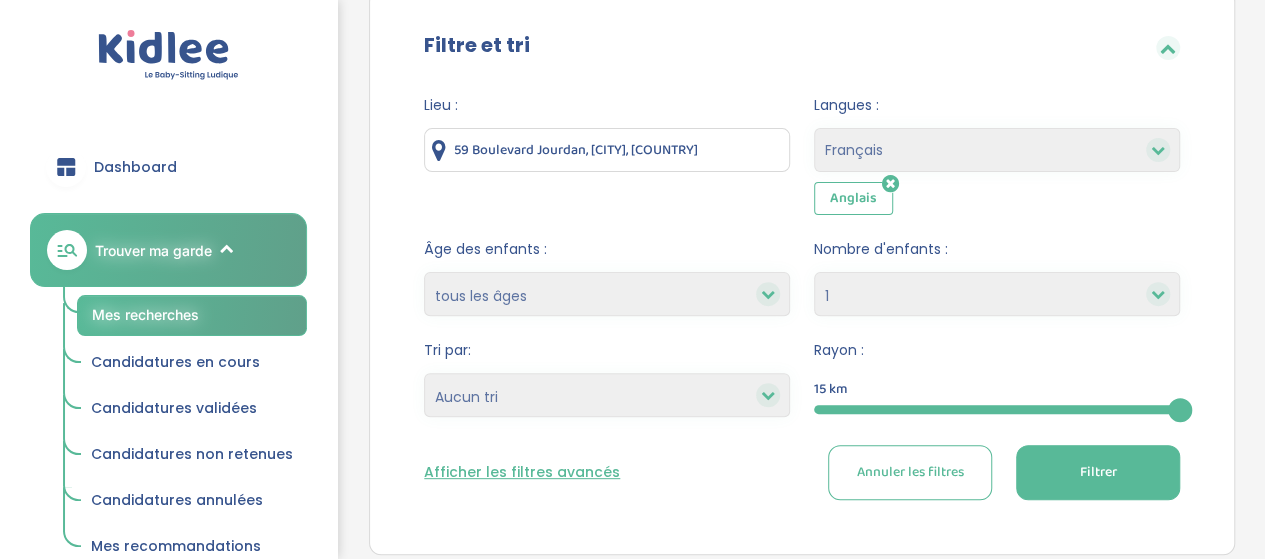 click on "Choix de langues   Allemand
Anglais
Espagnol
Grec
Italien
Russe
Français
Coréen" at bounding box center [997, 150] 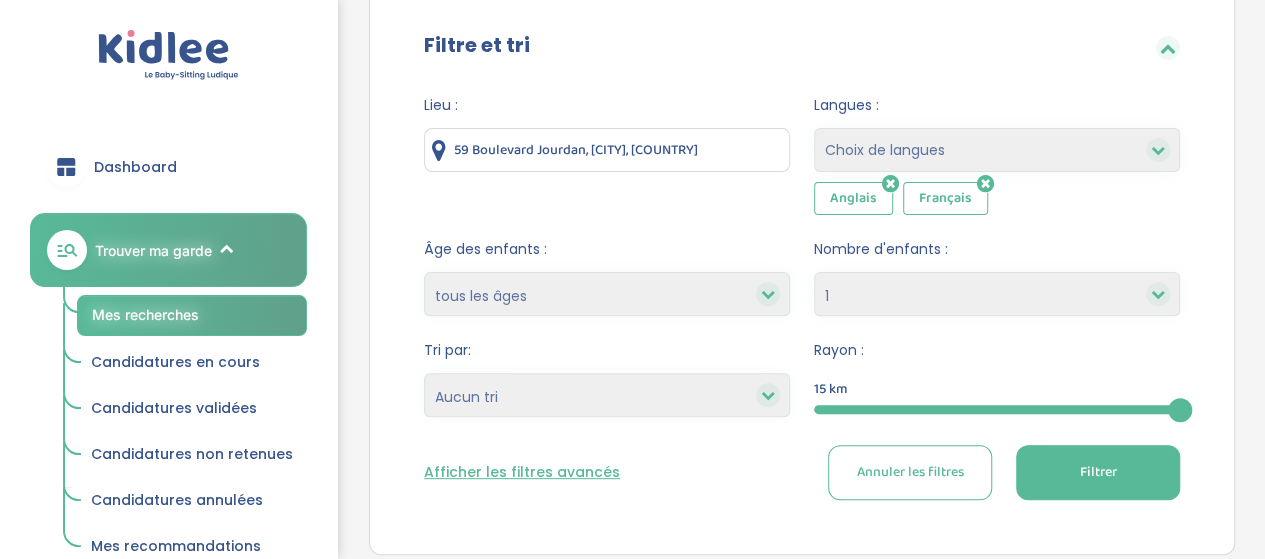 click on "Choix de langues   Allemand
Anglais
Espagnol
Grec
Italien
Russe
Français
Coréen" at bounding box center (997, 150) 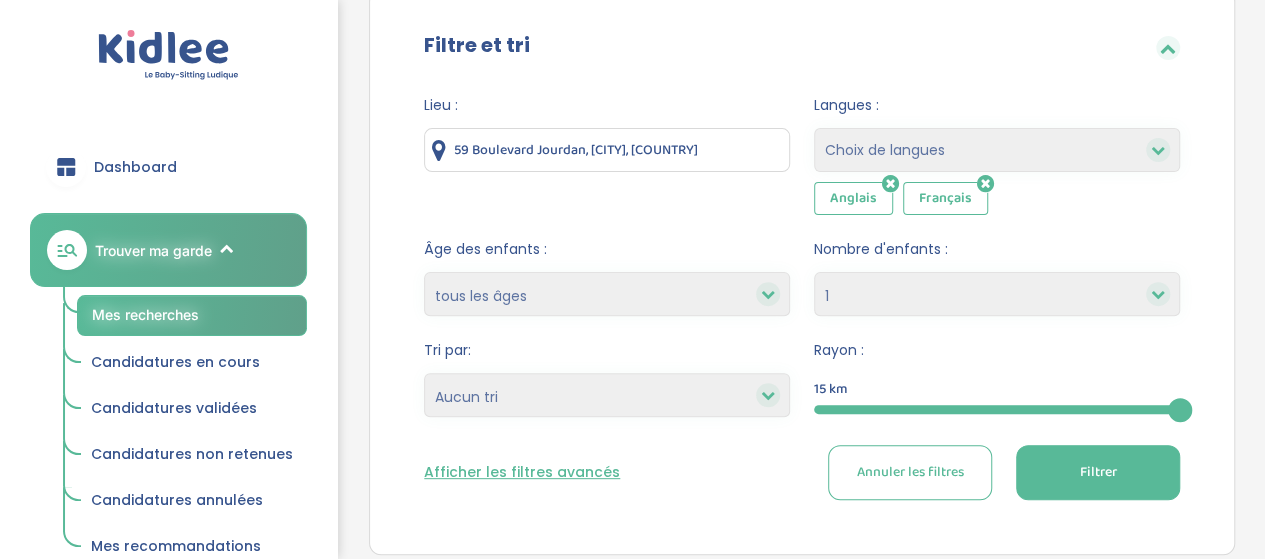 select on "9" 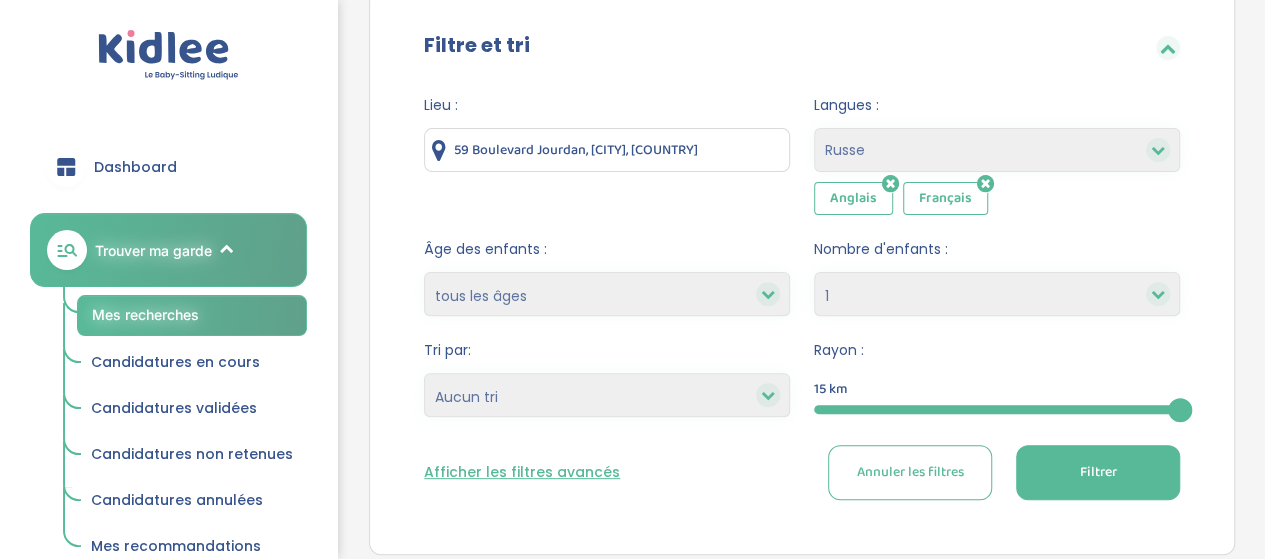 click on "Choix de langues   Allemand
Anglais
Espagnol
Grec
Italien
Russe
Français
Coréen" at bounding box center (997, 150) 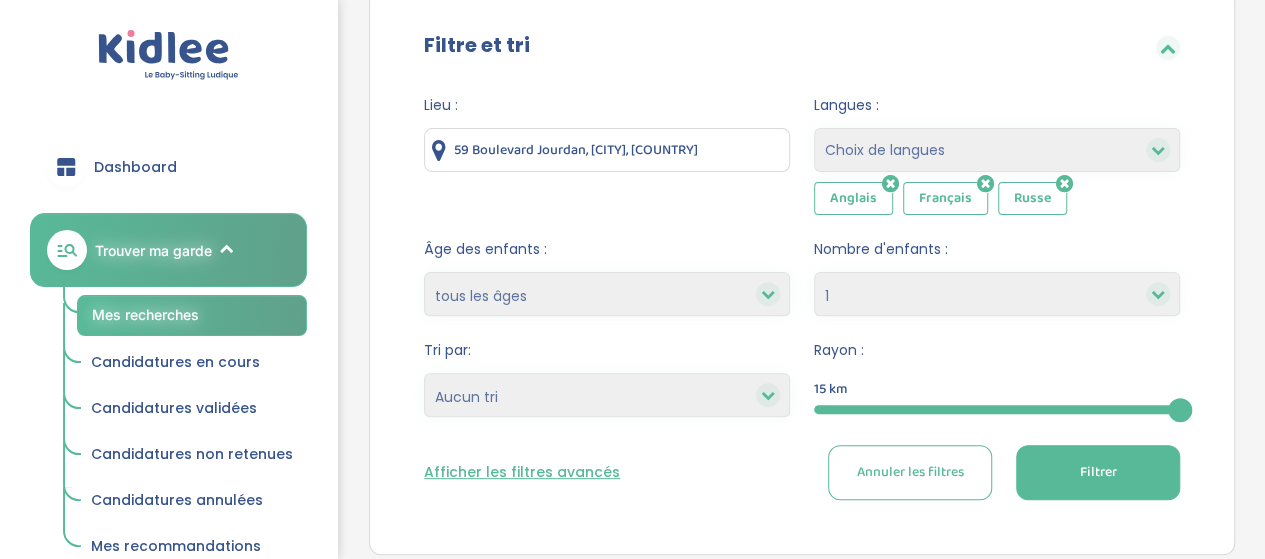 click on "moins de 3 ans   entre 3 et 6 ans   plus de 6 ans   tous les âges" at bounding box center (607, 294) 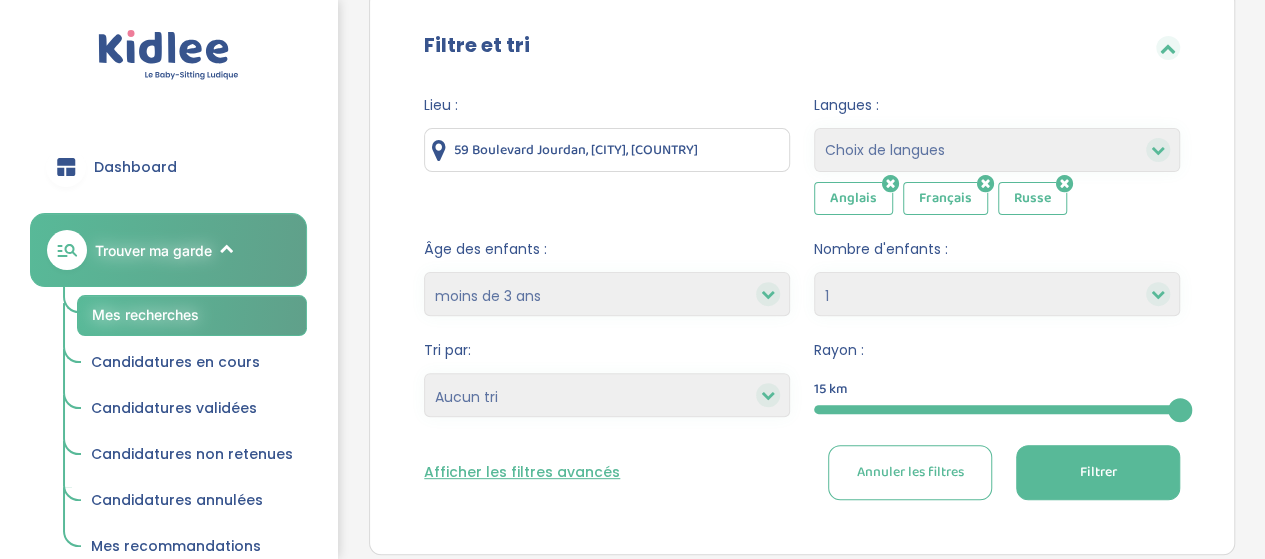 click on "moins de 3 ans   entre 3 et 6 ans   plus de 6 ans   tous les âges" at bounding box center [607, 294] 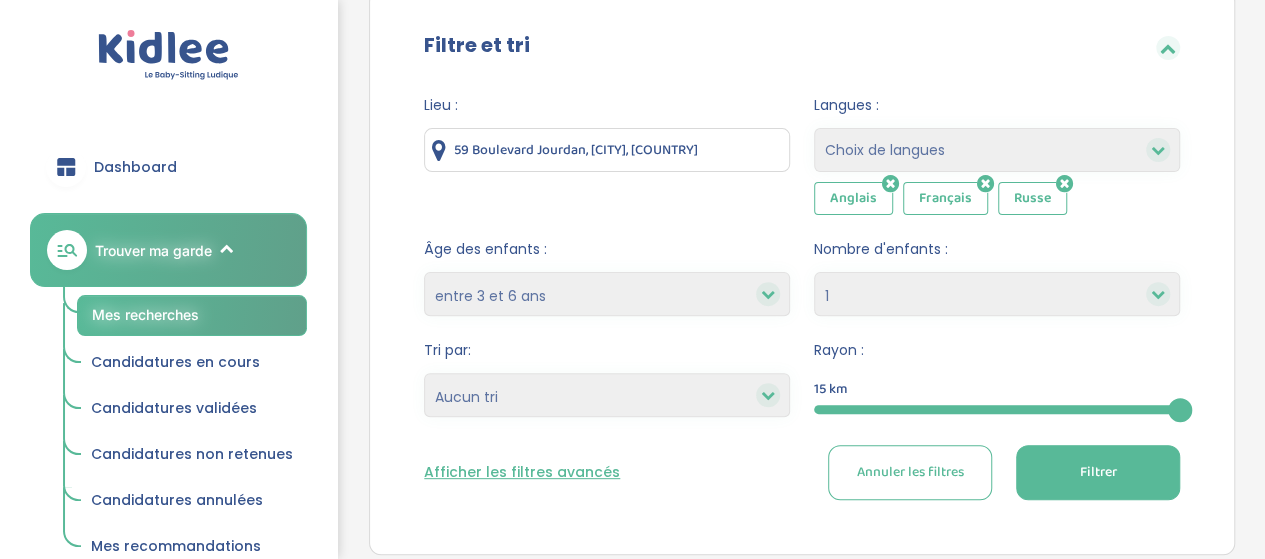 click on "moins de 3 ans   entre 3 et 6 ans   plus de 6 ans   tous les âges" at bounding box center [607, 294] 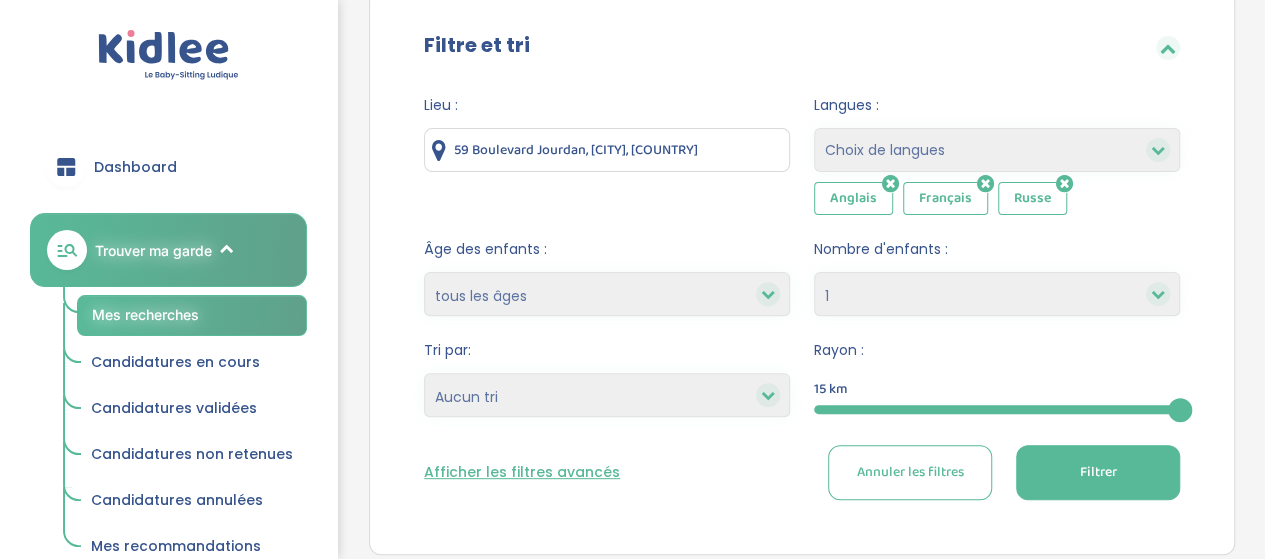 click on "moins de 3 ans   entre 3 et 6 ans   plus de 6 ans   tous les âges" at bounding box center [607, 294] 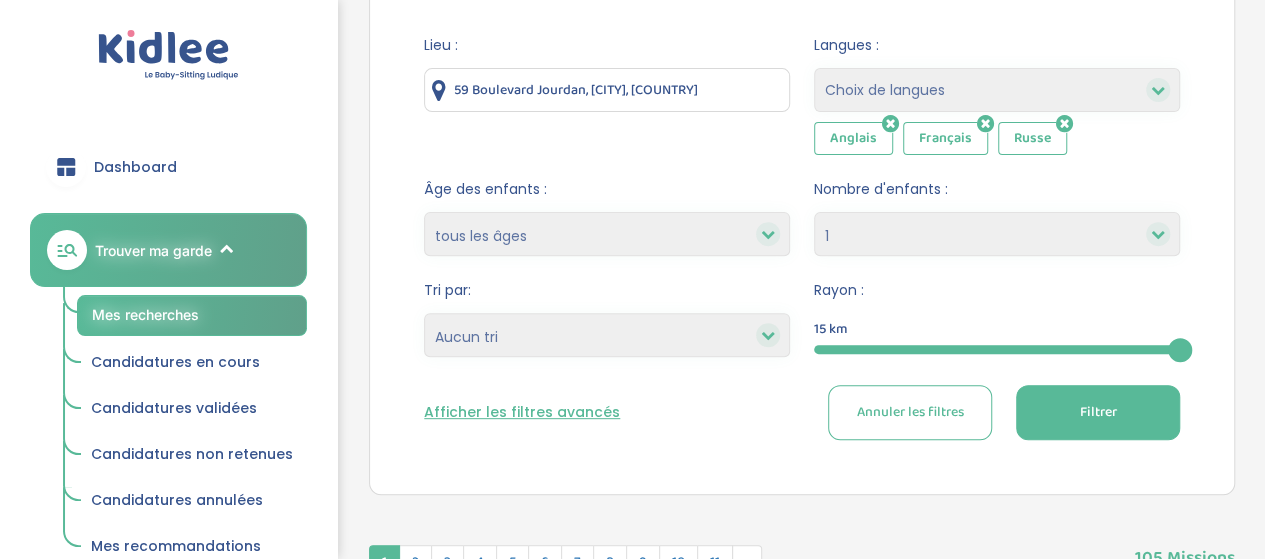 scroll, scrollTop: 300, scrollLeft: 0, axis: vertical 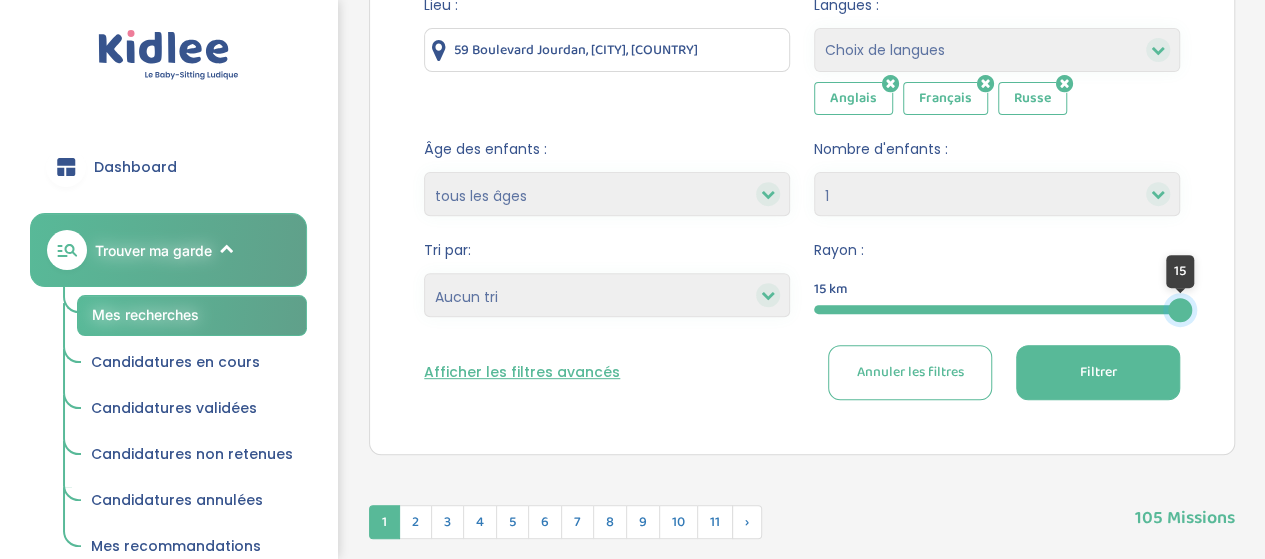 drag, startPoint x: 1179, startPoint y: 305, endPoint x: 1226, endPoint y: 288, distance: 49.979996 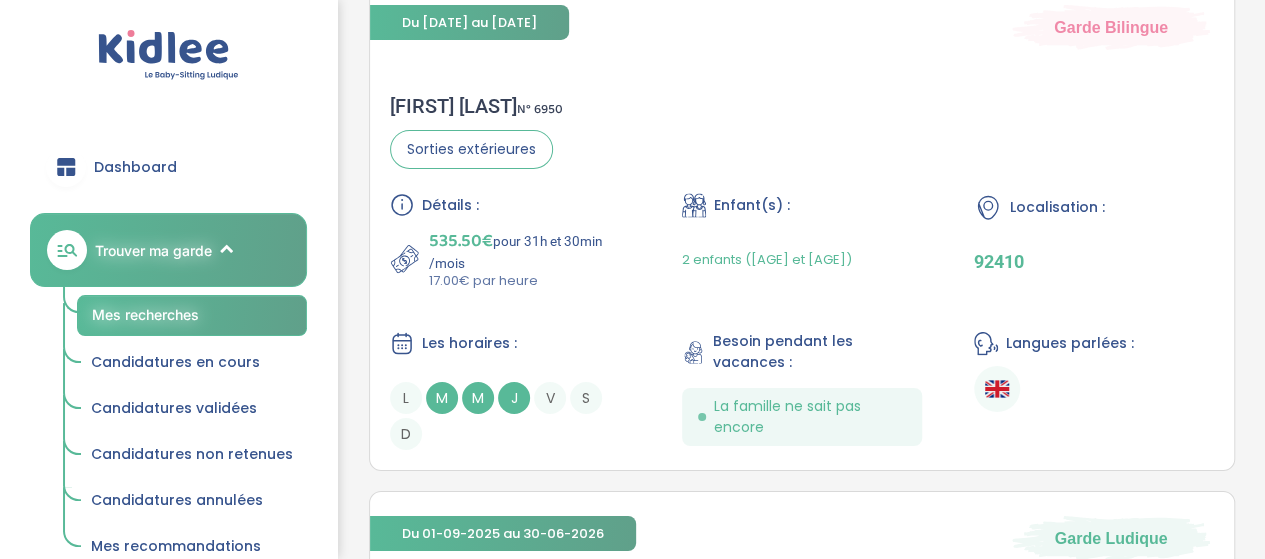 scroll, scrollTop: 3400, scrollLeft: 0, axis: vertical 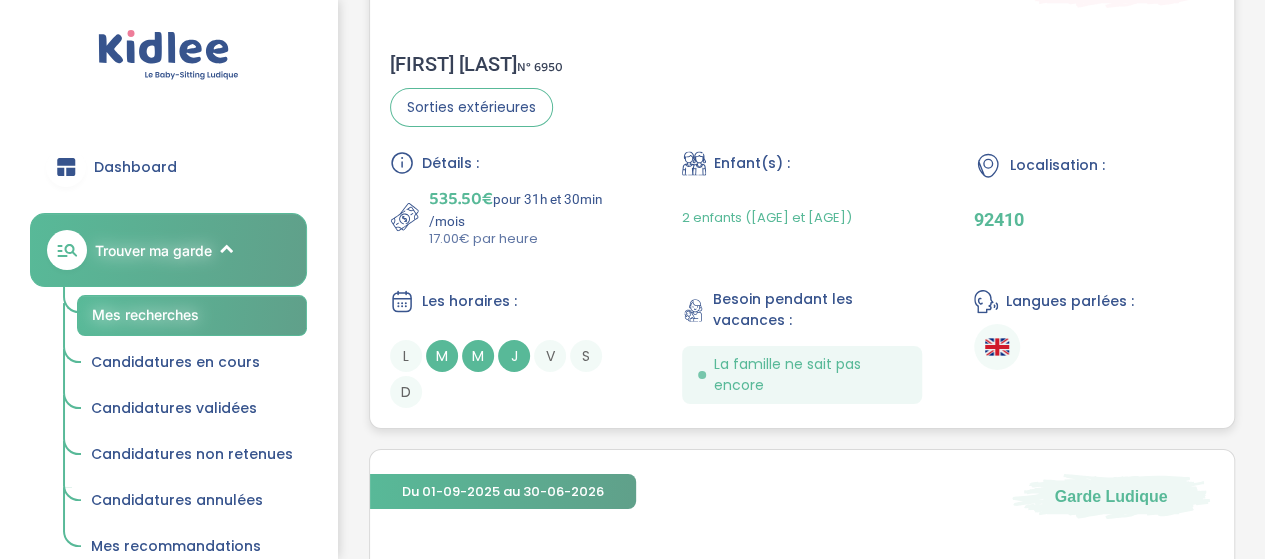 click on "Laura B .
N° 6950   Sorties extérieures         Détails :               535.50€  pour
31h et 30min /mois
17.00€ par heure       Enfant(s) :
2 enfants  (5 ans et 2 ans)
Localisation :   92410                       Les horaires :   L M M J V S D                 Besoin pendant les vacances :     La famille ne sait pas encore             Langues parlées :" at bounding box center [802, 230] 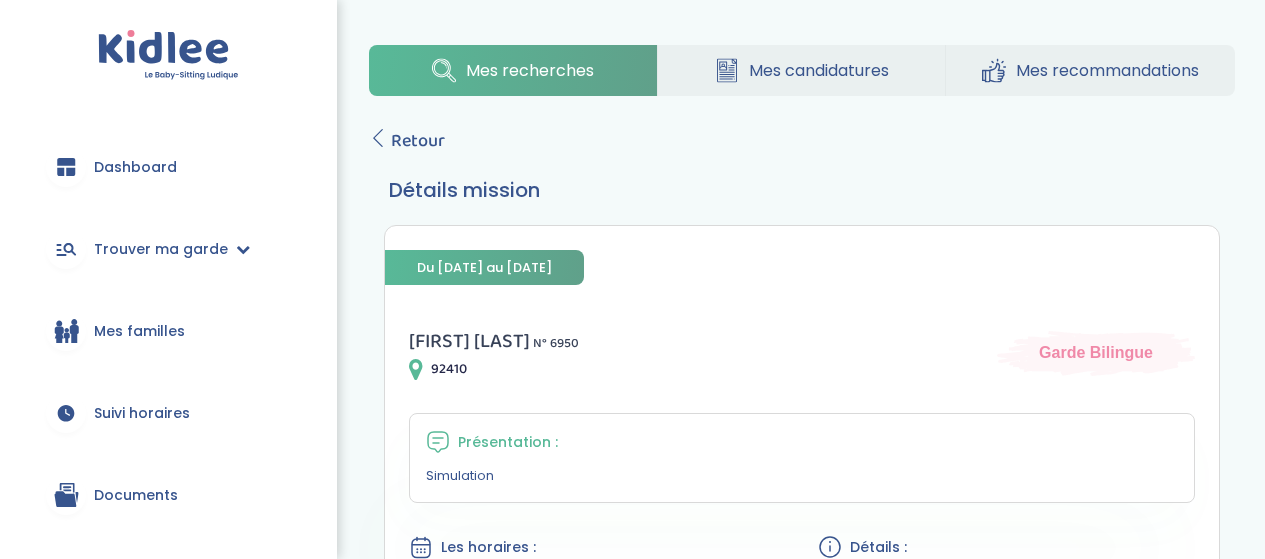 scroll, scrollTop: 0, scrollLeft: 0, axis: both 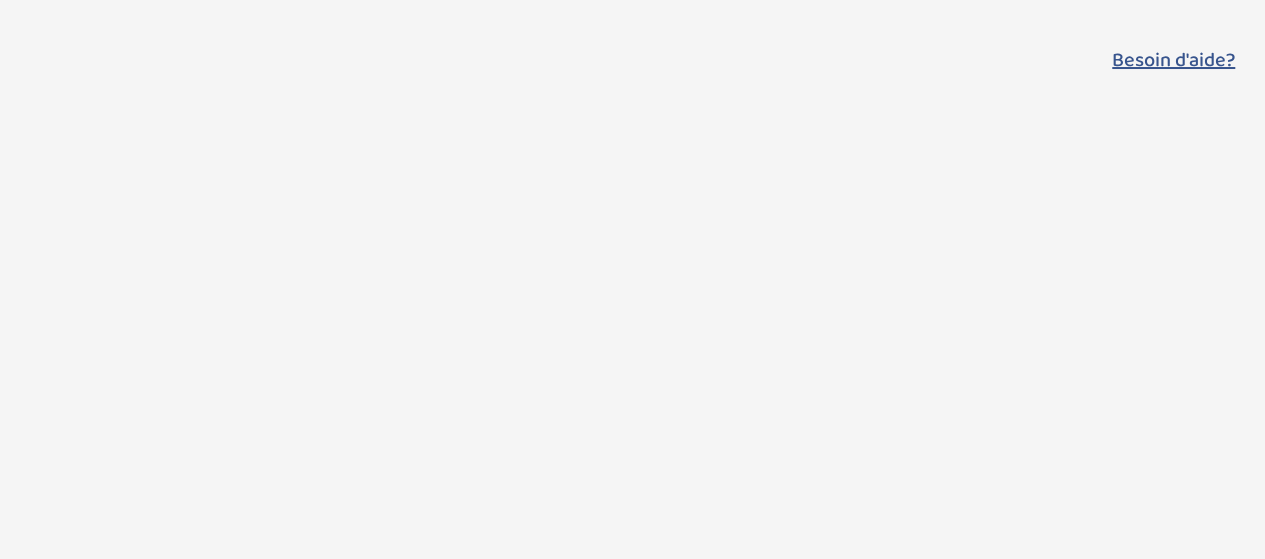 select on "1" 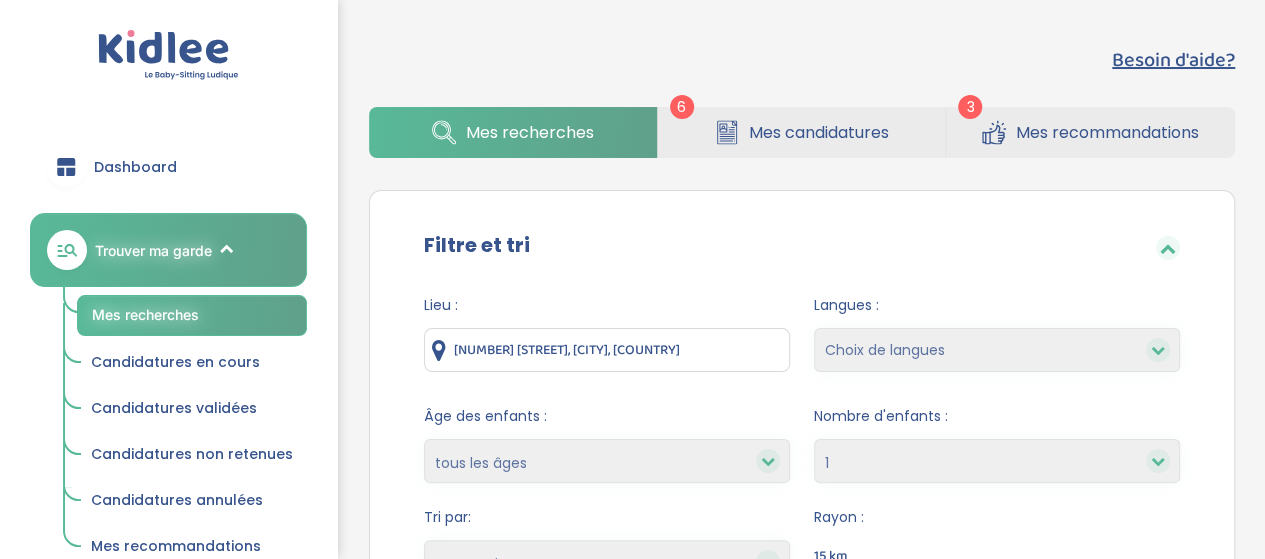 scroll, scrollTop: 0, scrollLeft: 0, axis: both 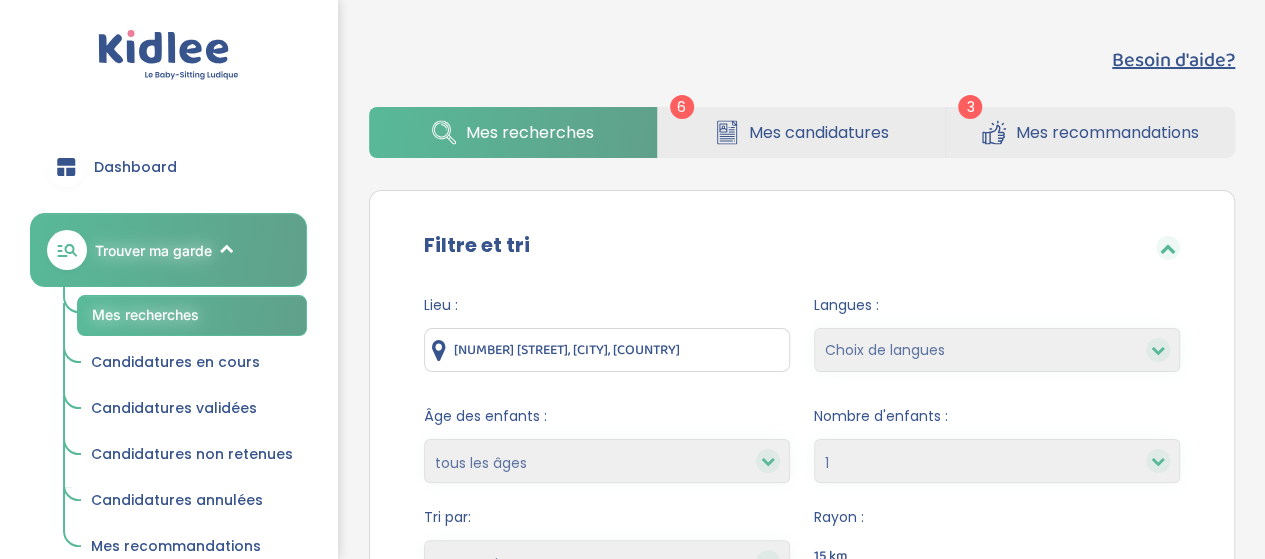 select 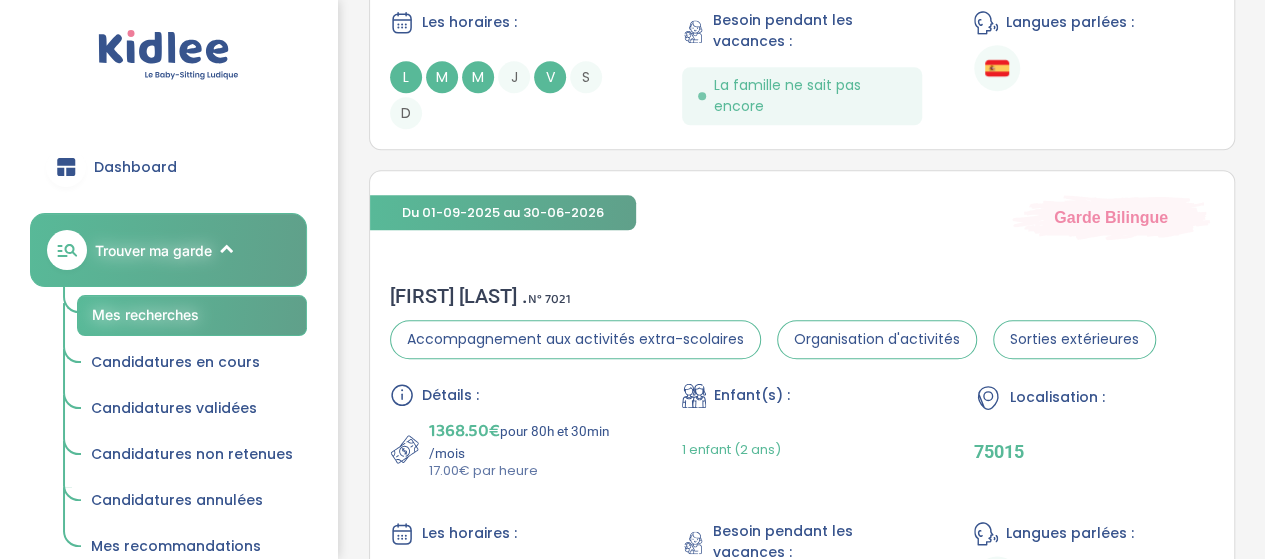 scroll, scrollTop: 4868, scrollLeft: 0, axis: vertical 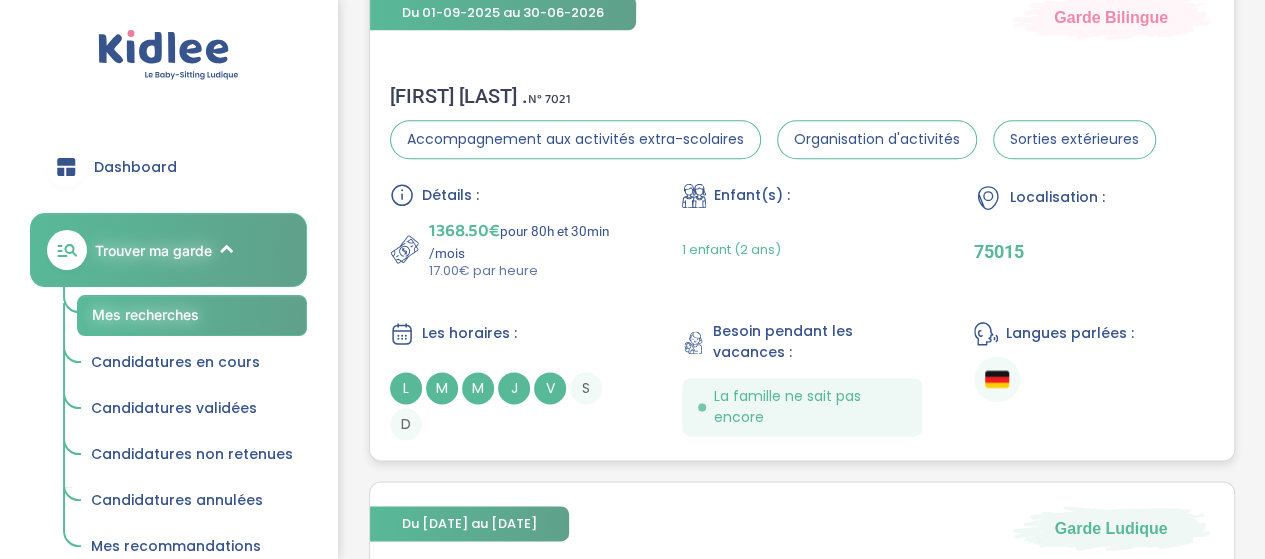 click on "1 enfant  (2 ans)" at bounding box center [731, 249] 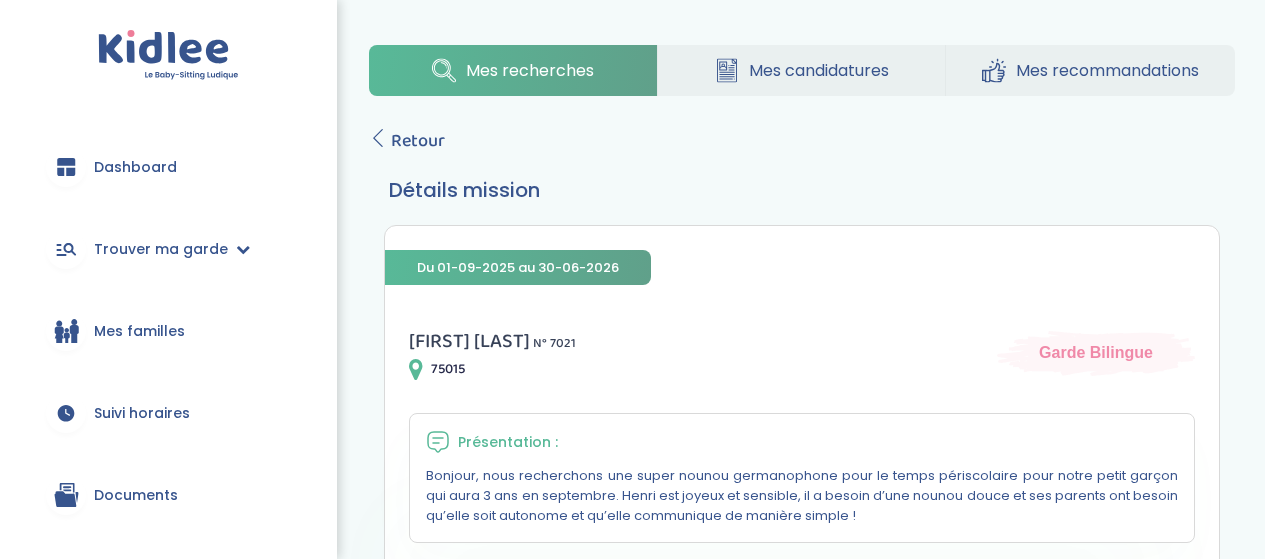 scroll, scrollTop: 0, scrollLeft: 0, axis: both 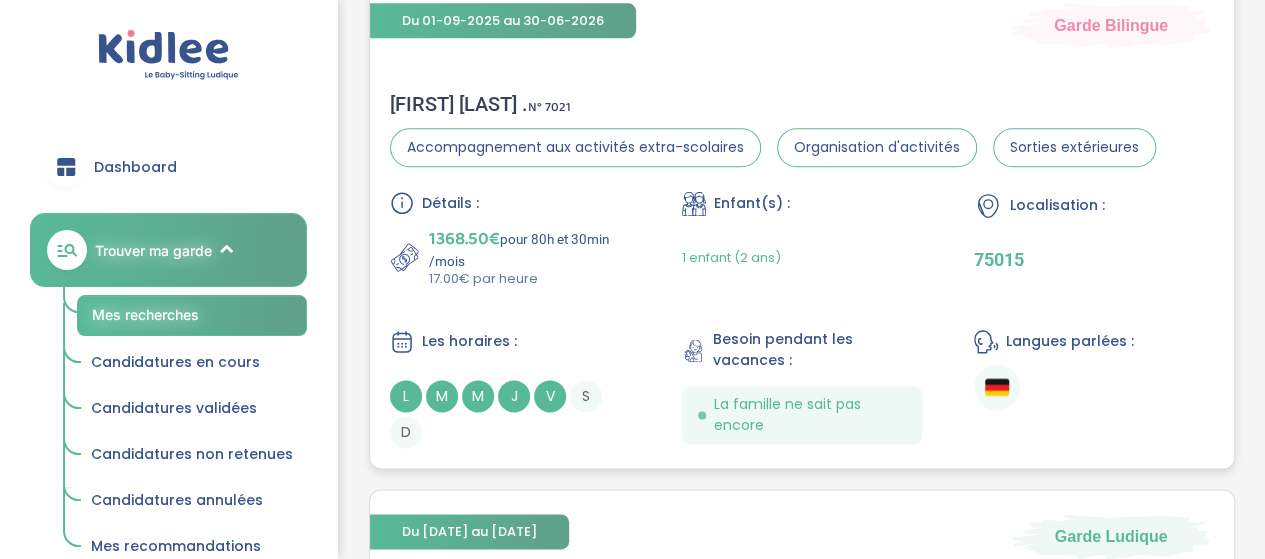 click on "17.00€ par heure" at bounding box center [529, 279] 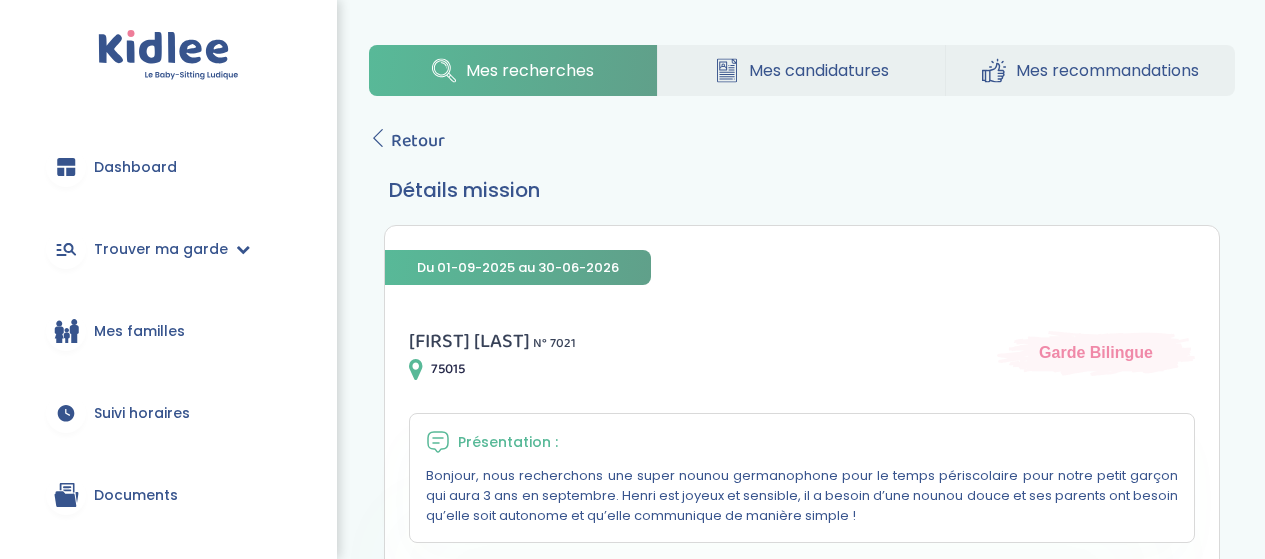 scroll, scrollTop: 200, scrollLeft: 0, axis: vertical 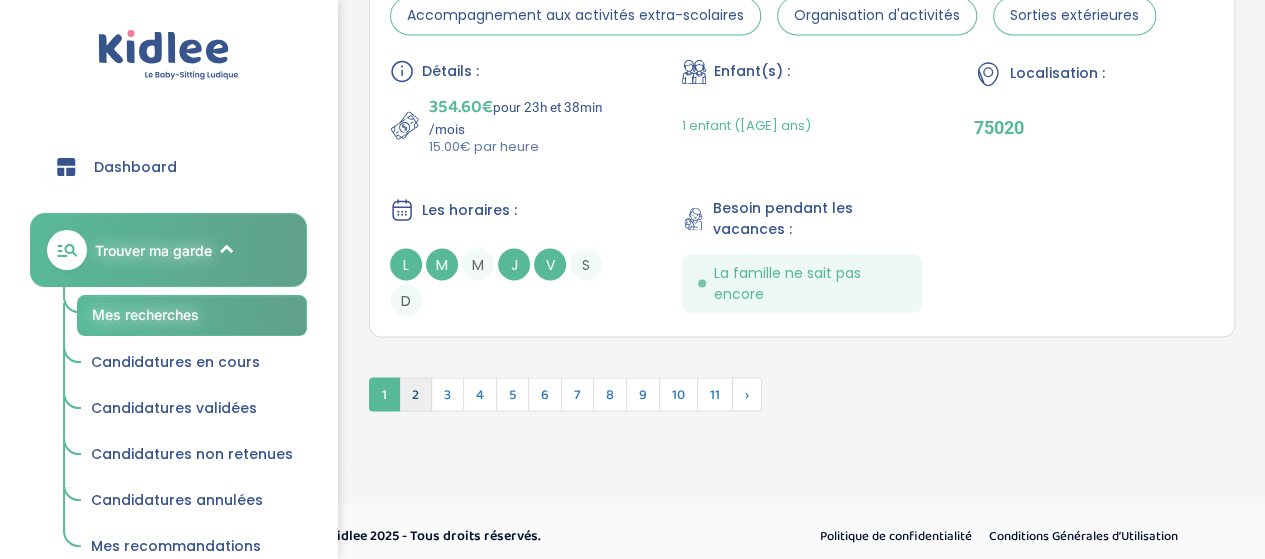 click on "2" at bounding box center (415, 394) 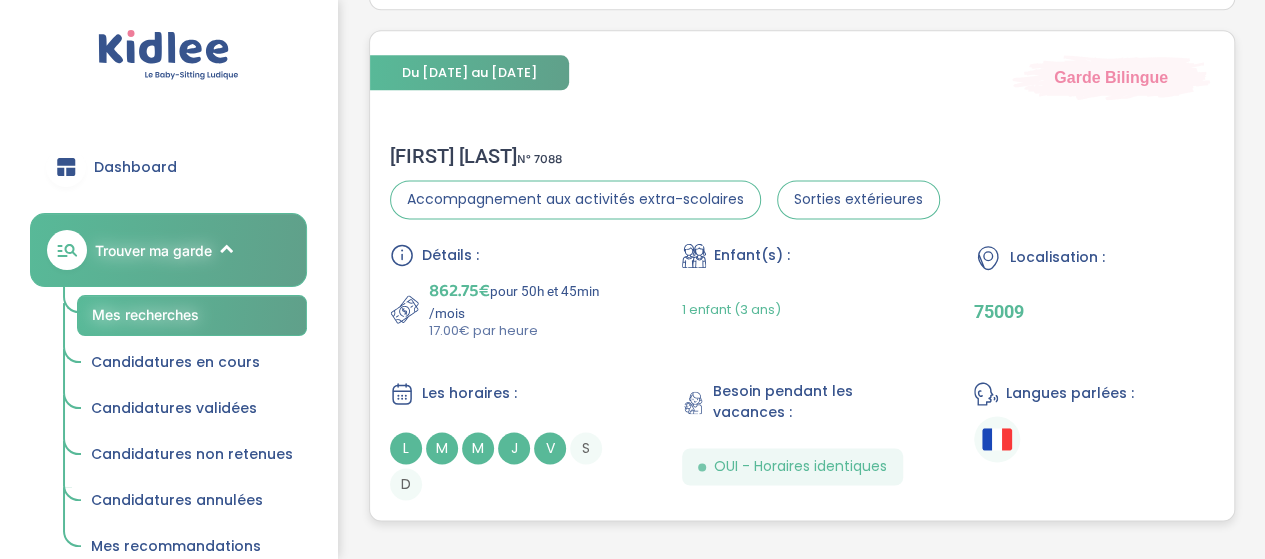 scroll, scrollTop: 5088, scrollLeft: 0, axis: vertical 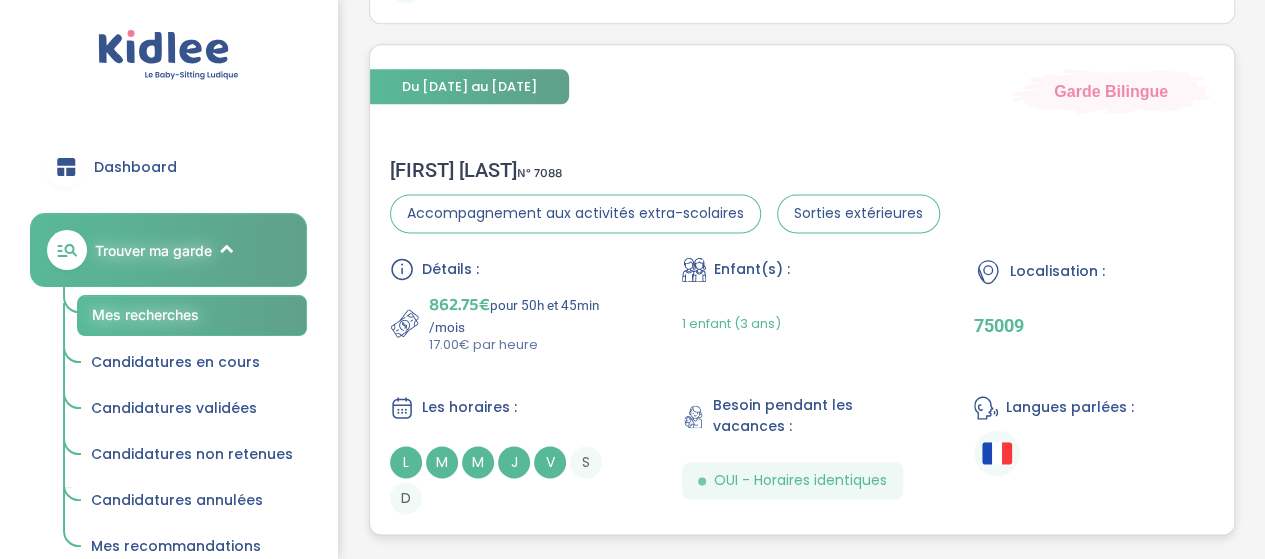click on "Christelle K .
N° 7088   Accompagnement aux activités extra-scolaires Sorties extérieures         Détails :               862.75€  pour
50h et 45min /mois
17.00€ par heure       Enfant(s) :
1 enfant  (3 ans)
Localisation :   75009                       Les horaires :   L M M J V S D                 Besoin pendant les vacances :      OUI - Horaires identiques             Langues parlées :" at bounding box center [802, 336] 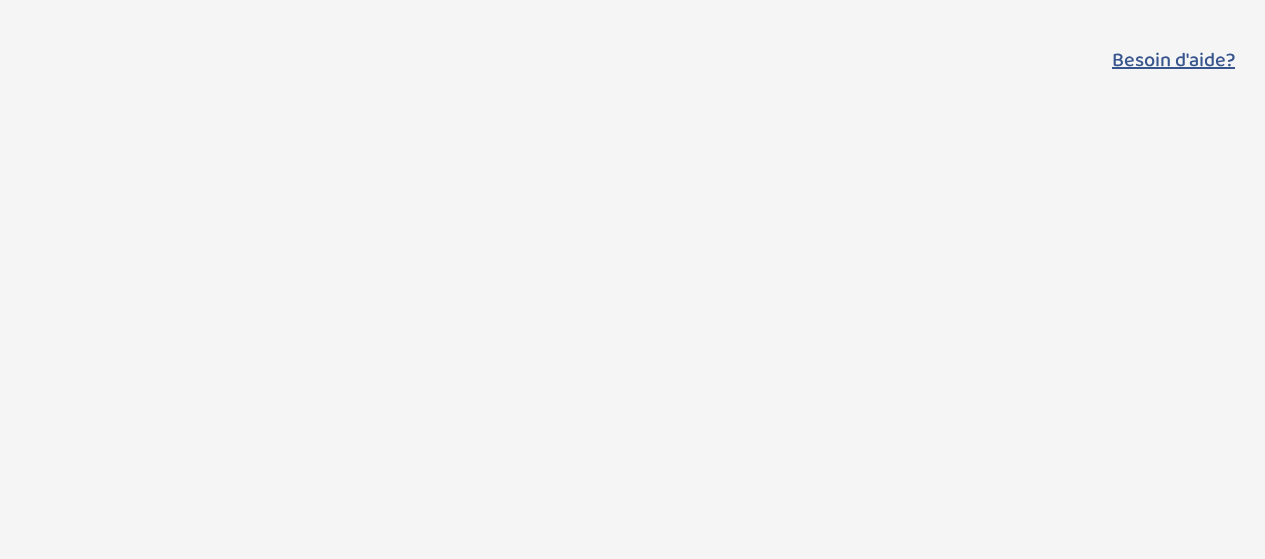 scroll, scrollTop: 0, scrollLeft: 0, axis: both 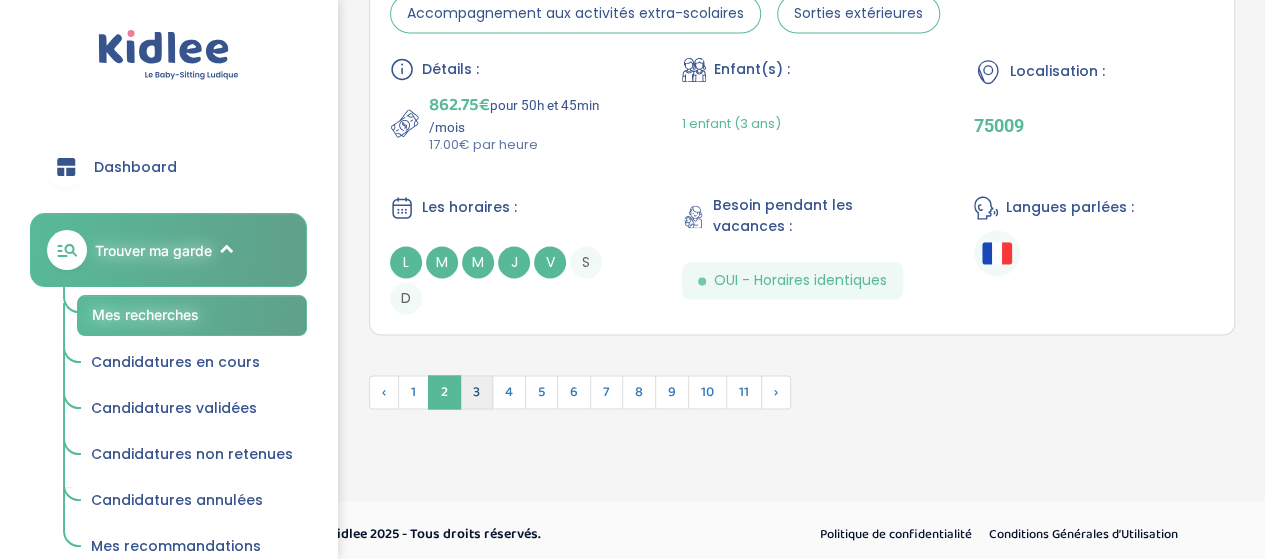 click on "3" at bounding box center (476, 392) 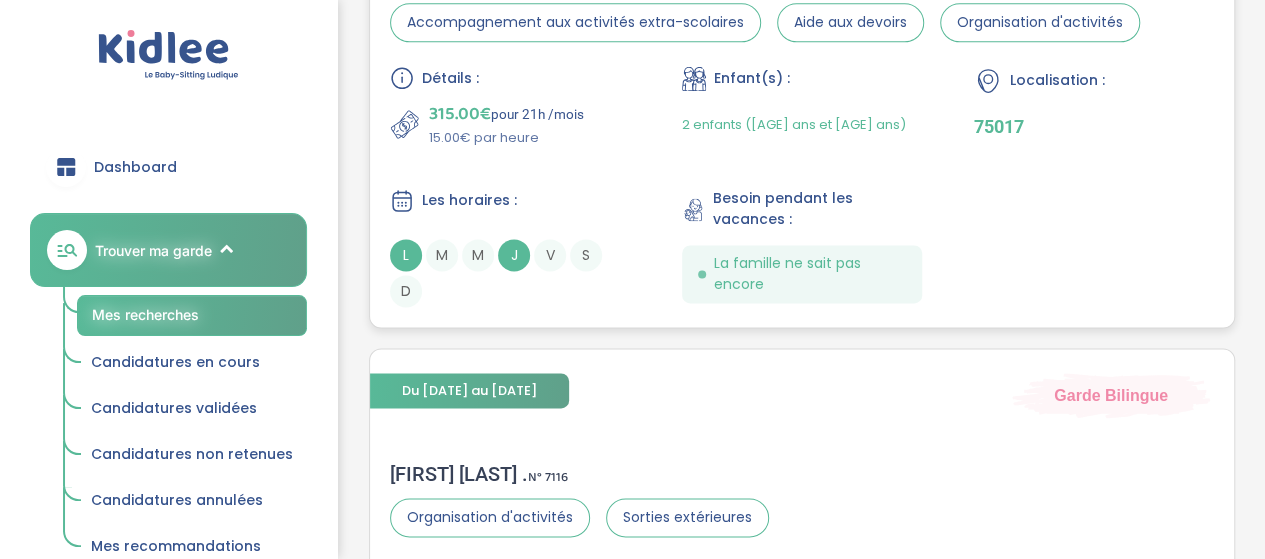 scroll, scrollTop: 5541, scrollLeft: 0, axis: vertical 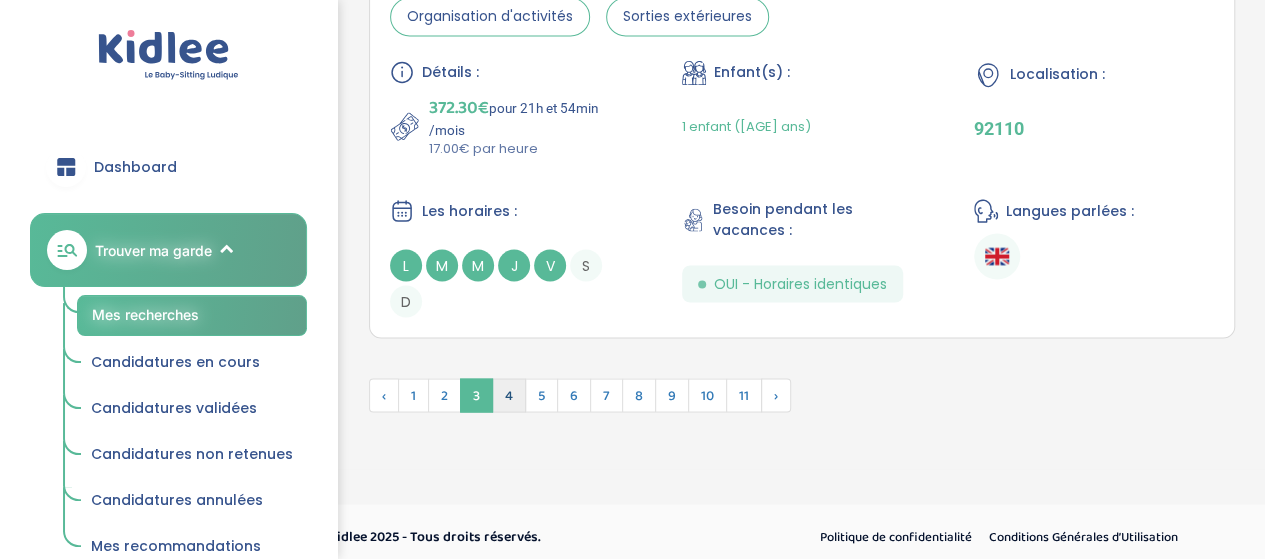 click on "4" at bounding box center (509, 395) 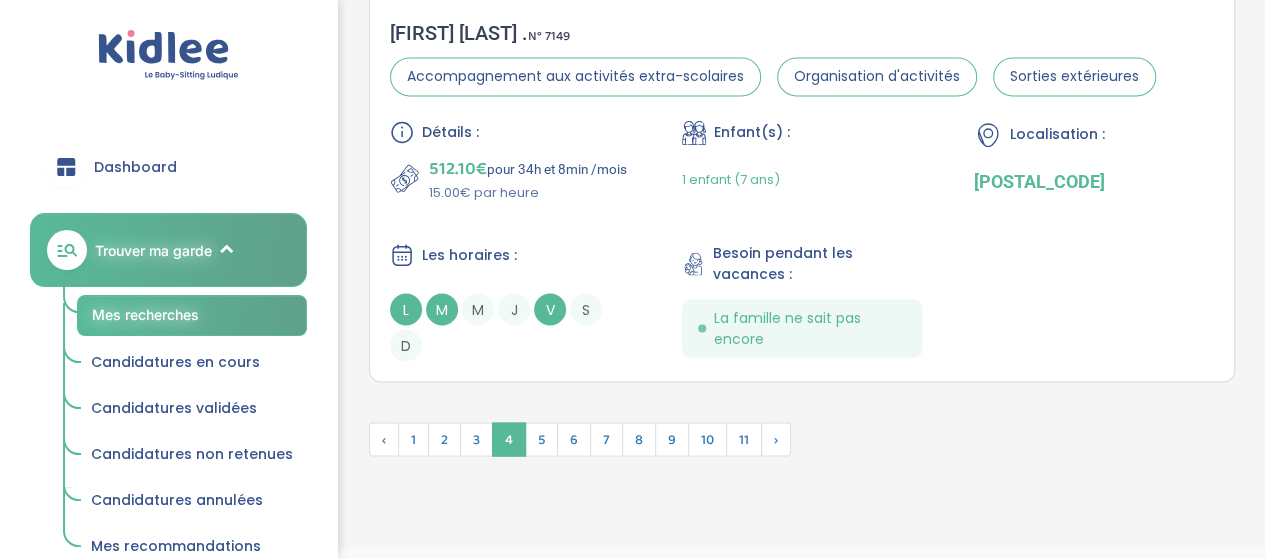 scroll, scrollTop: 5607, scrollLeft: 0, axis: vertical 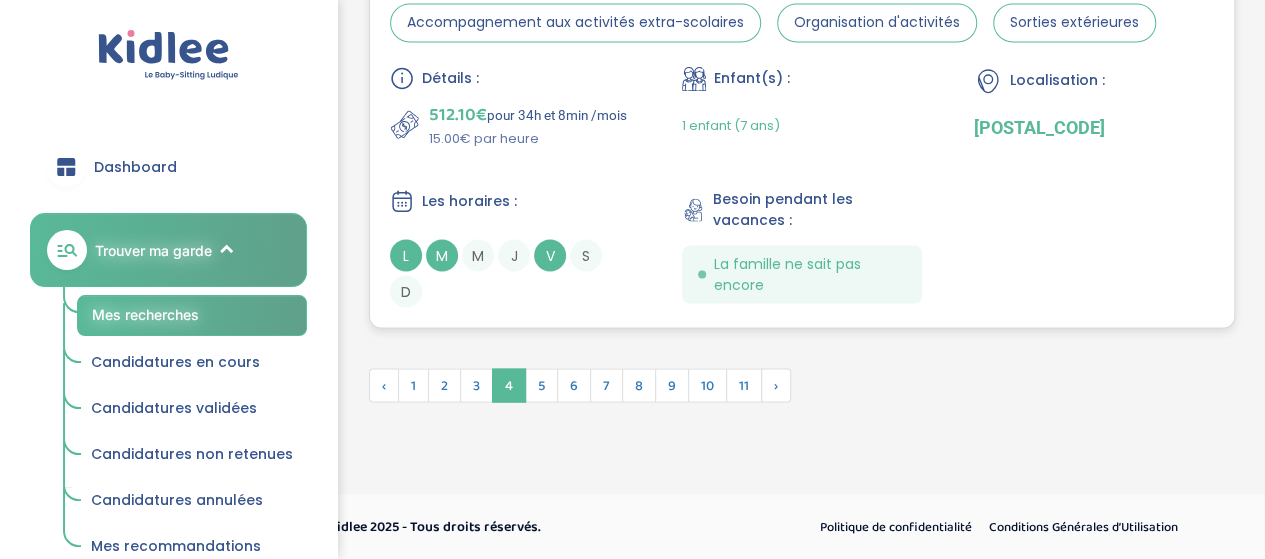 click on "Détails :               512.10€  pour
34h et 8min /mois
15.00€ par heure       Enfant(s) :
1 enfant  (7 ans)
Localisation :   92100                       Les horaires :   L M M J V S D                 Besoin pendant les vacances :     La famille ne sait pas encore" at bounding box center (802, 186) 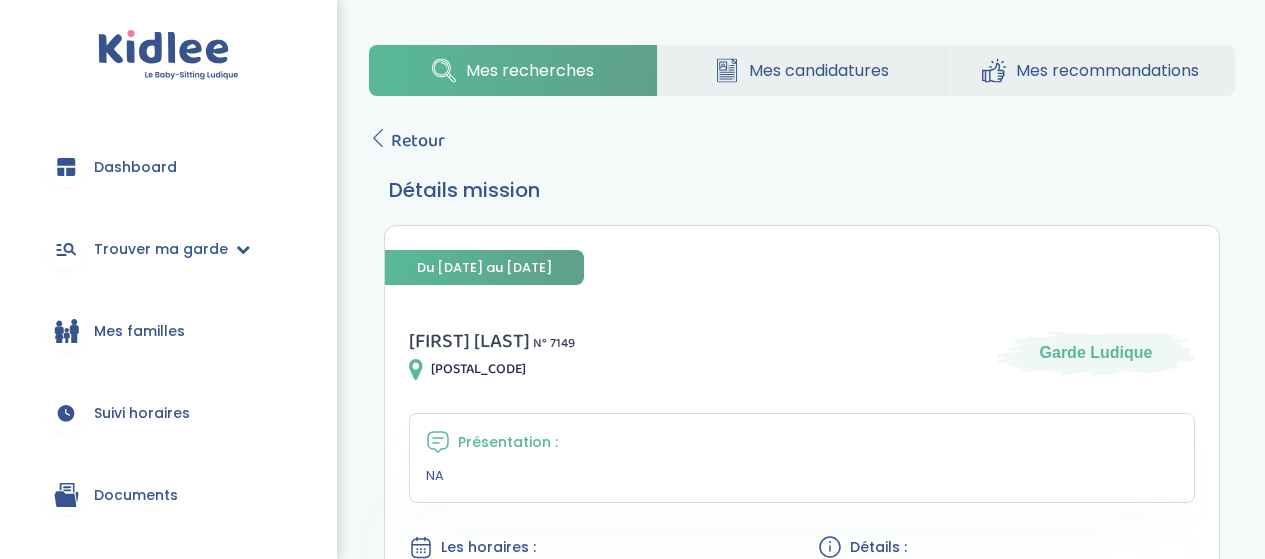 scroll, scrollTop: 0, scrollLeft: 0, axis: both 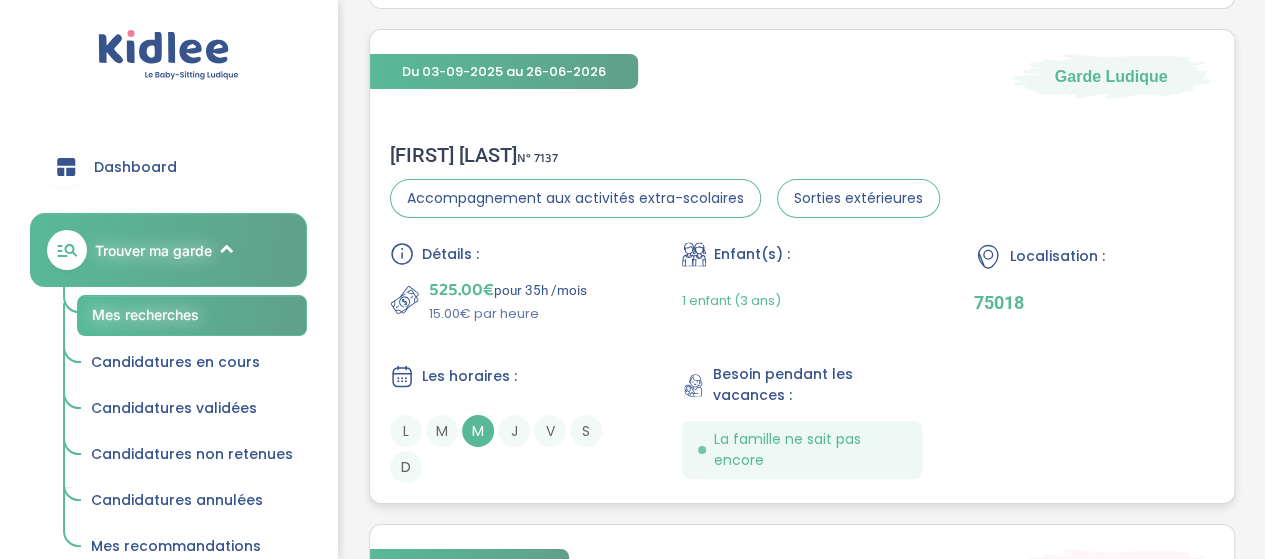 click on "Détails :" at bounding box center [510, 254] 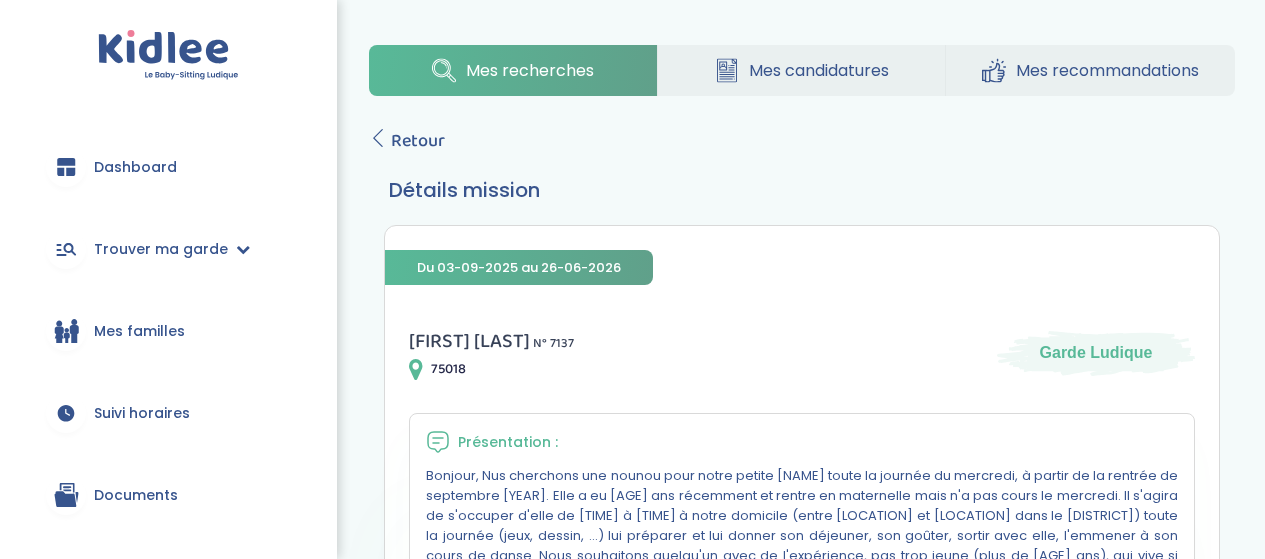 scroll, scrollTop: 0, scrollLeft: 0, axis: both 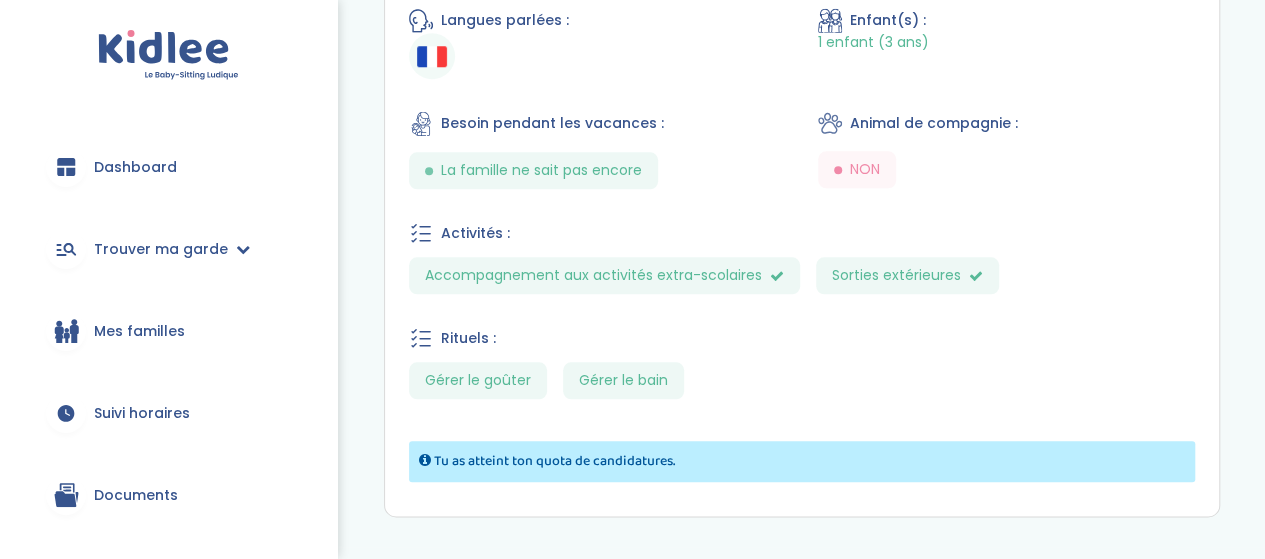 click on "Tu as atteint ton quota de candidatures." at bounding box center [554, 461] 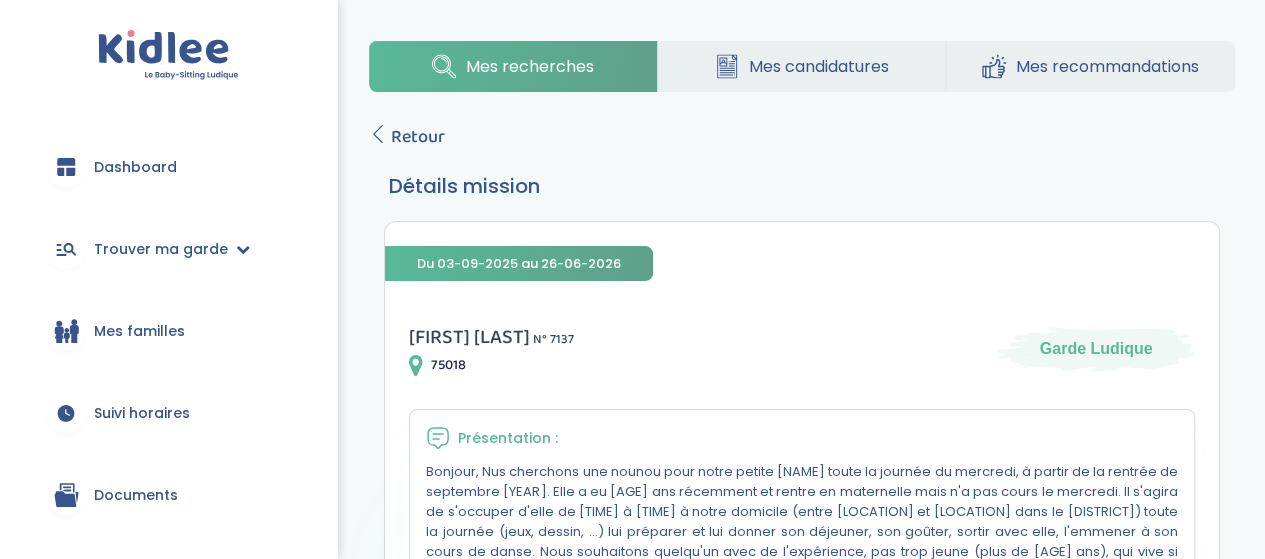 scroll, scrollTop: 0, scrollLeft: 0, axis: both 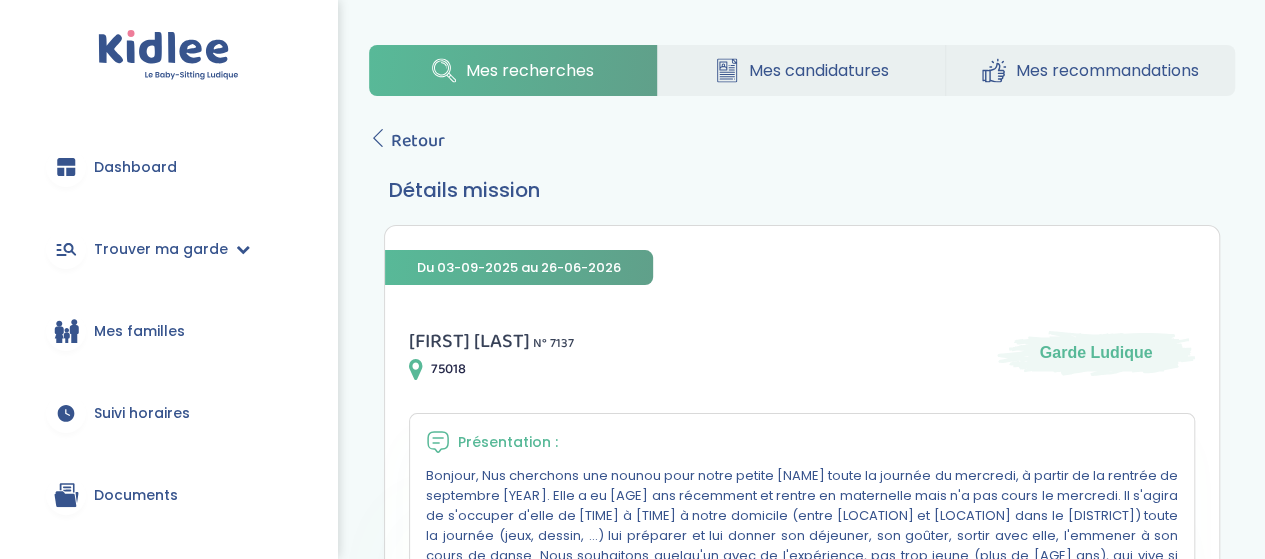 click on "Garde Ludique" at bounding box center (1096, 353) 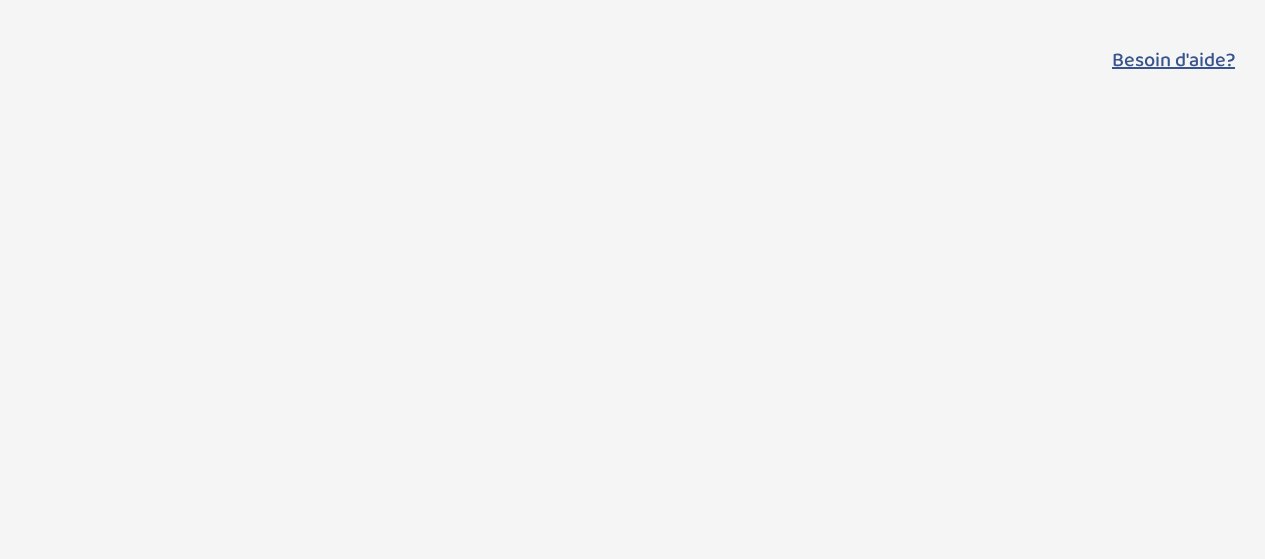 scroll, scrollTop: 0, scrollLeft: 0, axis: both 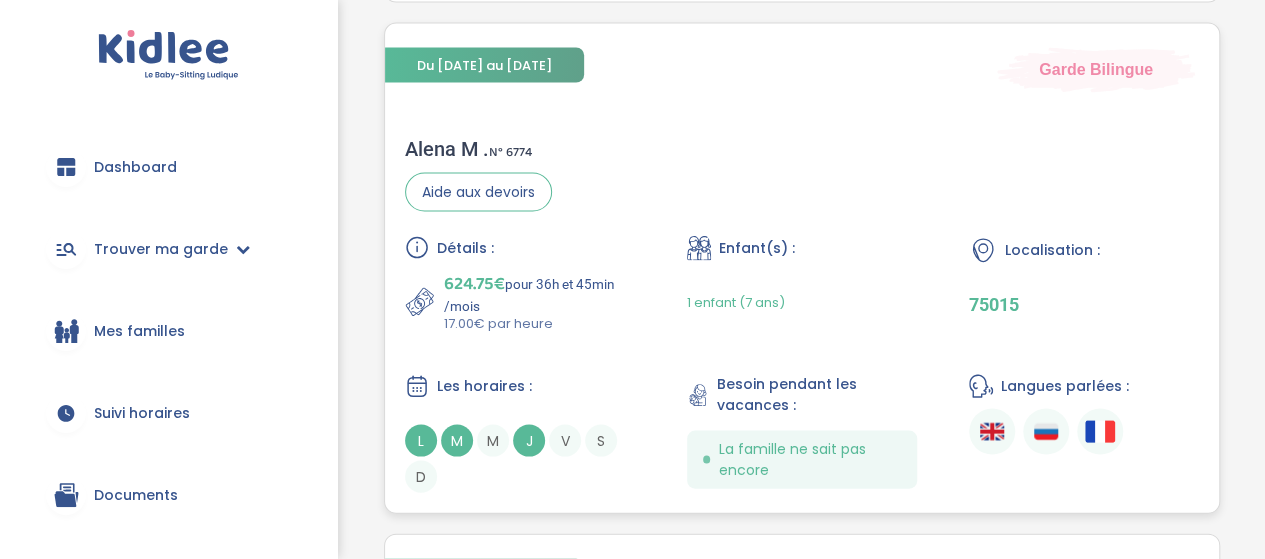 click on "[FIRST] [LAST] .
N° [NUMBER]   Aide aux devoirs         Détails :               [PRICE]  pour
36h et 45min /mois
[PRICE] par heure       Enfant(s) :
1 enfant  ([AGE])
Localisation :   [POSTAL_CODE]                       Les horaires :   L M M J V S D                 Besoin pendant les vacances :     La famille ne sait pas encore             Langues parlées :" at bounding box center (802, 315) 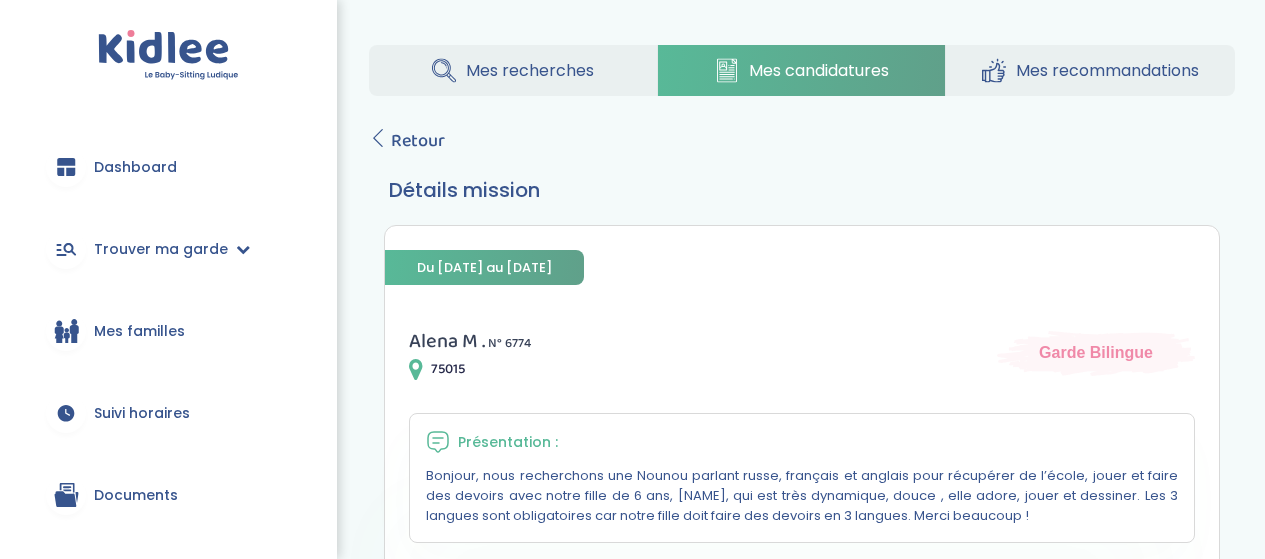 scroll, scrollTop: 0, scrollLeft: 0, axis: both 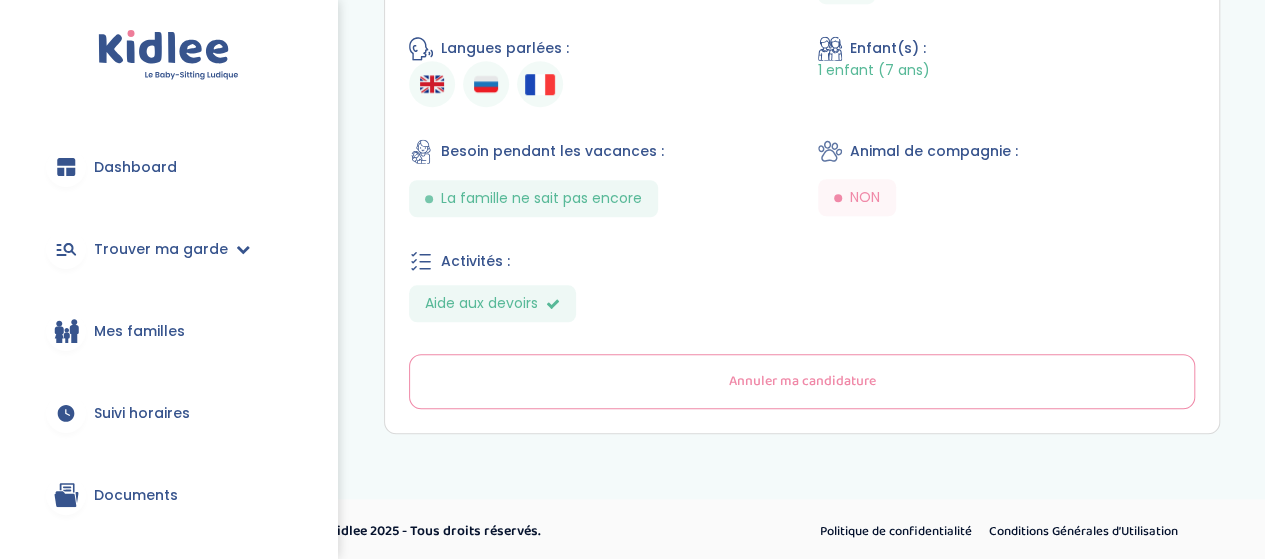 click on "Annuler ma candidature" at bounding box center (802, 381) 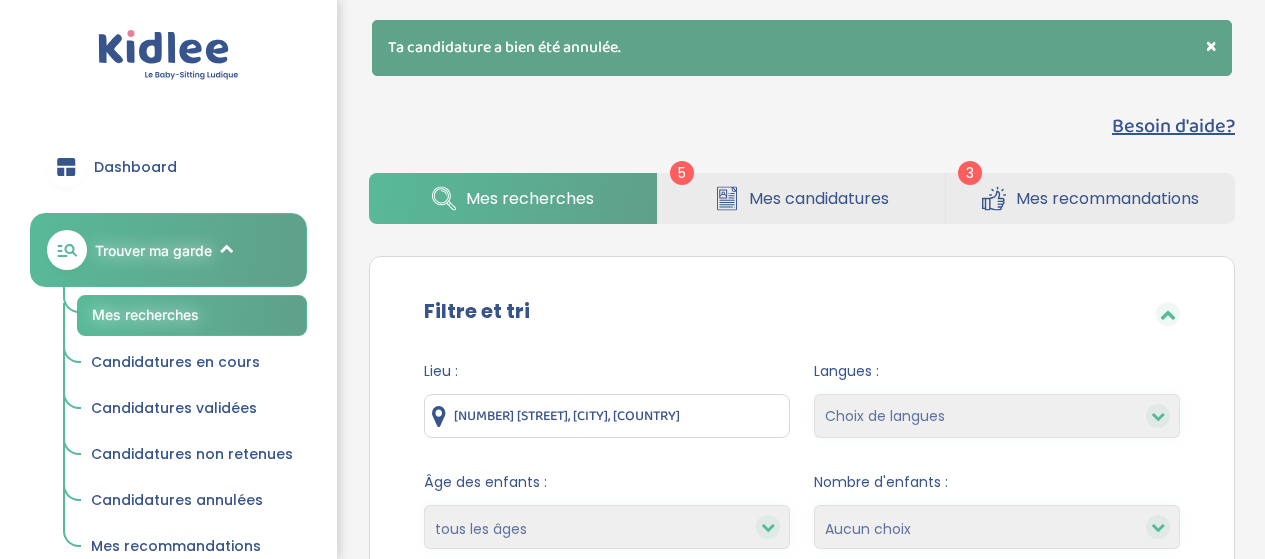 scroll, scrollTop: 0, scrollLeft: 0, axis: both 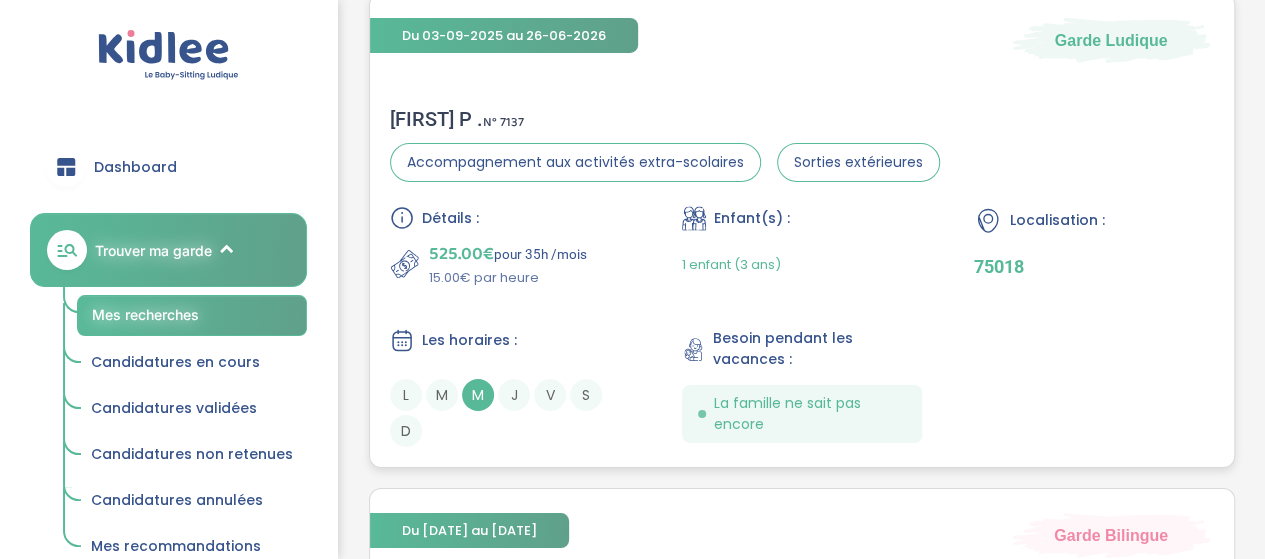 click on "1 enfant  (3 ans)" at bounding box center [802, 264] 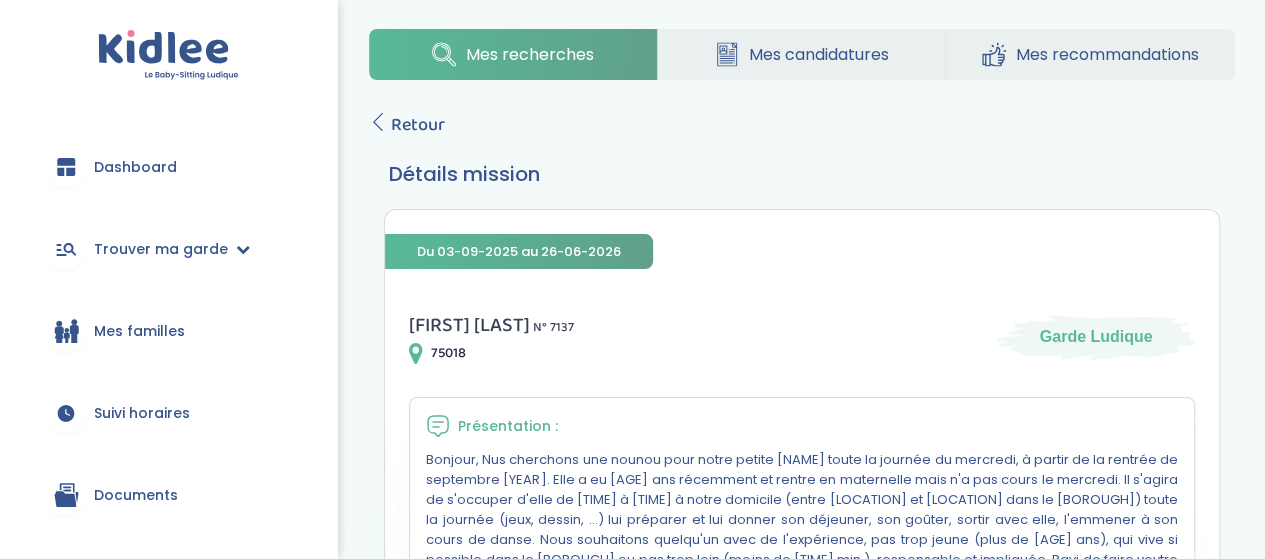 scroll, scrollTop: 0, scrollLeft: 0, axis: both 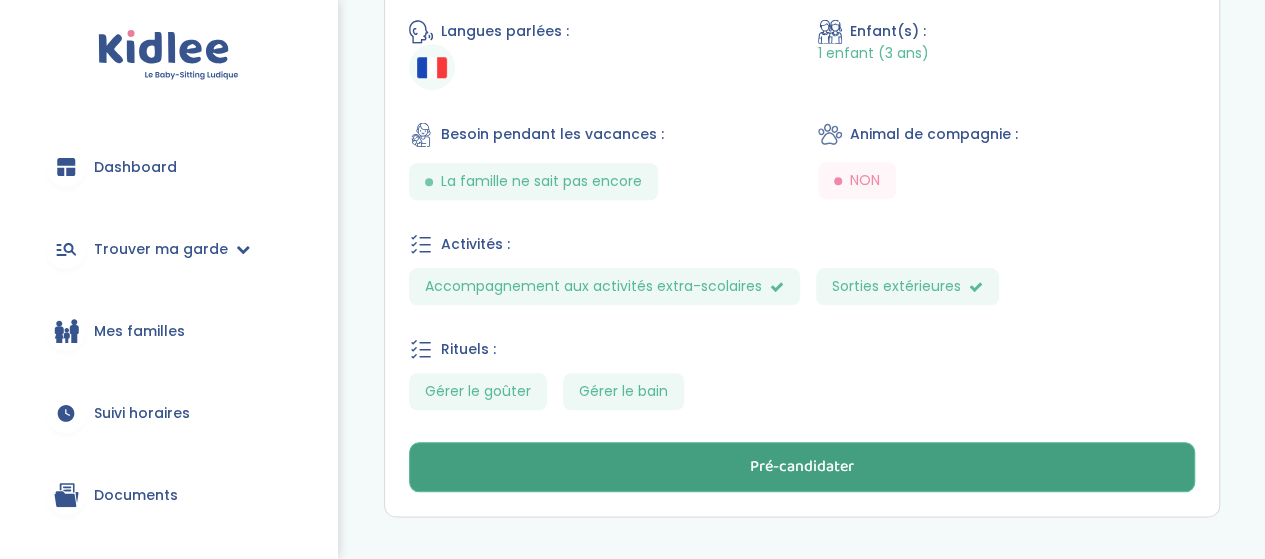 click on "Pré-candidater" at bounding box center (802, 467) 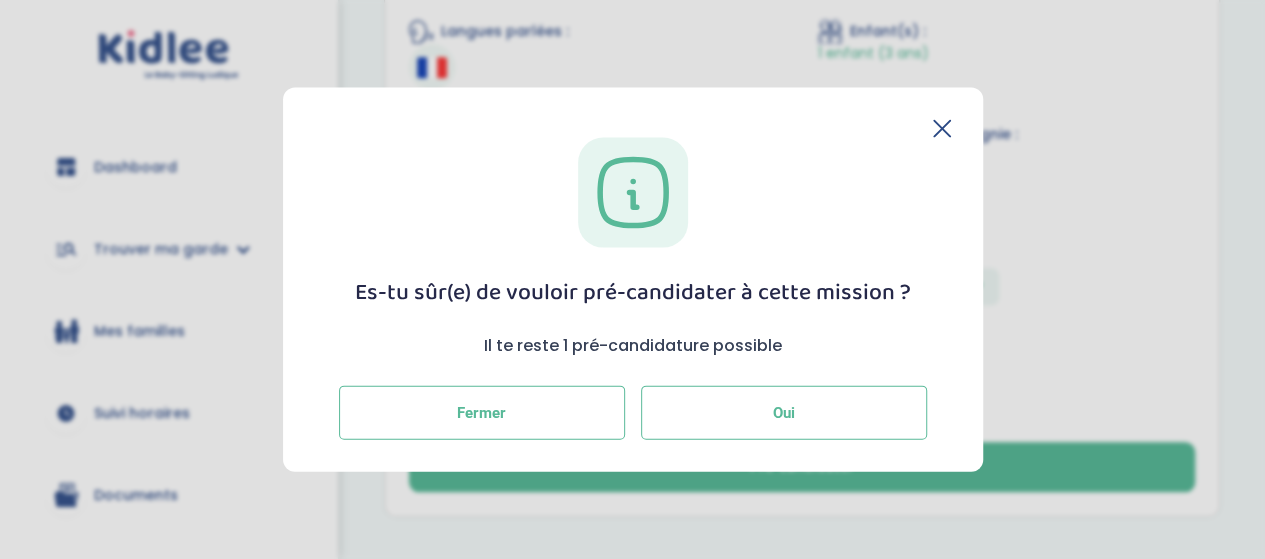 click on "Oui" at bounding box center (784, 413) 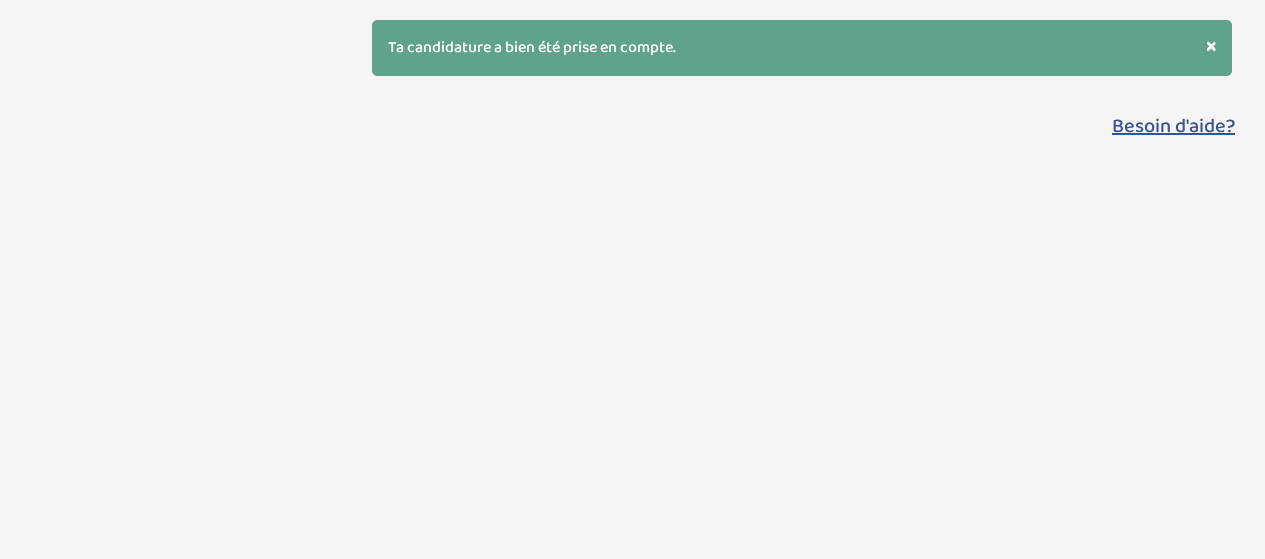 scroll, scrollTop: 0, scrollLeft: 0, axis: both 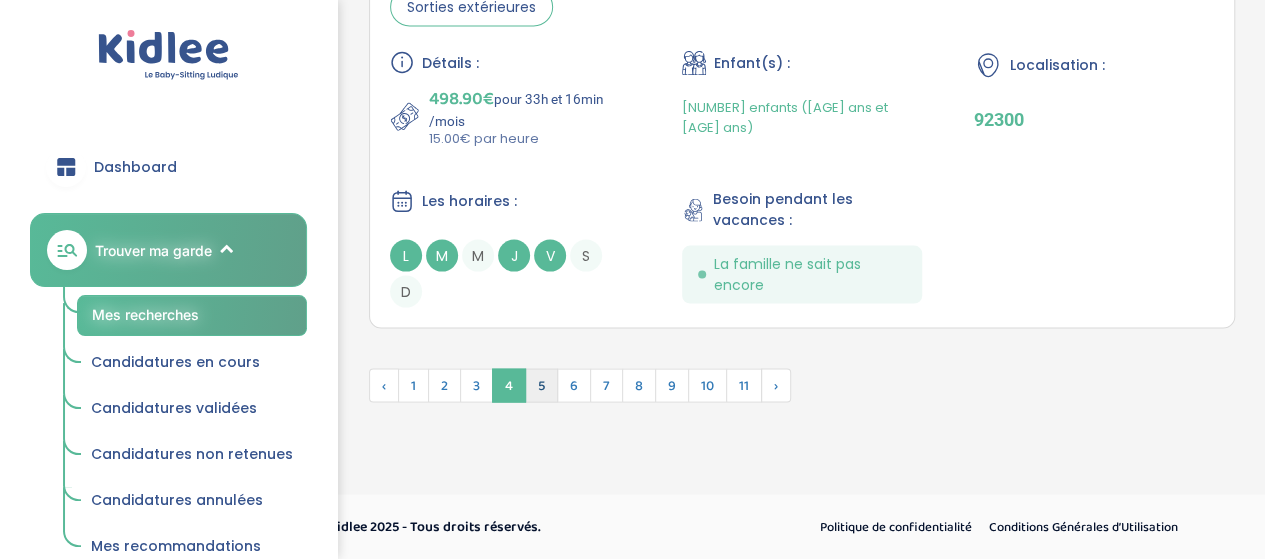 click on "5" at bounding box center (541, 385) 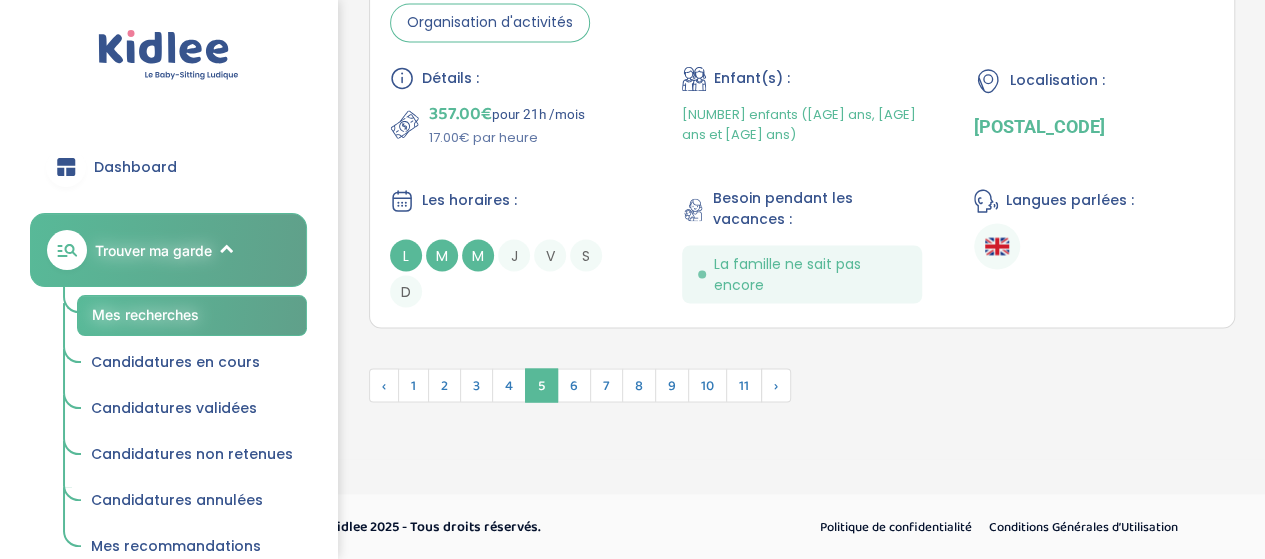 scroll, scrollTop: 5436, scrollLeft: 0, axis: vertical 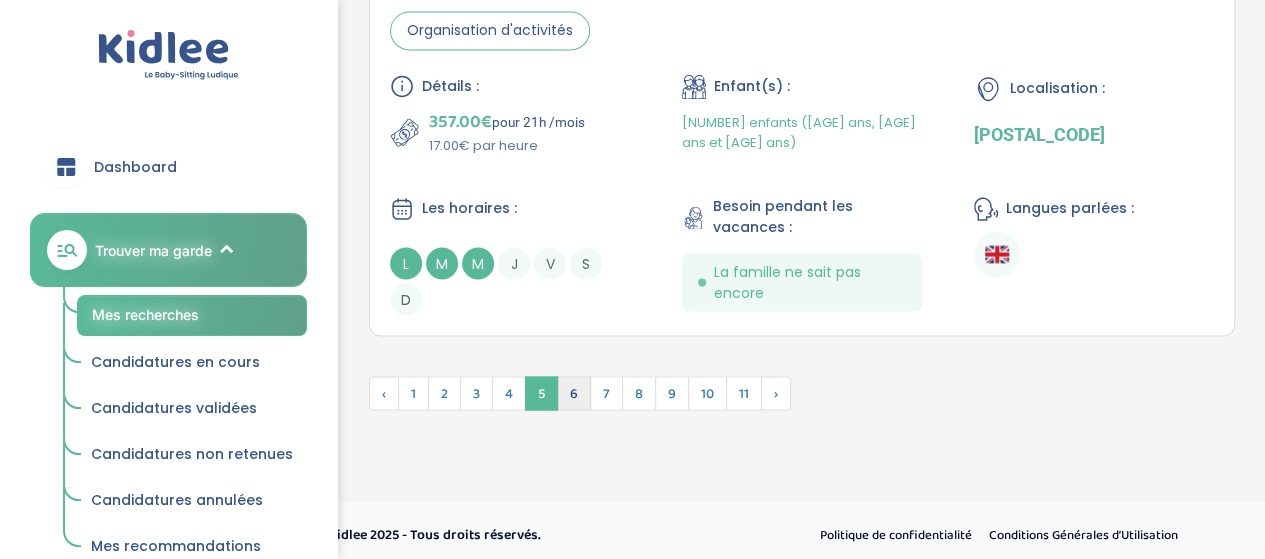 click on "6" at bounding box center (574, 393) 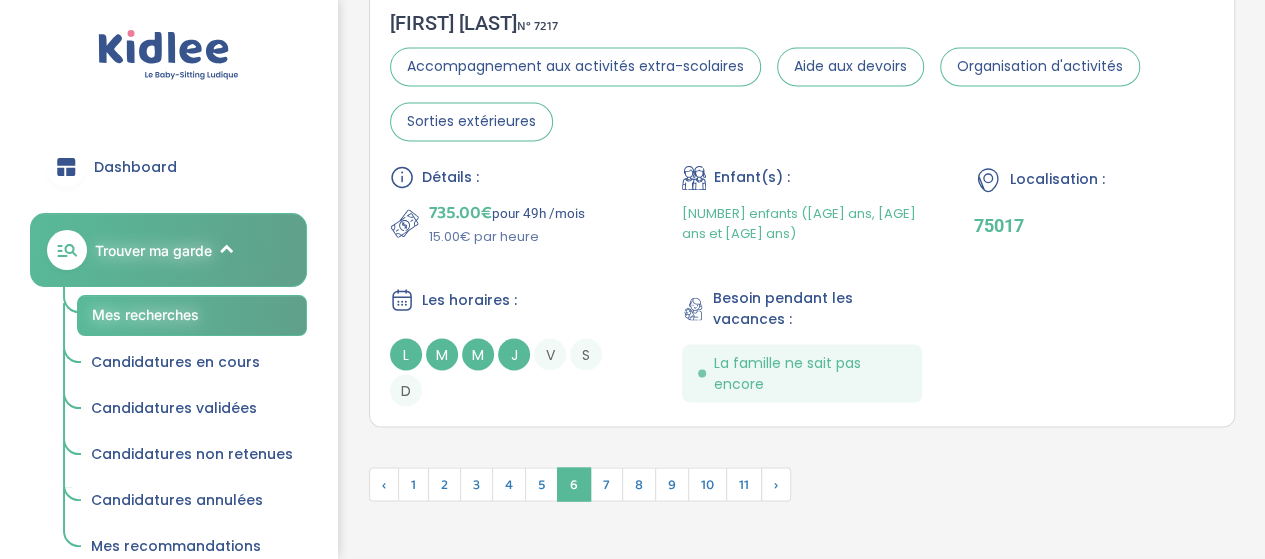 scroll, scrollTop: 5508, scrollLeft: 0, axis: vertical 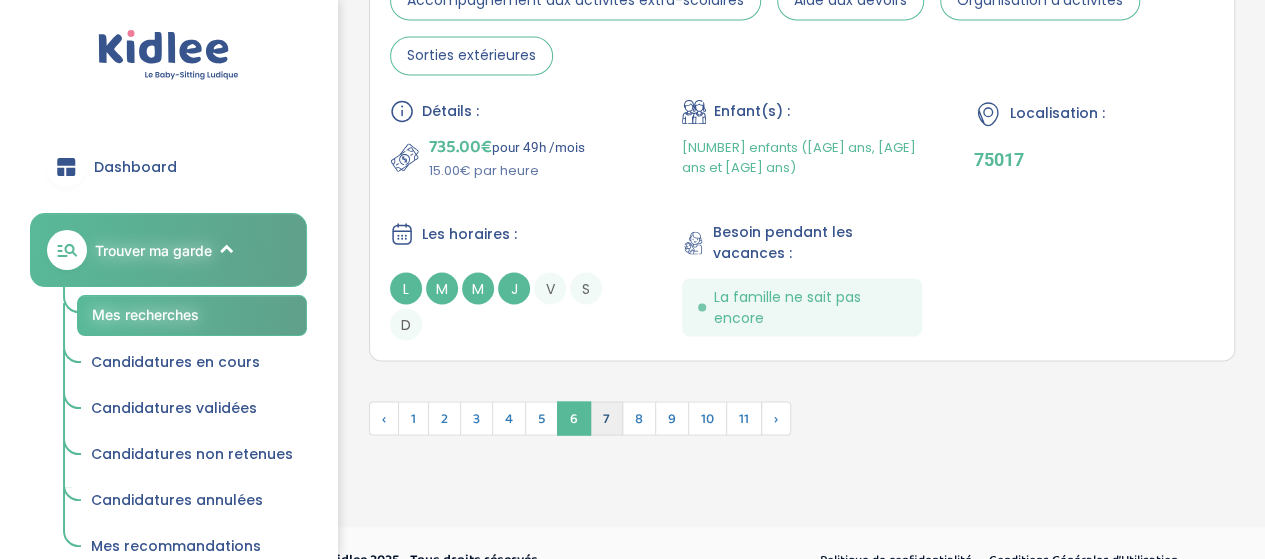 click on "7" at bounding box center (606, 418) 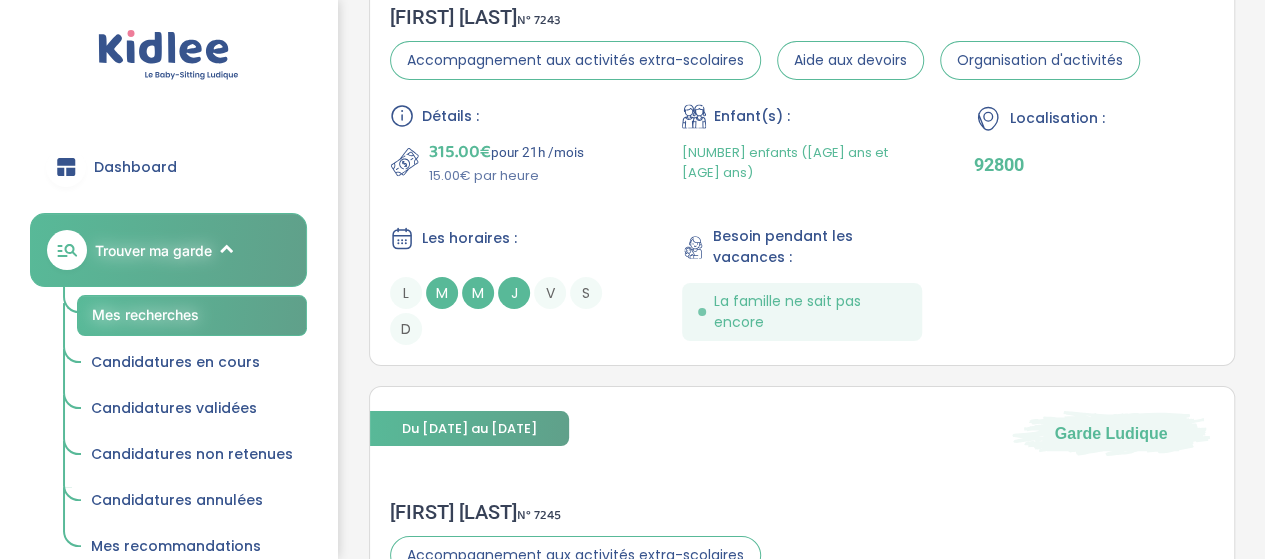 scroll, scrollTop: 3402, scrollLeft: 0, axis: vertical 